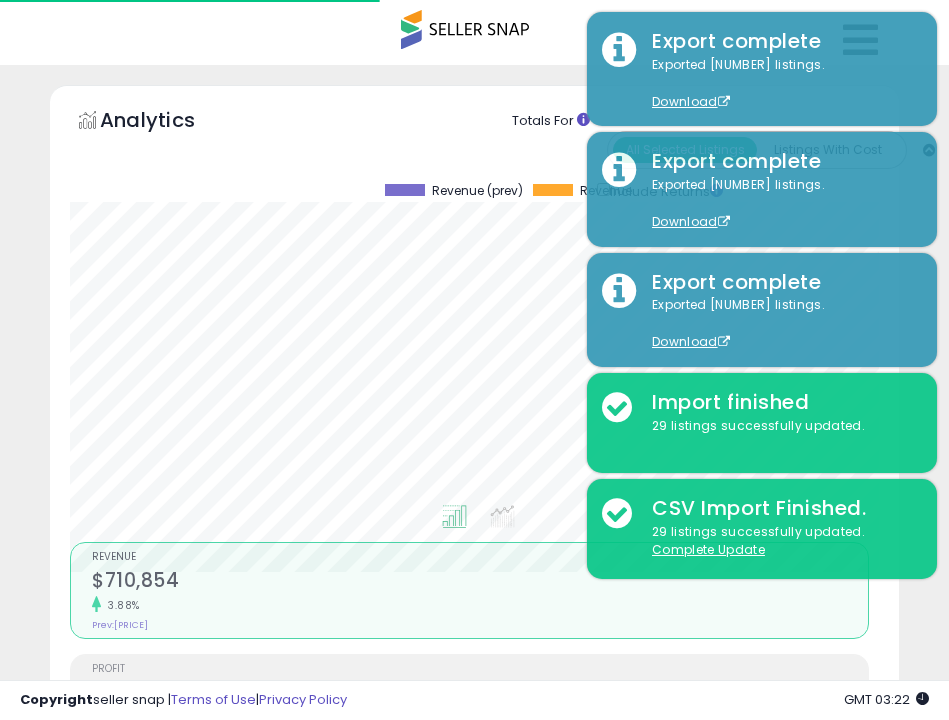 select on "**" 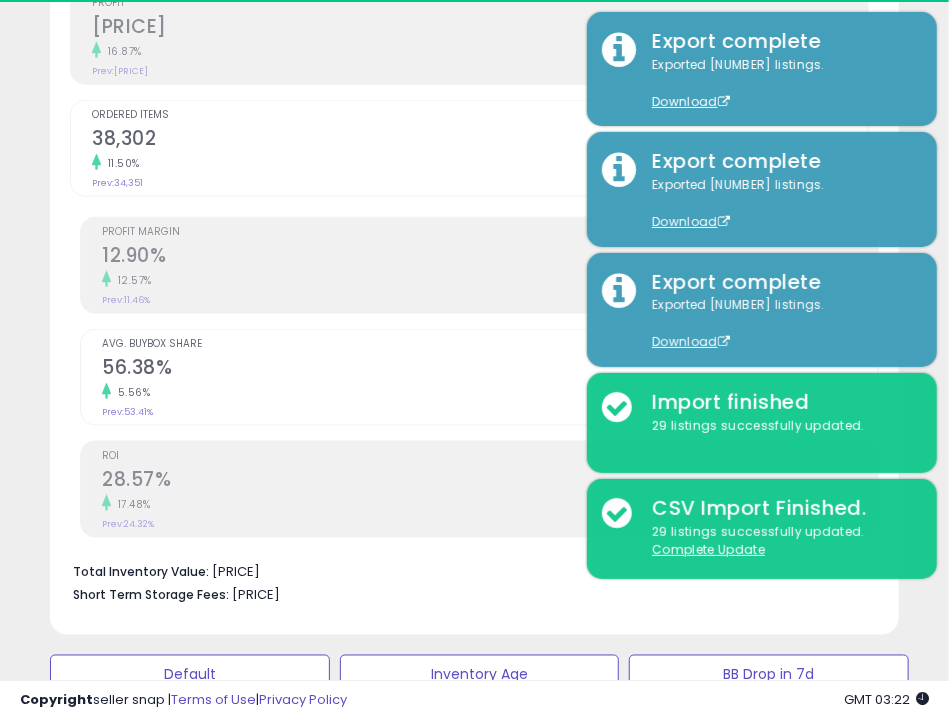 scroll, scrollTop: 666, scrollLeft: 0, axis: vertical 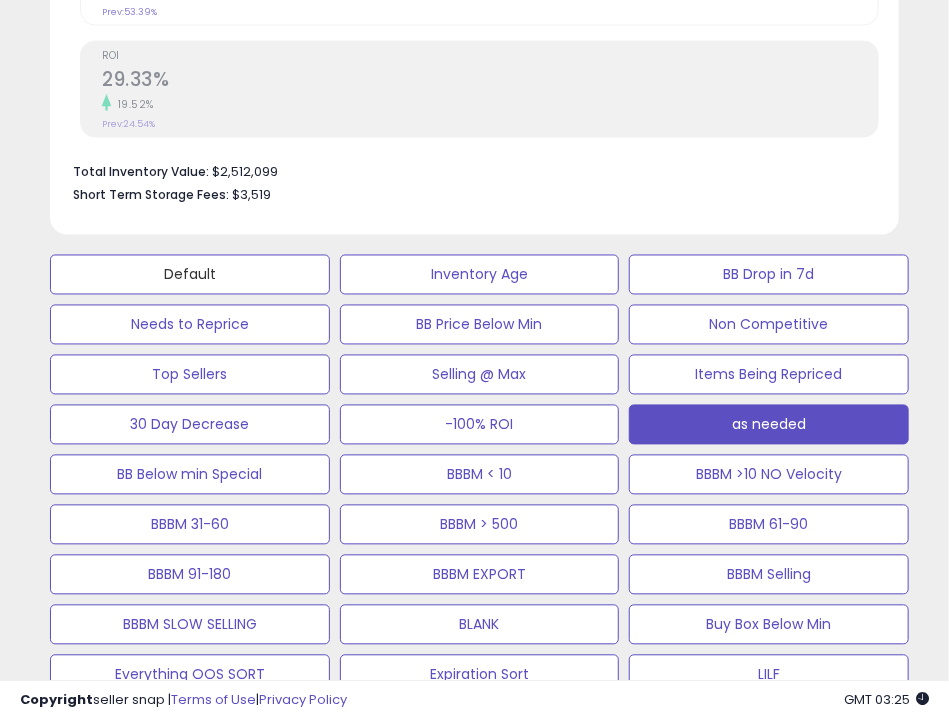 click on "Default" at bounding box center [190, 275] 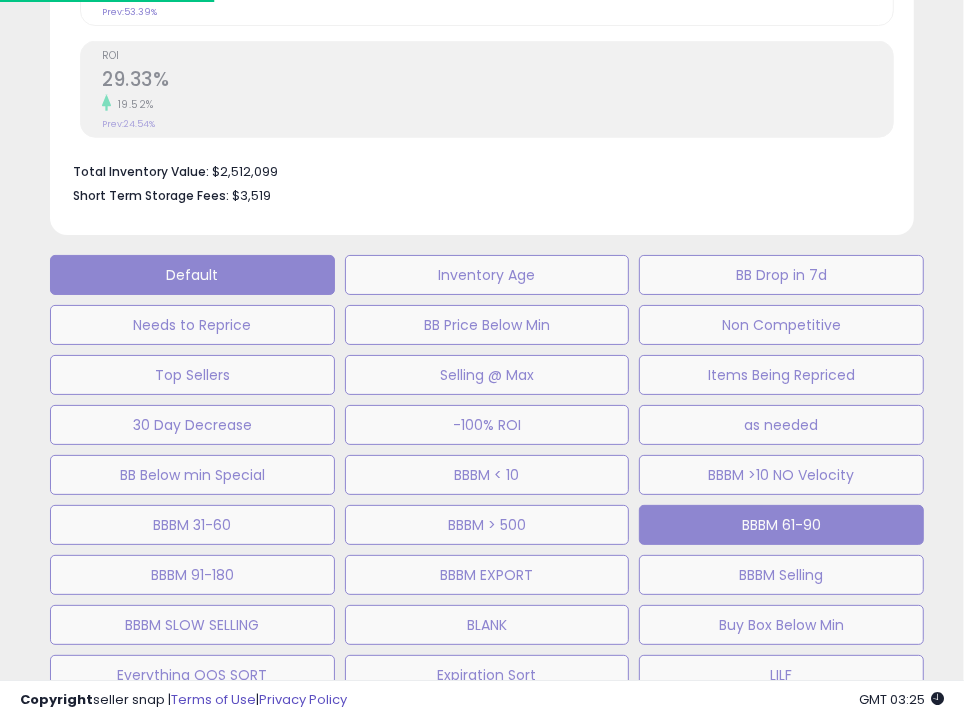 scroll, scrollTop: 999609, scrollLeft: 999145, axis: both 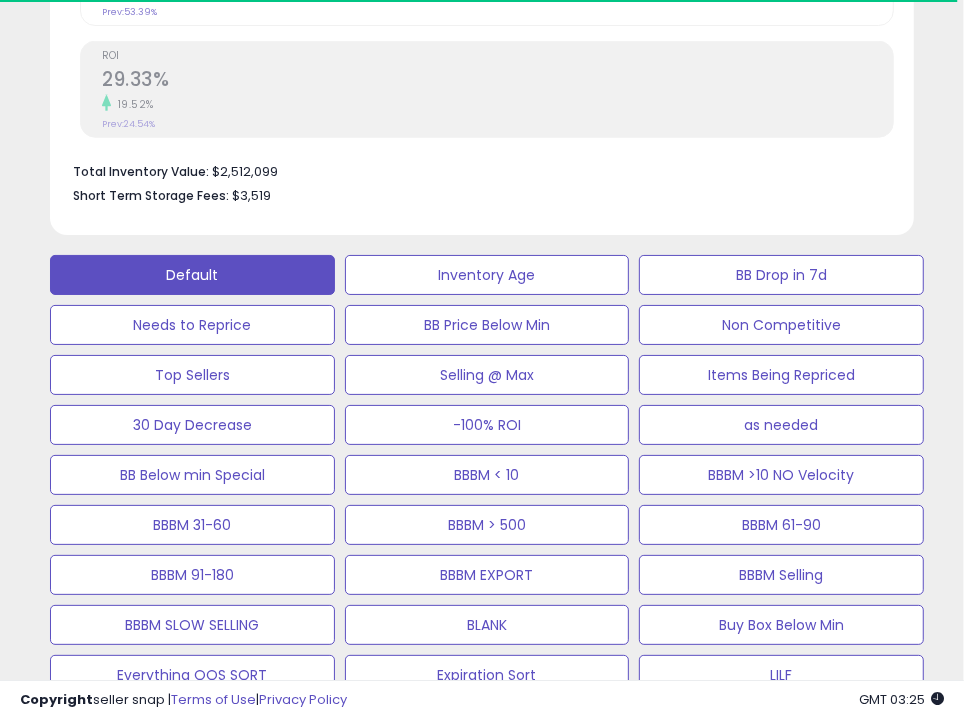 select on "**" 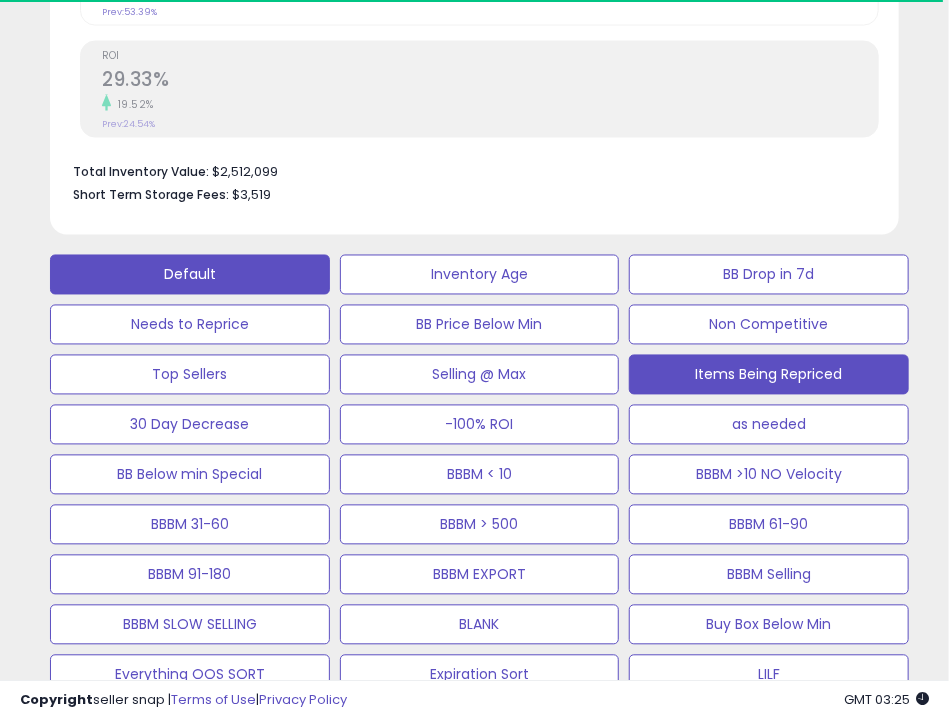 scroll, scrollTop: 390, scrollLeft: 838, axis: both 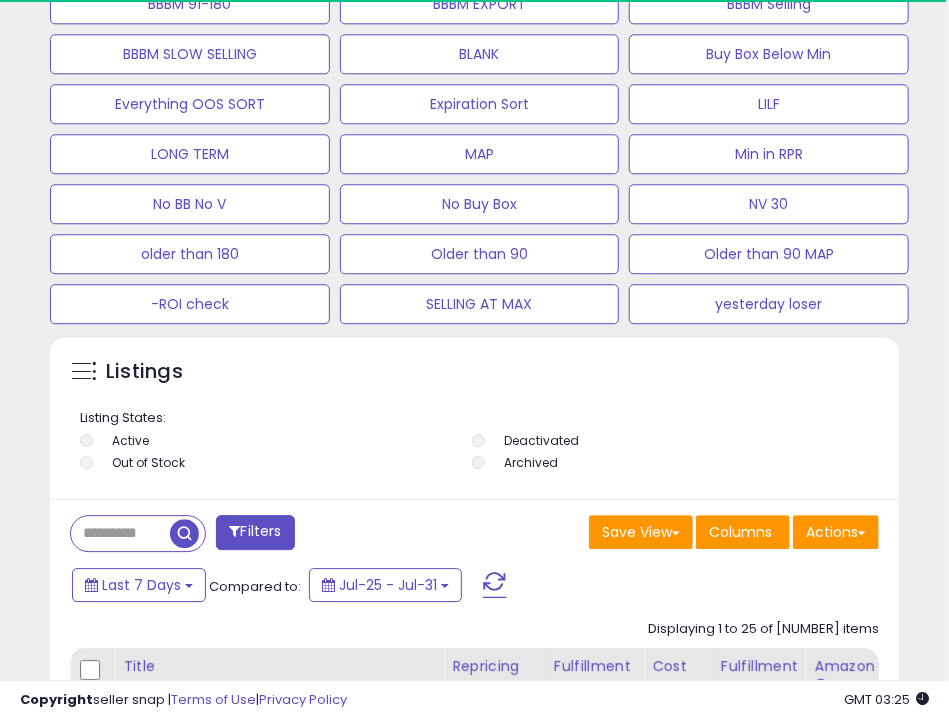 click on "Actions
Import
Export Visible Columns
Export All Columns
Export Related Asins" at bounding box center (836, 534) 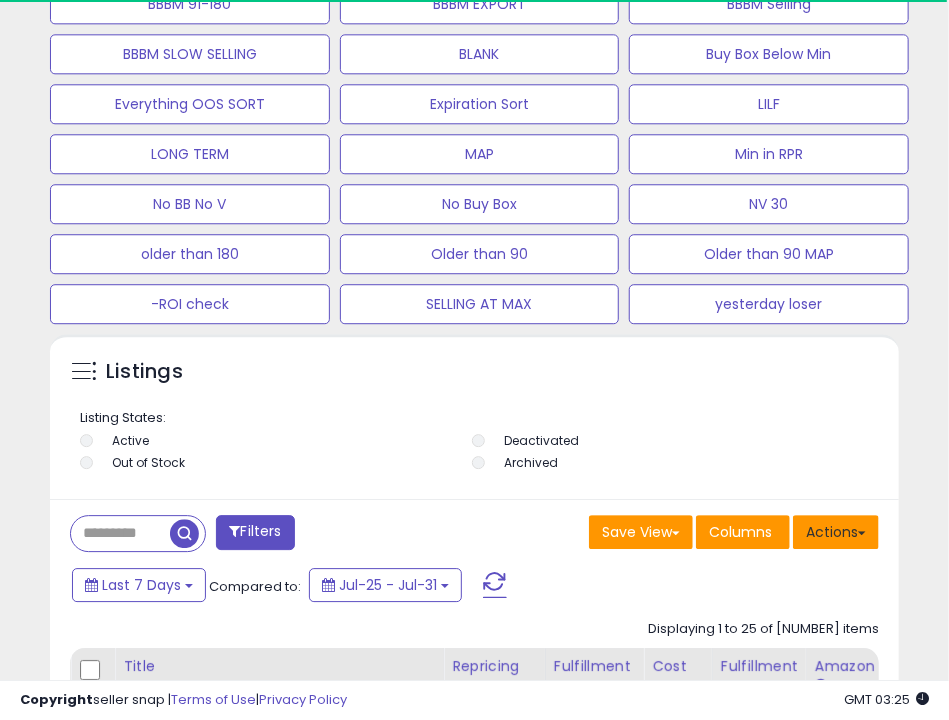 click on "Actions" at bounding box center [836, 532] 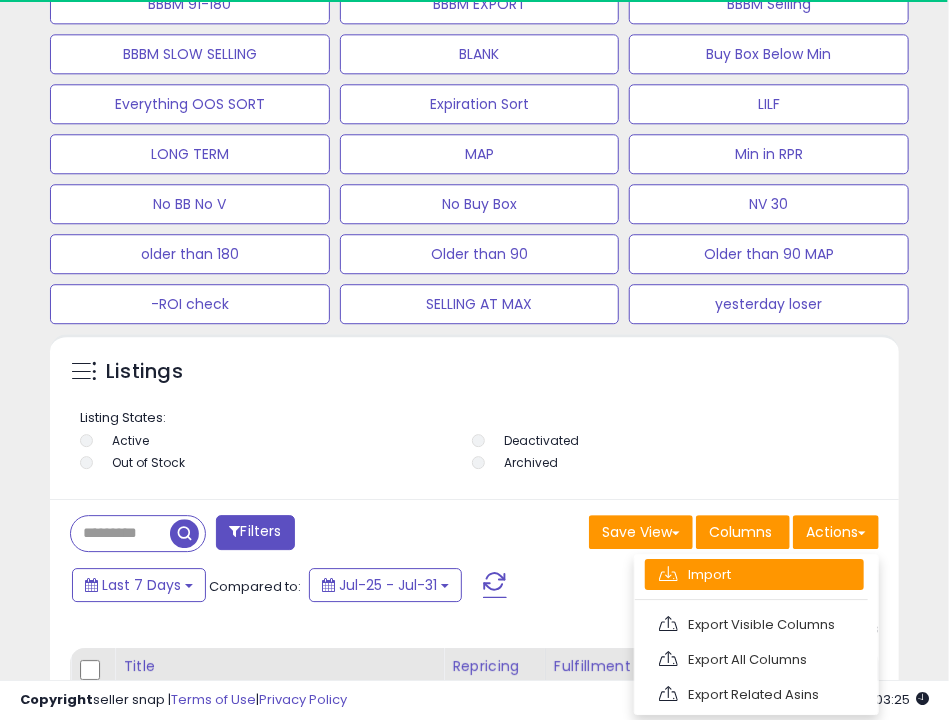 click on "Import" at bounding box center [754, 574] 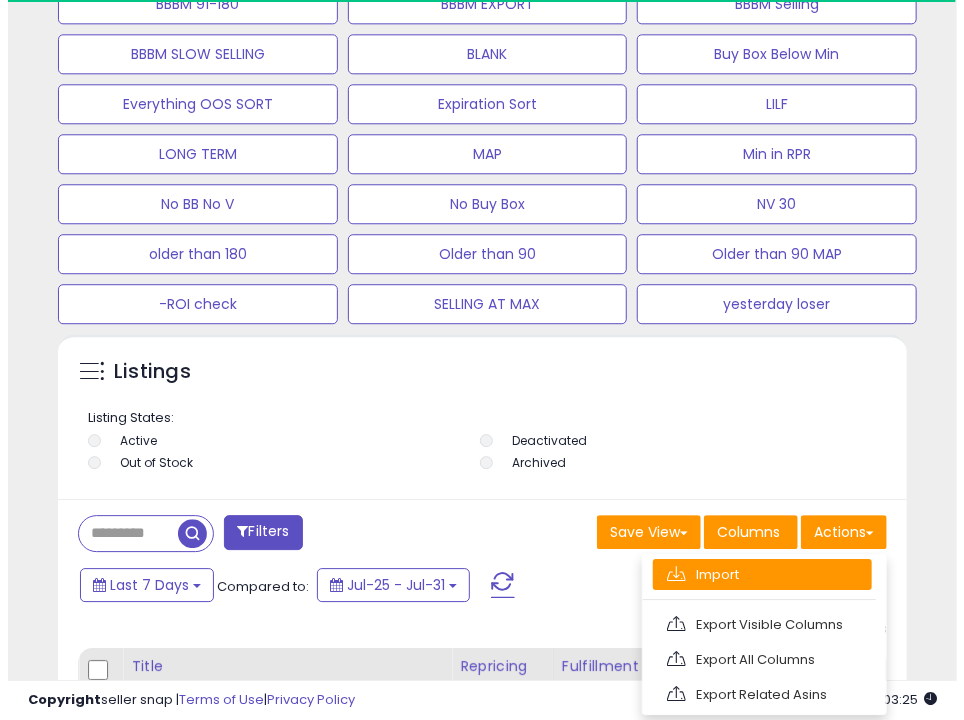 scroll, scrollTop: 999609, scrollLeft: 999145, axis: both 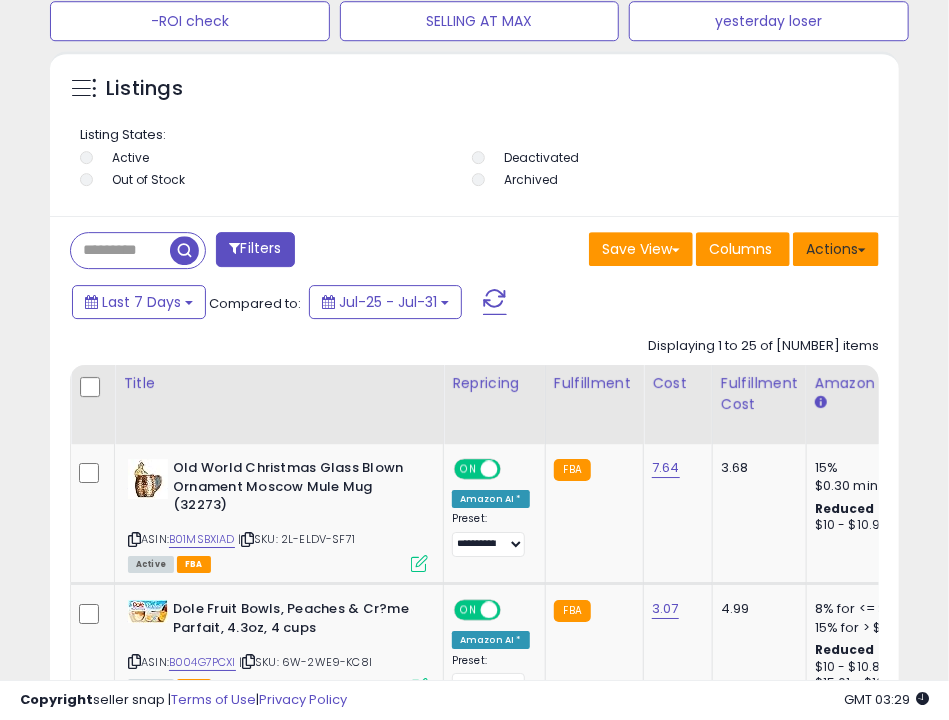 drag, startPoint x: 831, startPoint y: 254, endPoint x: 823, endPoint y: 264, distance: 12.806249 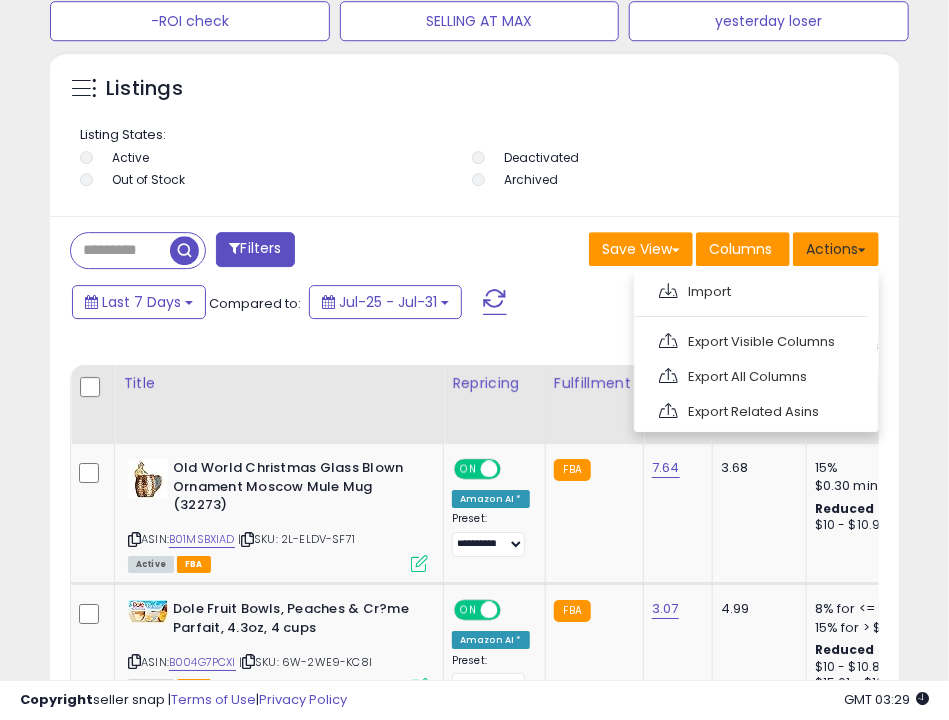 click on "Actions" at bounding box center (836, 249) 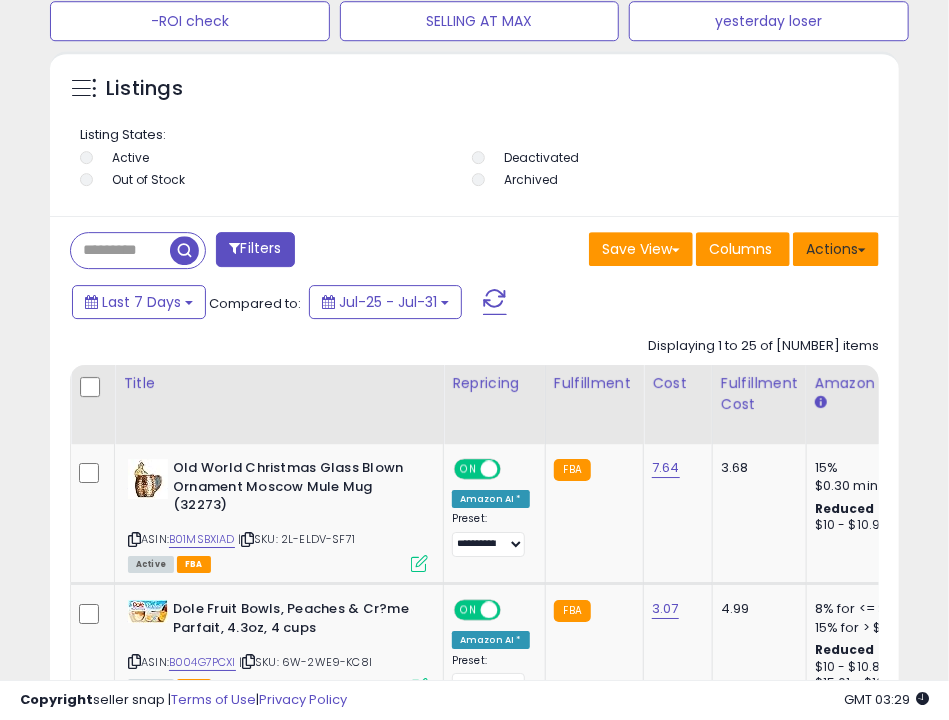 click on "Actions" at bounding box center (836, 249) 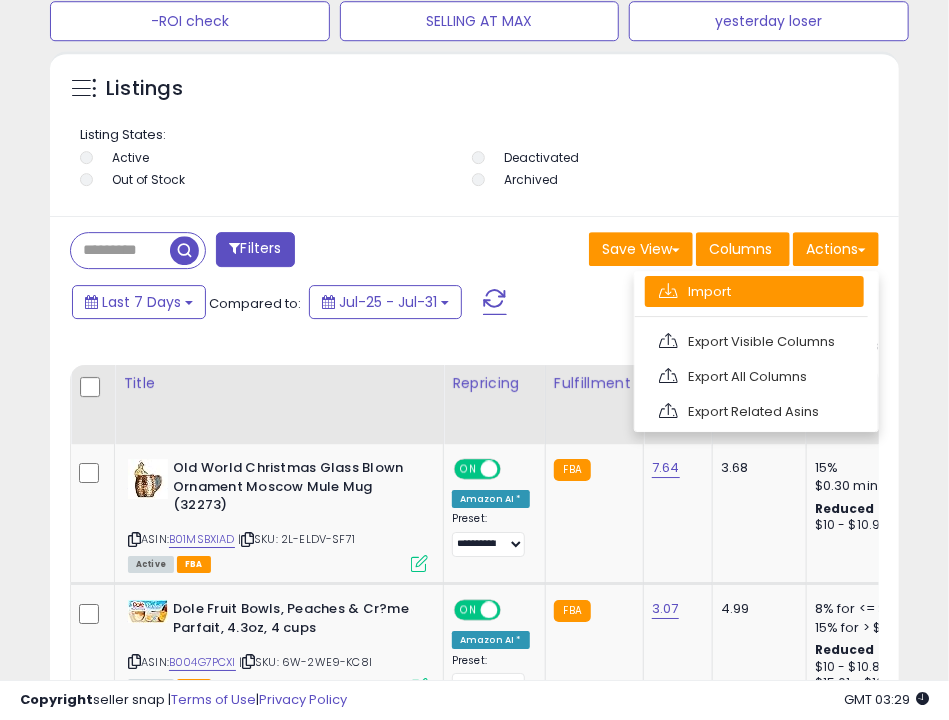 click on "Import" at bounding box center [754, 291] 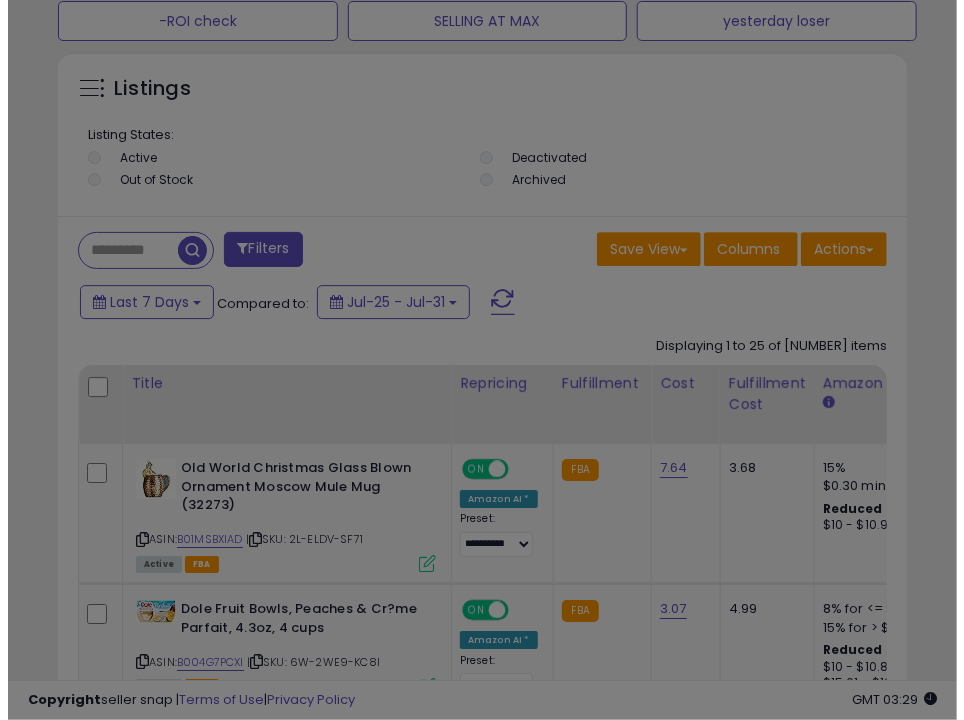 scroll, scrollTop: 999609, scrollLeft: 999145, axis: both 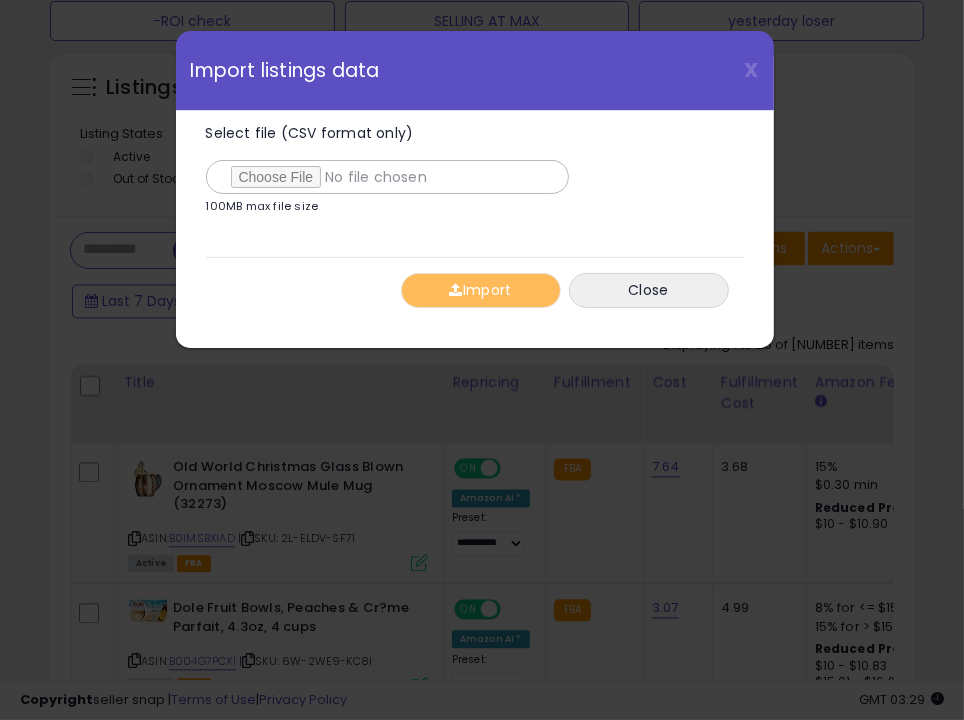 type on "**********" 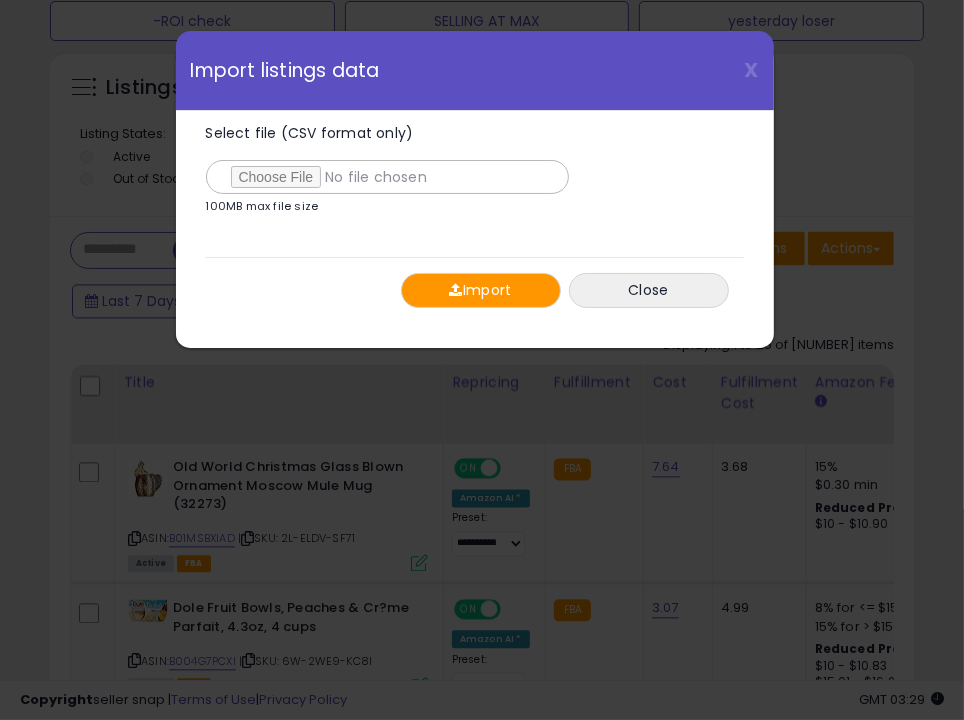 click on "Import" at bounding box center [481, 290] 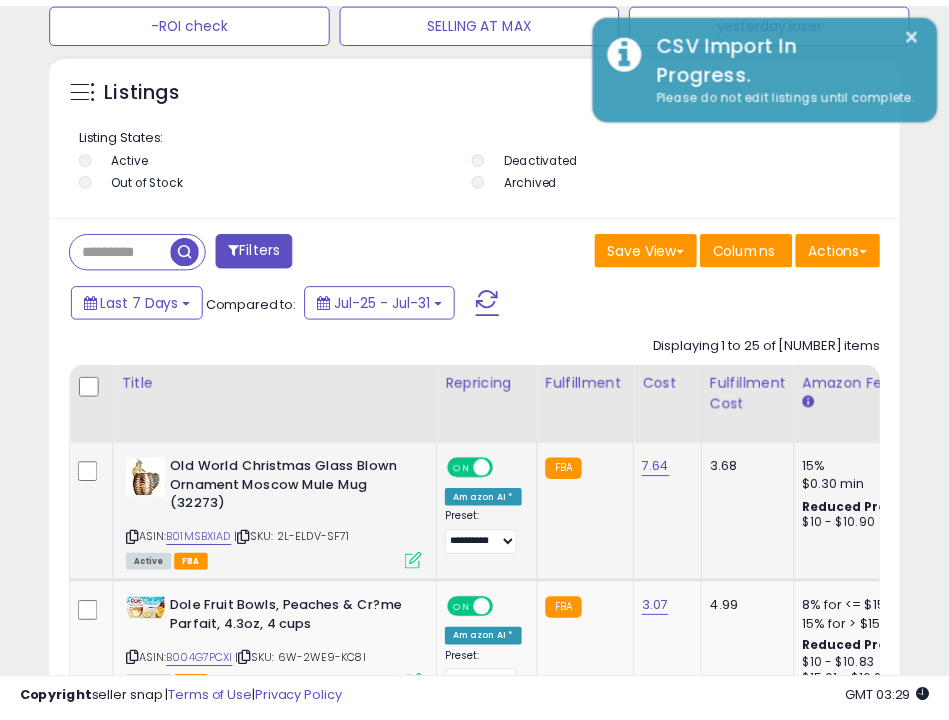 scroll, scrollTop: 390, scrollLeft: 838, axis: both 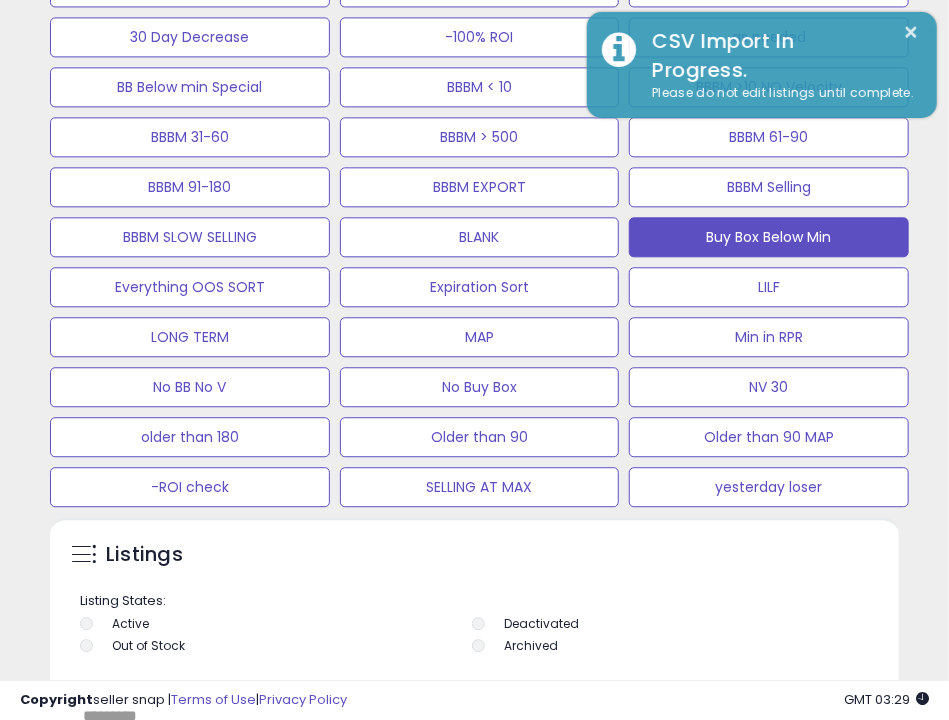 click on "Buy Box Below Min" at bounding box center [480, -113] 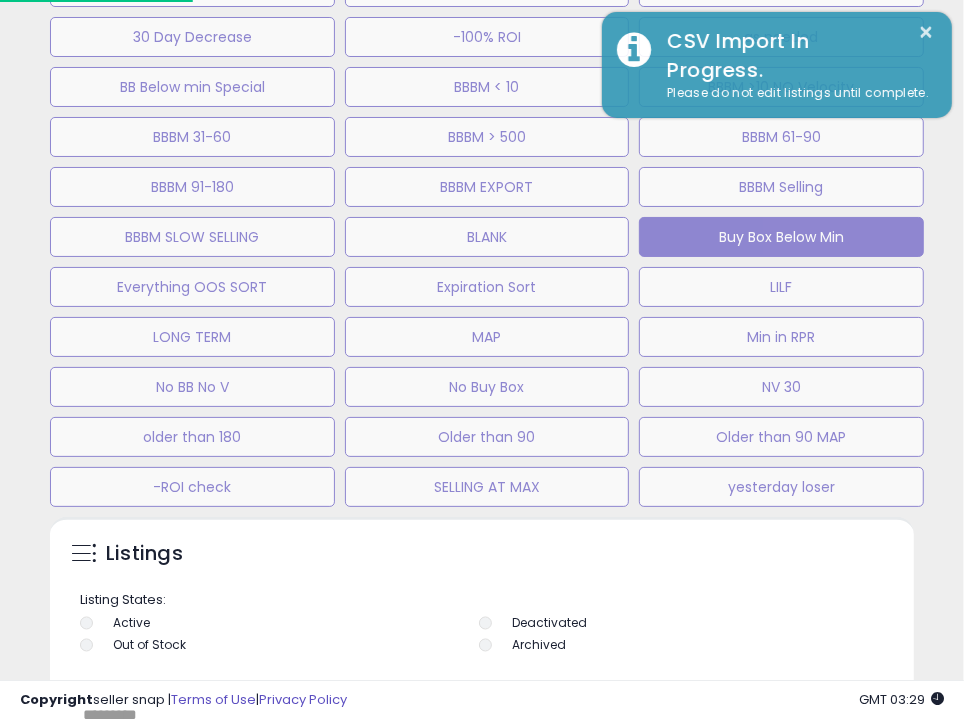 scroll, scrollTop: 999609, scrollLeft: 999145, axis: both 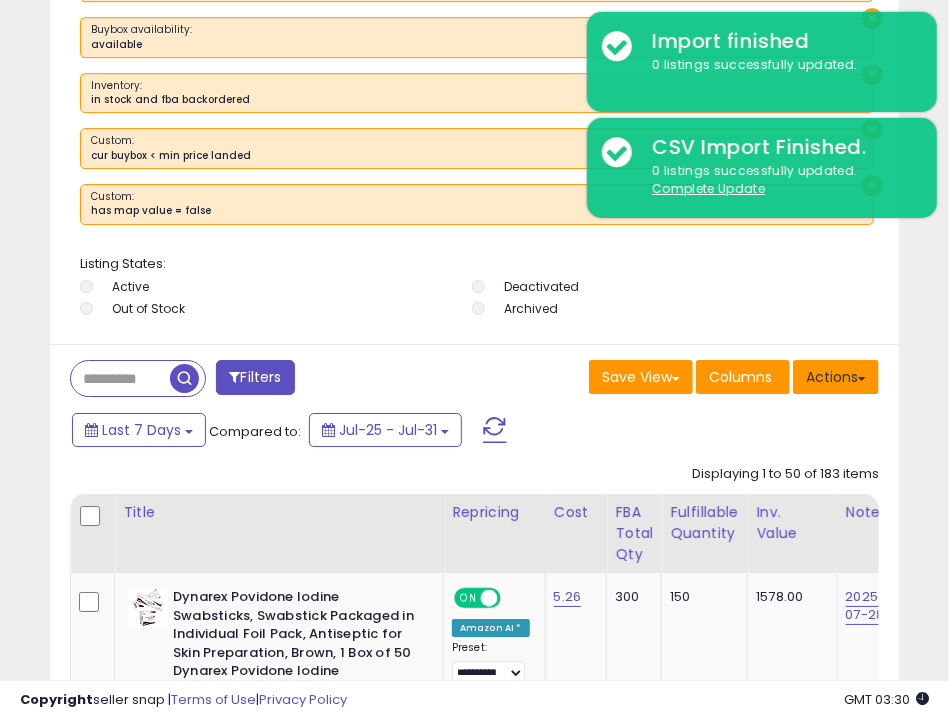 drag, startPoint x: 838, startPoint y: 393, endPoint x: 848, endPoint y: 375, distance: 20.59126 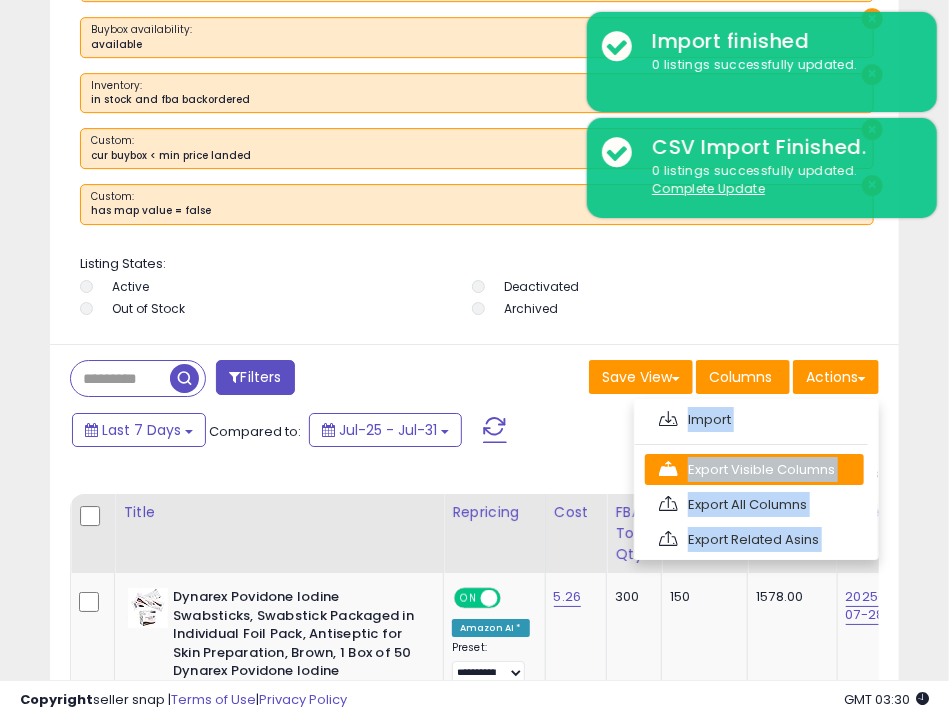 click on "Export Visible Columns" at bounding box center [754, 469] 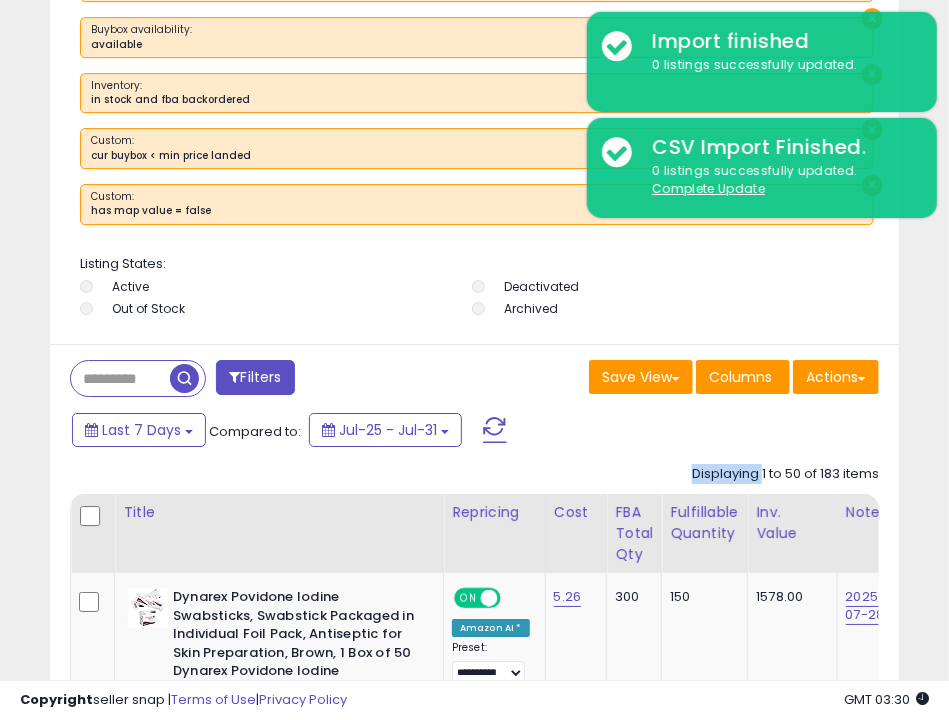click on "Displaying 1 to 50 of 183 items" 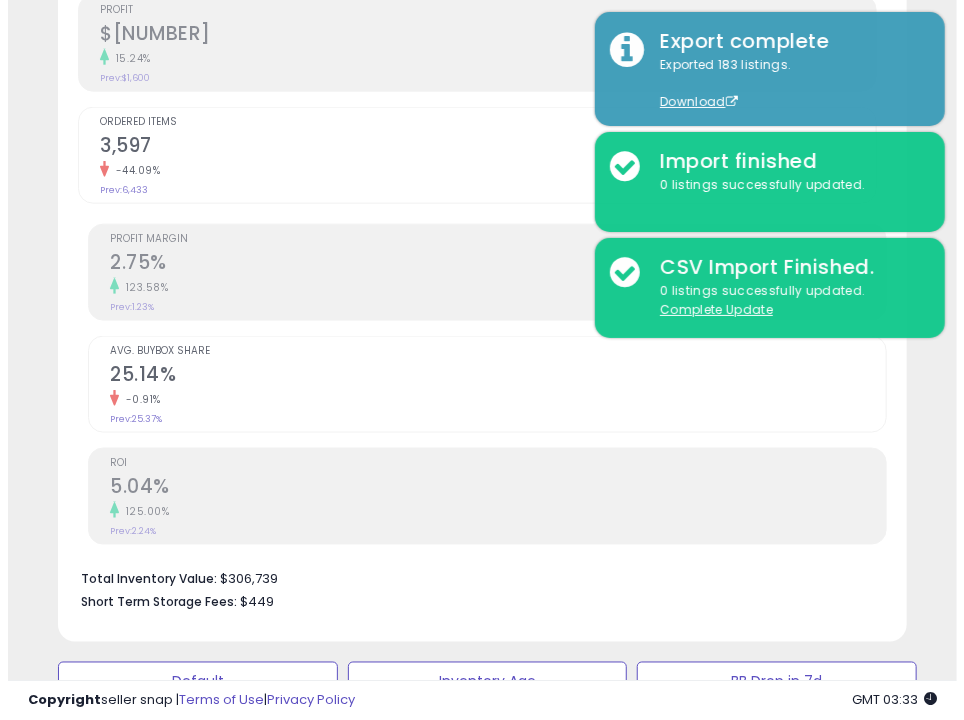 scroll, scrollTop: 827, scrollLeft: 0, axis: vertical 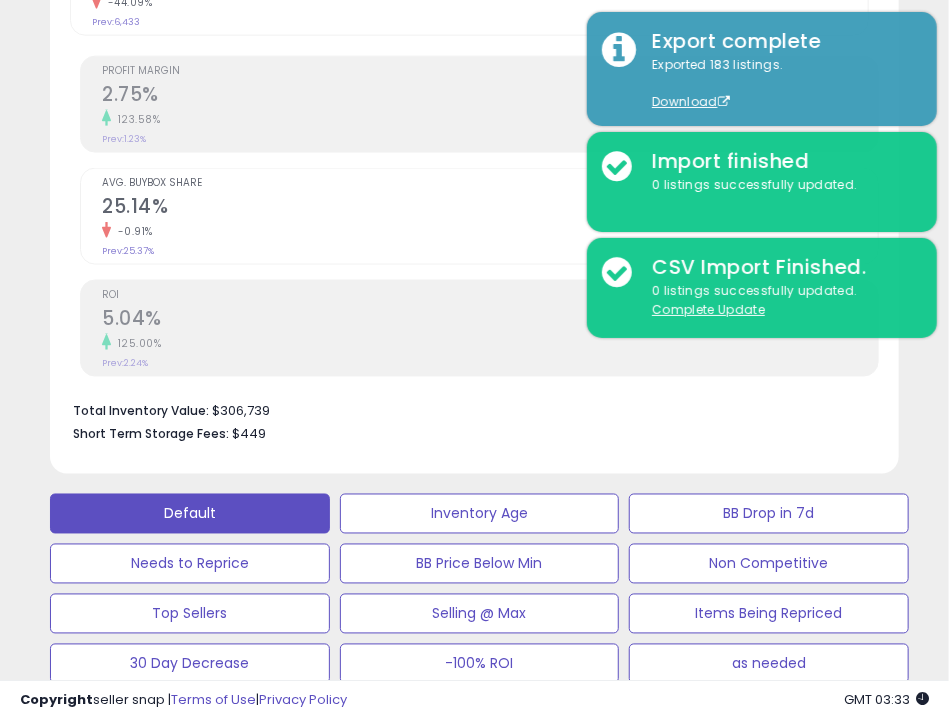 click on "Default" at bounding box center [190, 514] 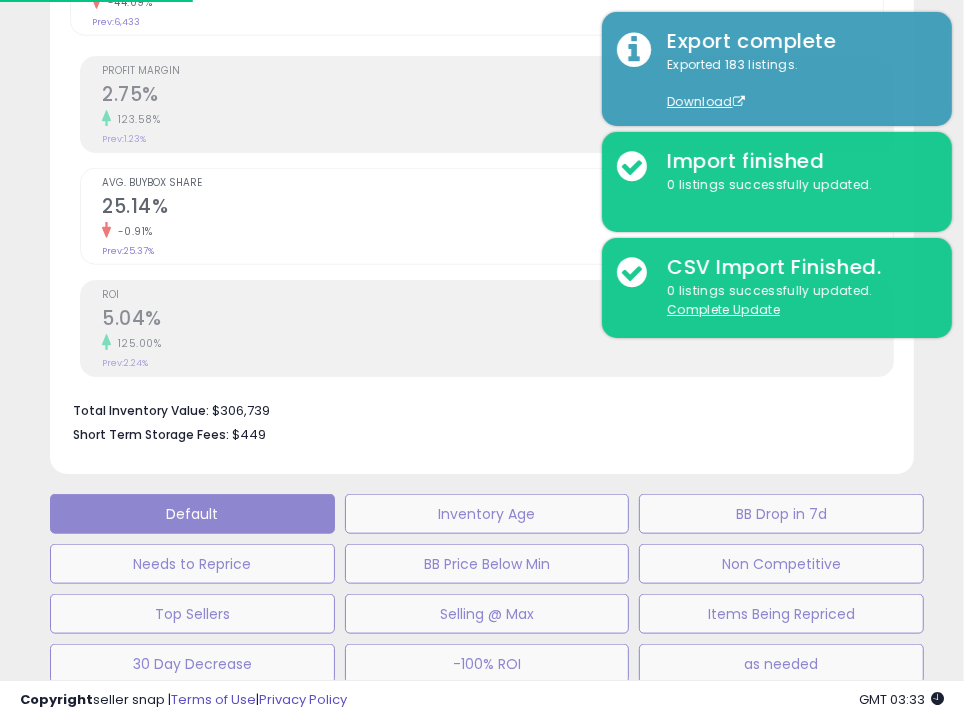 scroll, scrollTop: 999609, scrollLeft: 999145, axis: both 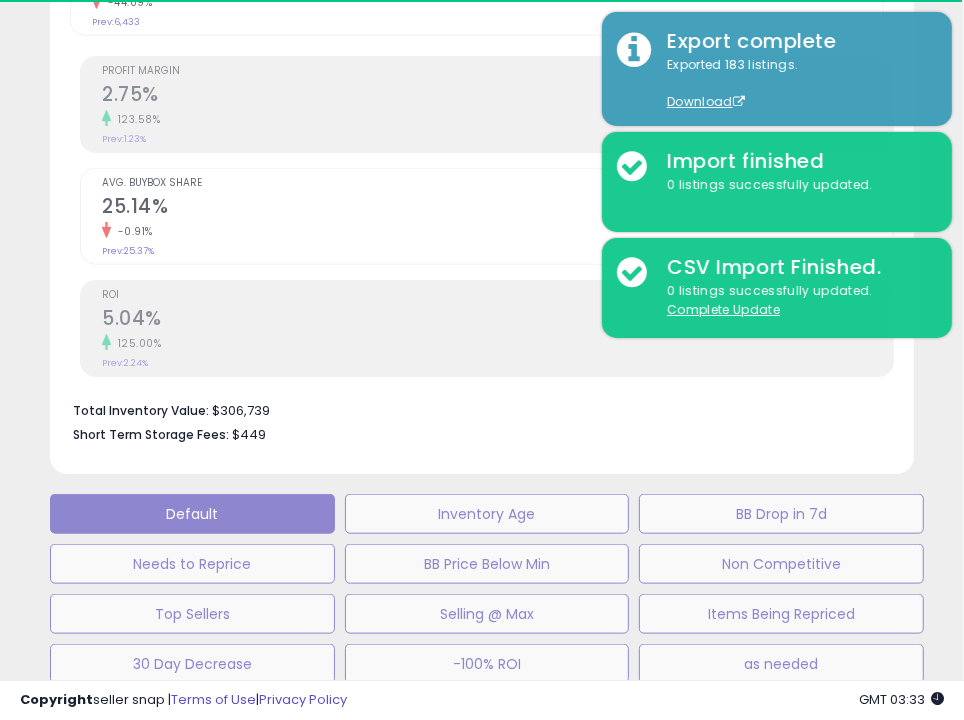 select on "**" 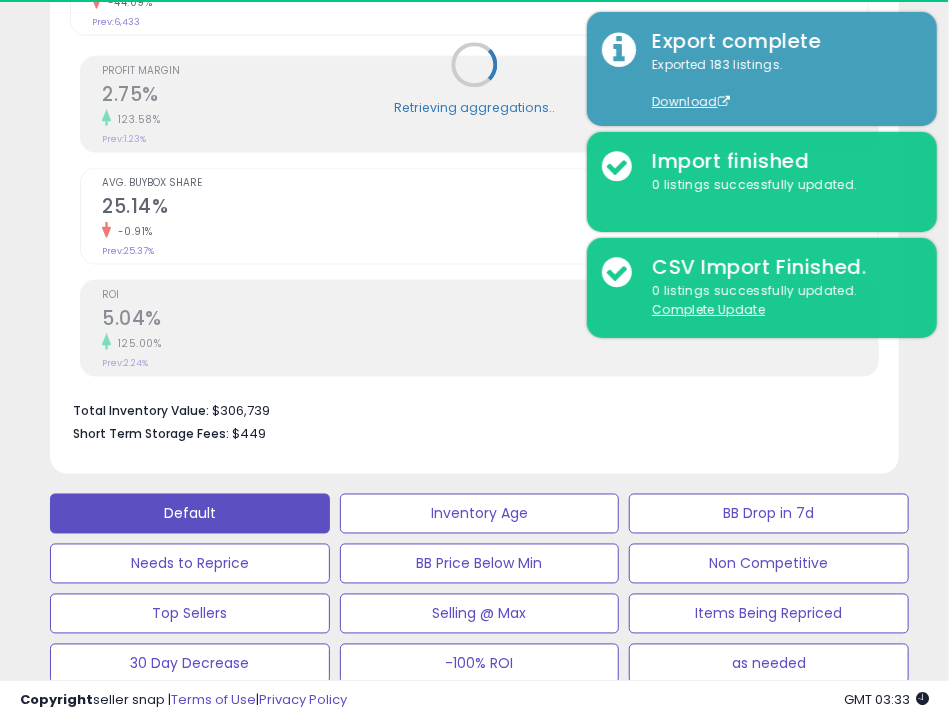 scroll, scrollTop: 390, scrollLeft: 838, axis: both 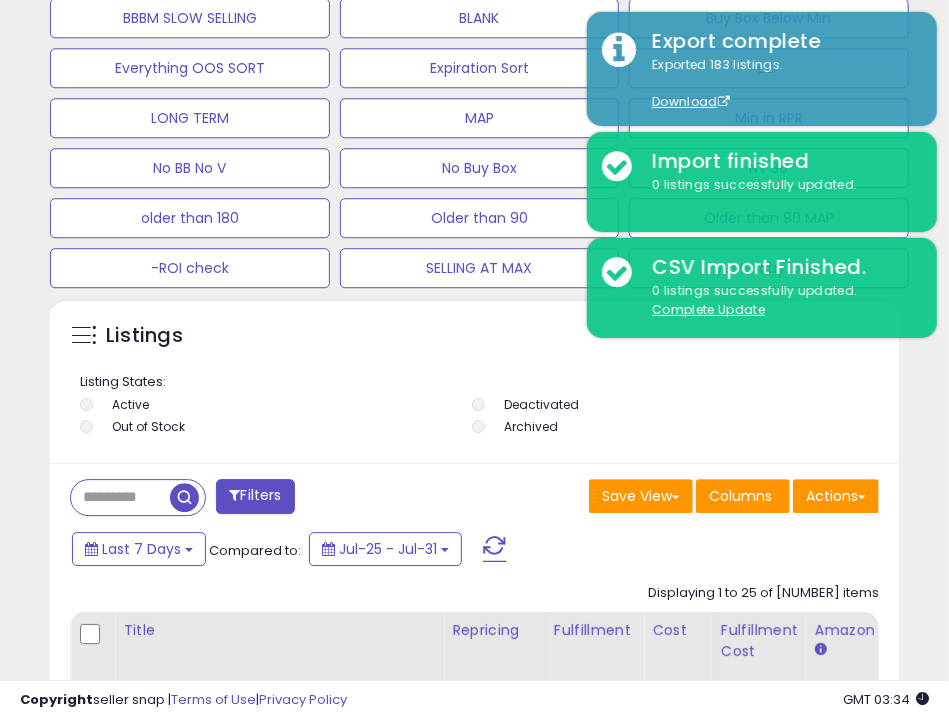click on "Actions
Import
Export Visible Columns
Export All Columns
Export Related Asins" at bounding box center (836, 498) 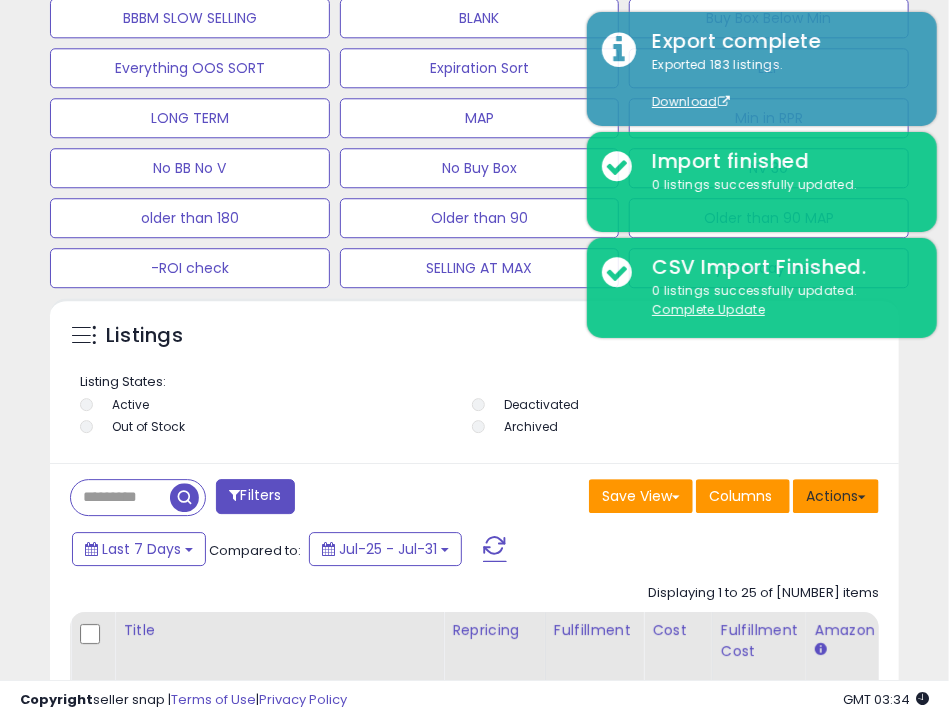 click on "Actions" at bounding box center [836, 496] 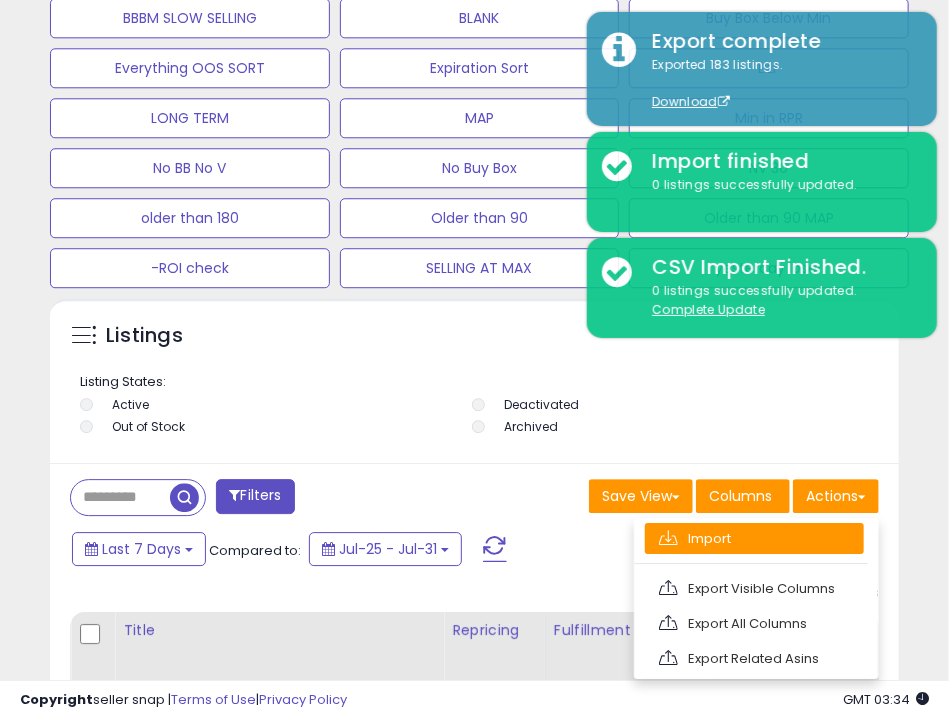 click on "Import" at bounding box center (754, 538) 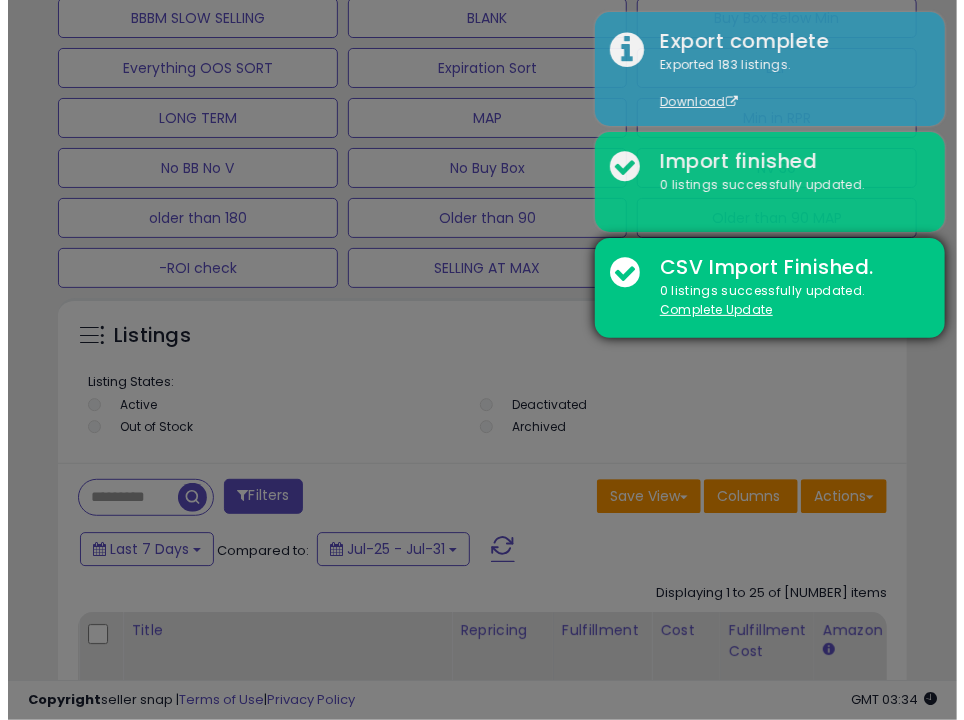 scroll, scrollTop: 999609, scrollLeft: 999145, axis: both 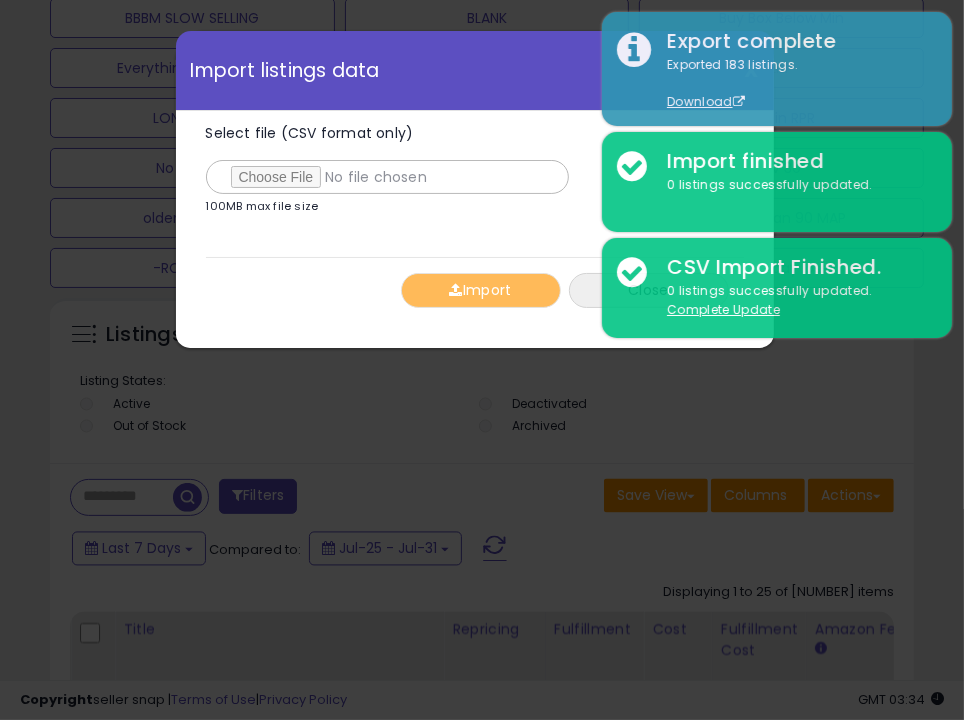 type on "**********" 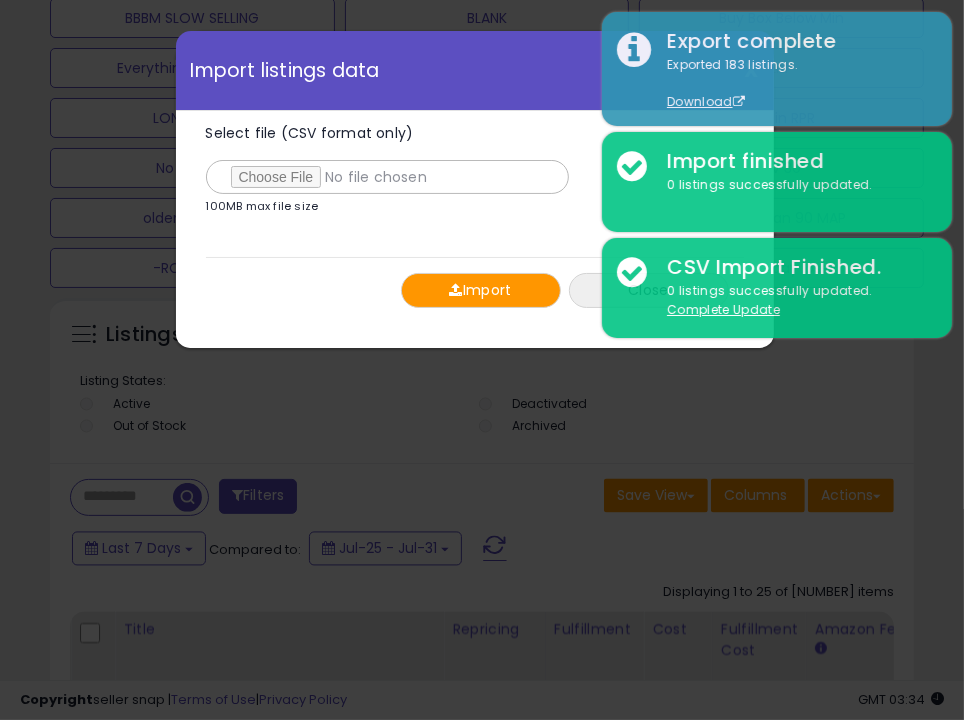click on "Import" at bounding box center [481, 290] 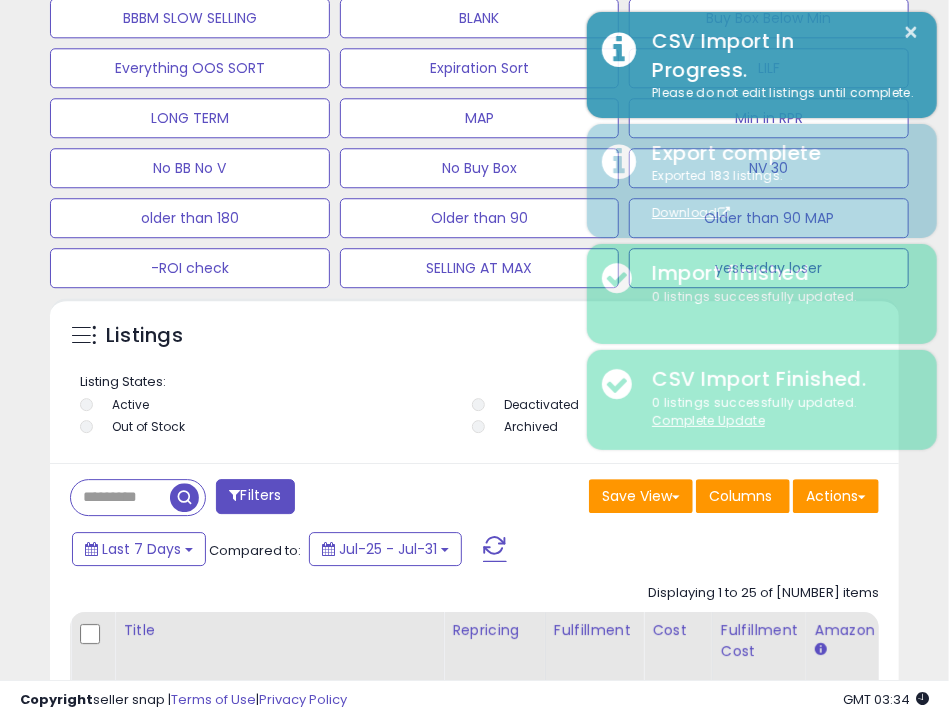 scroll, scrollTop: 390, scrollLeft: 838, axis: both 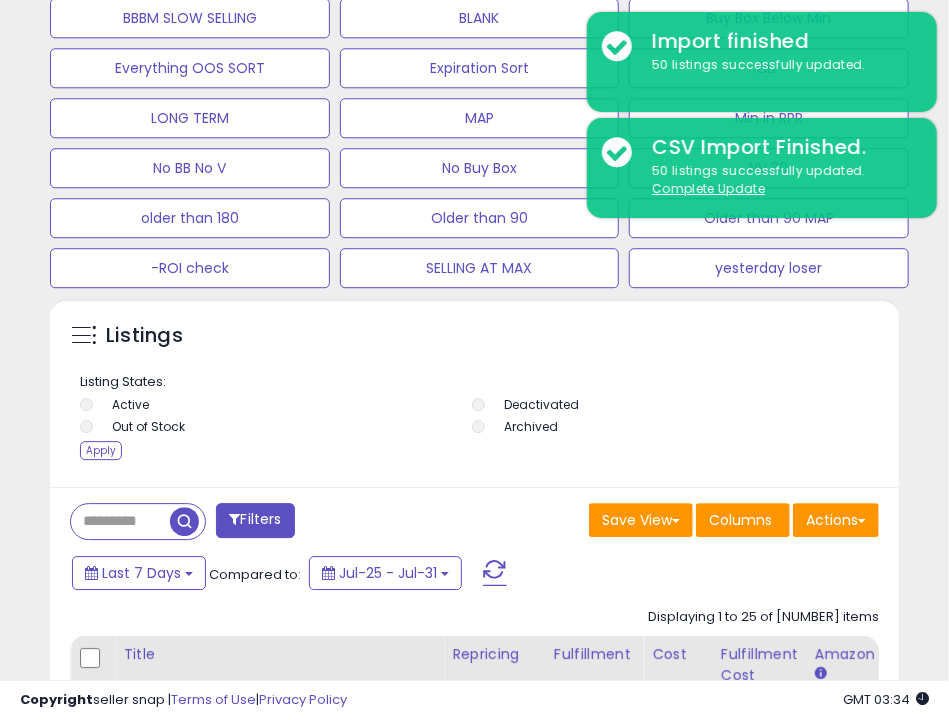 click on "Archived" at bounding box center [666, 429] 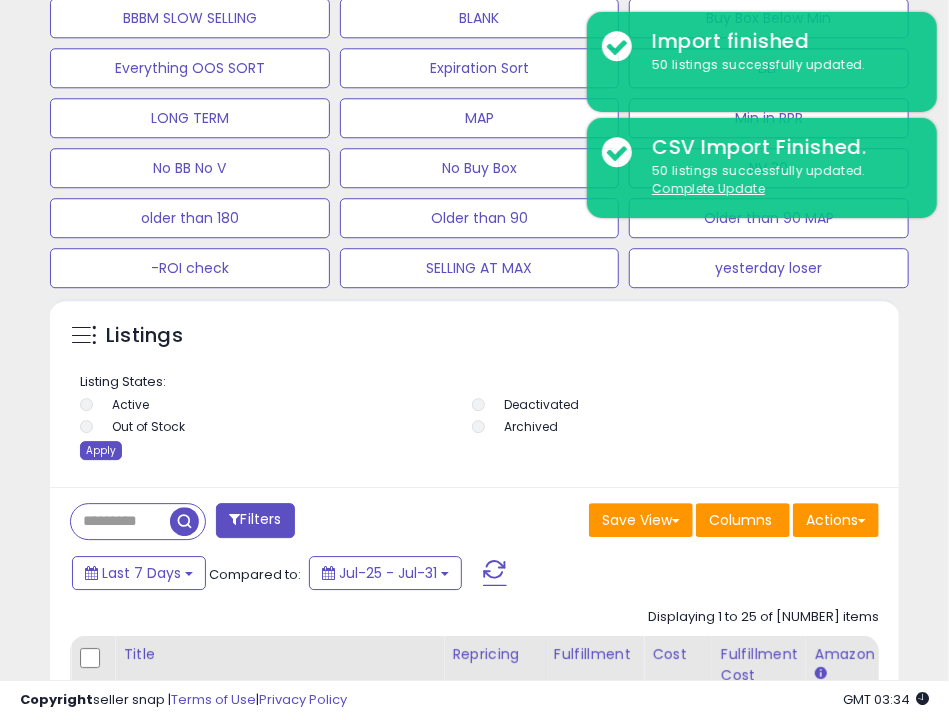 click on "Apply" at bounding box center (101, 450) 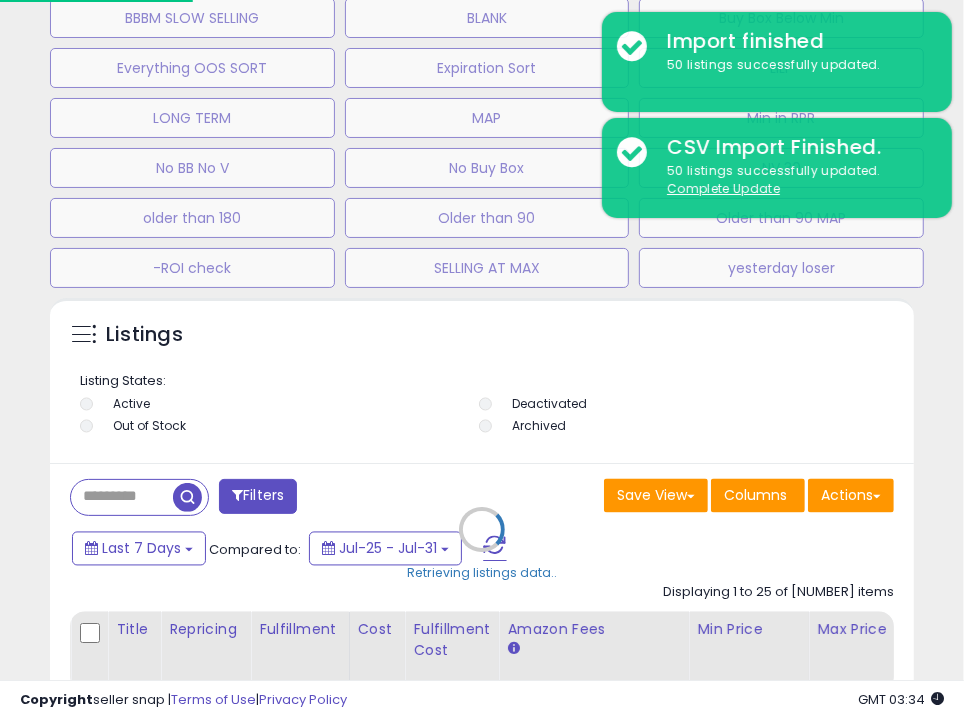 scroll, scrollTop: 999609, scrollLeft: 999145, axis: both 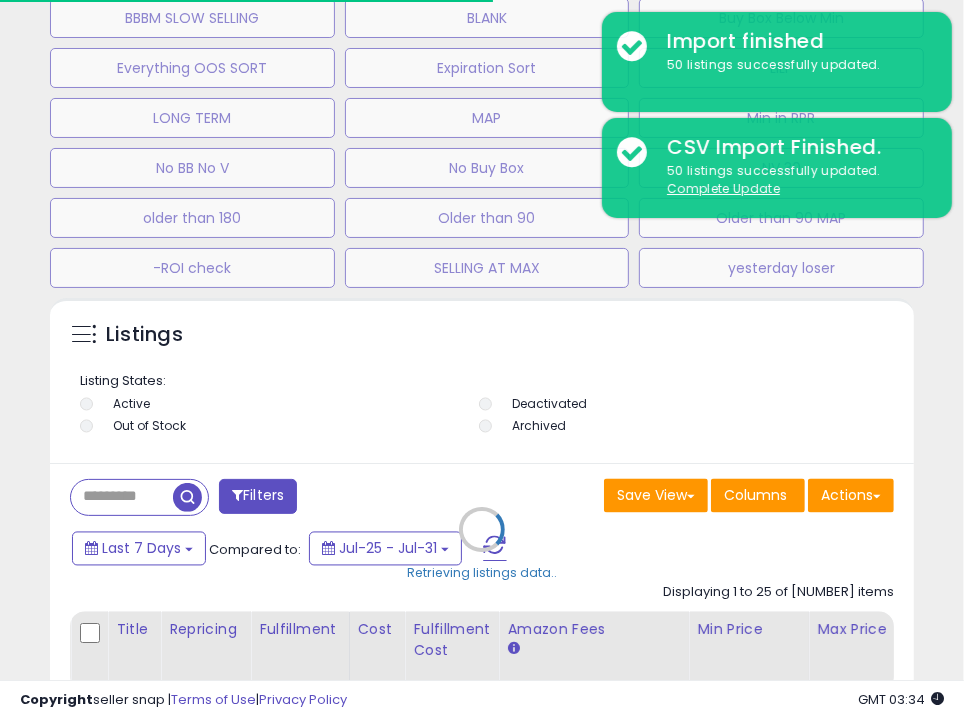 click on "Retrieving listings data.." at bounding box center (482, 544) 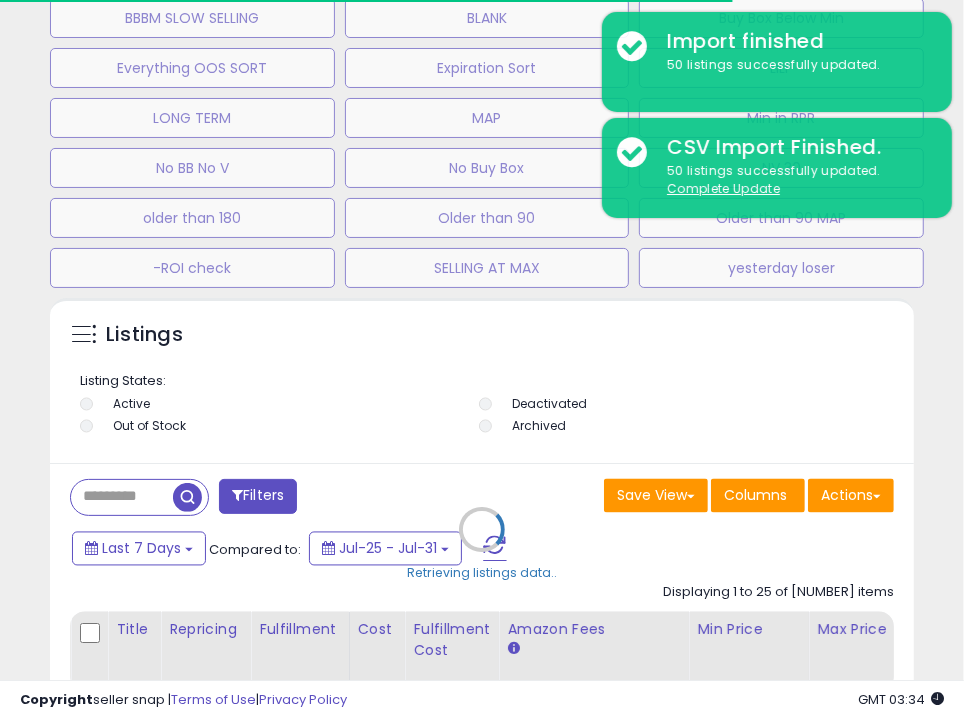 click on "Retrieving listings data.." at bounding box center [482, 544] 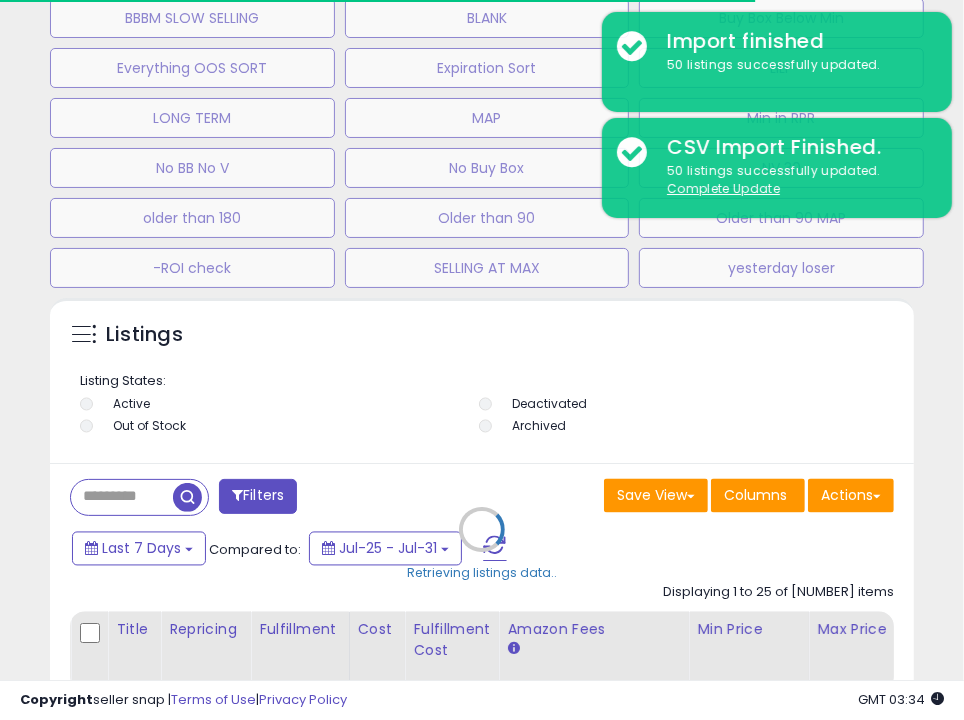 click on "Retrieving listings data.." at bounding box center (482, 544) 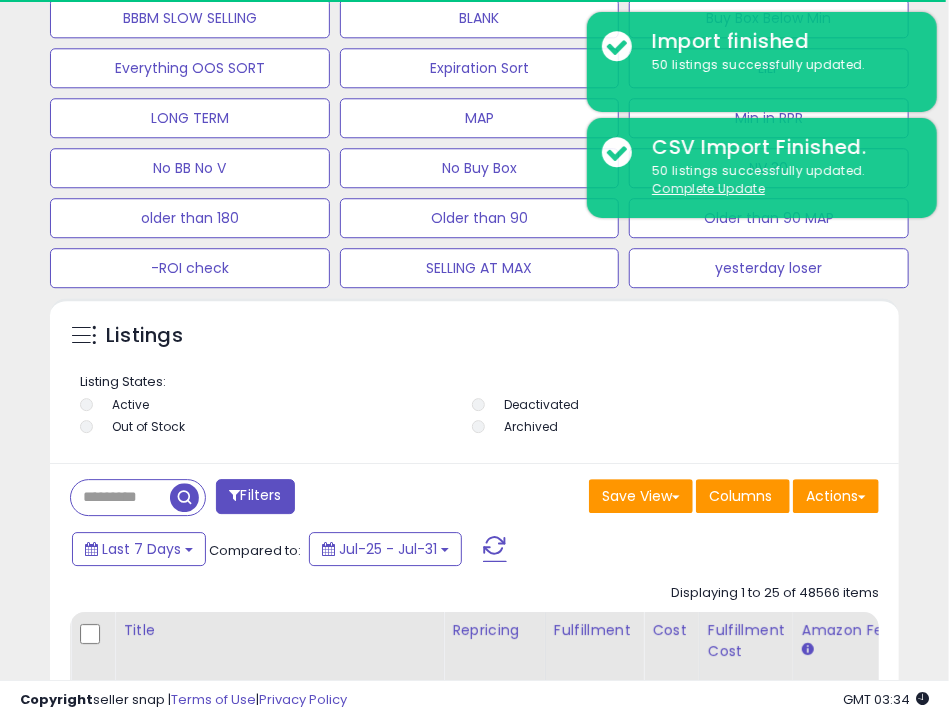 scroll, scrollTop: 390, scrollLeft: 838, axis: both 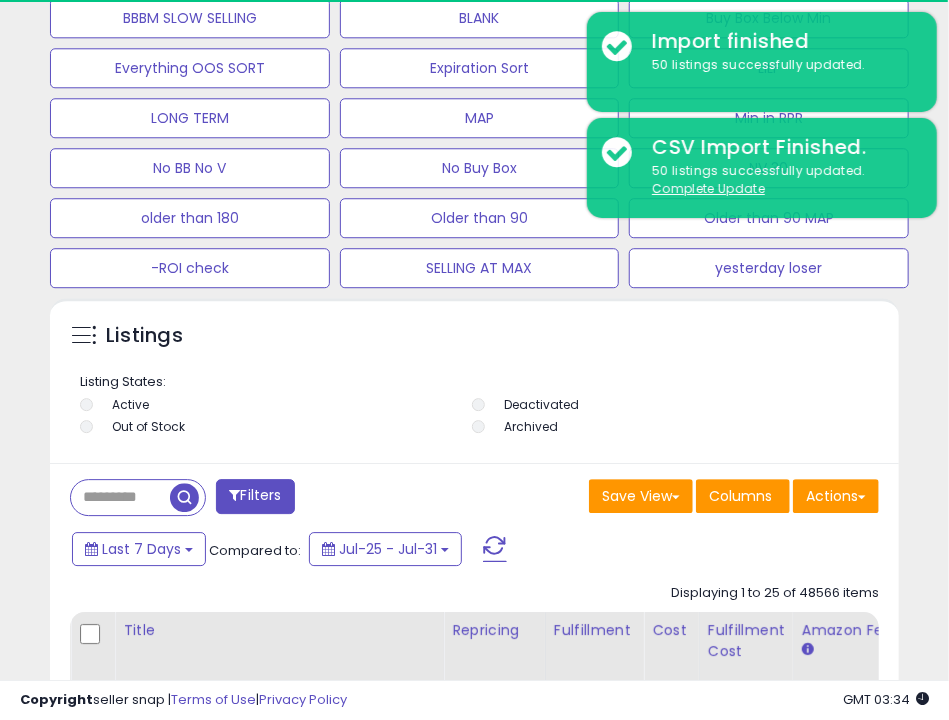 click on "Listings" at bounding box center (144, 336) 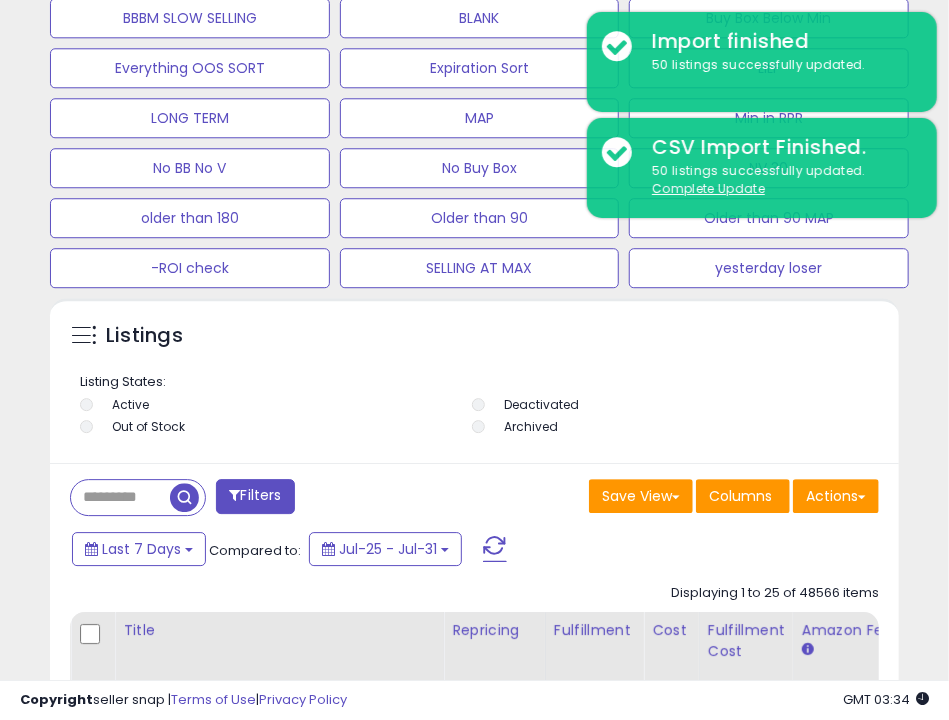 scroll, scrollTop: 999609, scrollLeft: 999160, axis: both 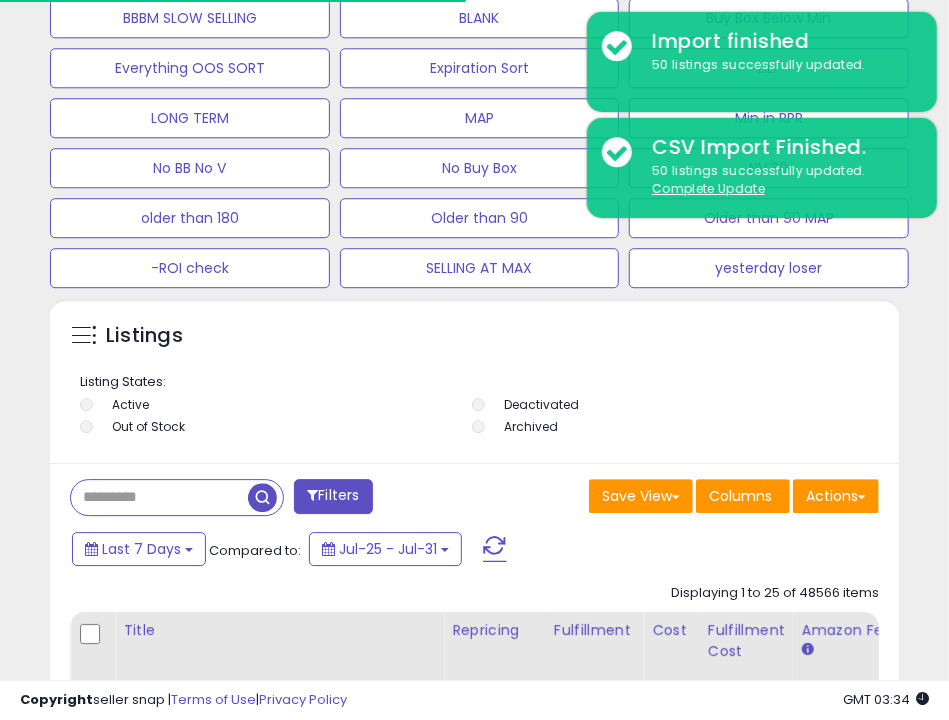 click at bounding box center [159, 497] 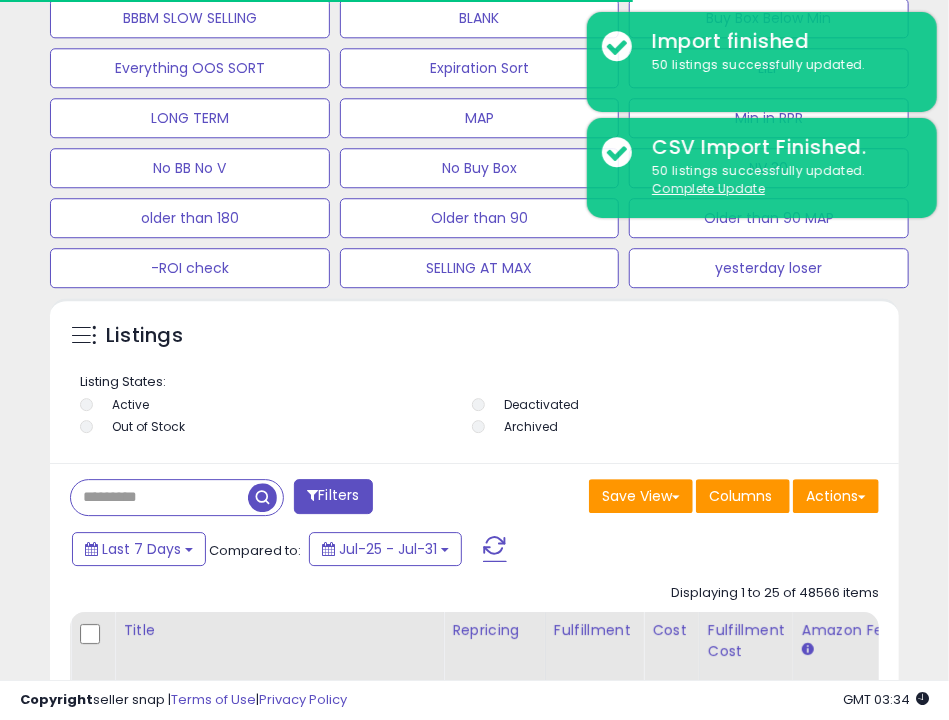 click at bounding box center [159, 497] 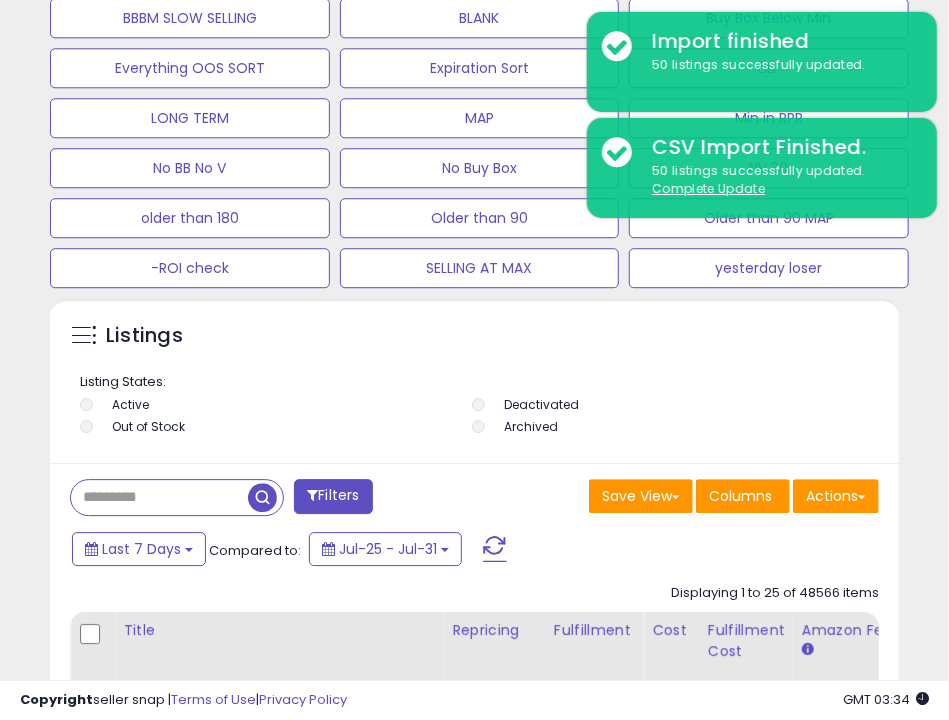 paste on "**********" 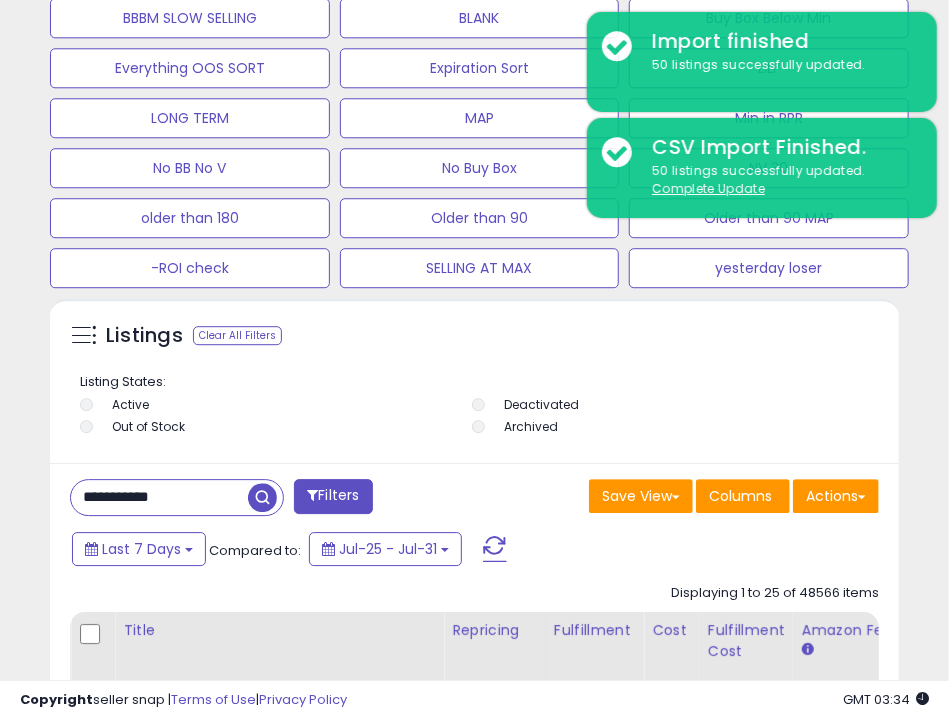 type on "**********" 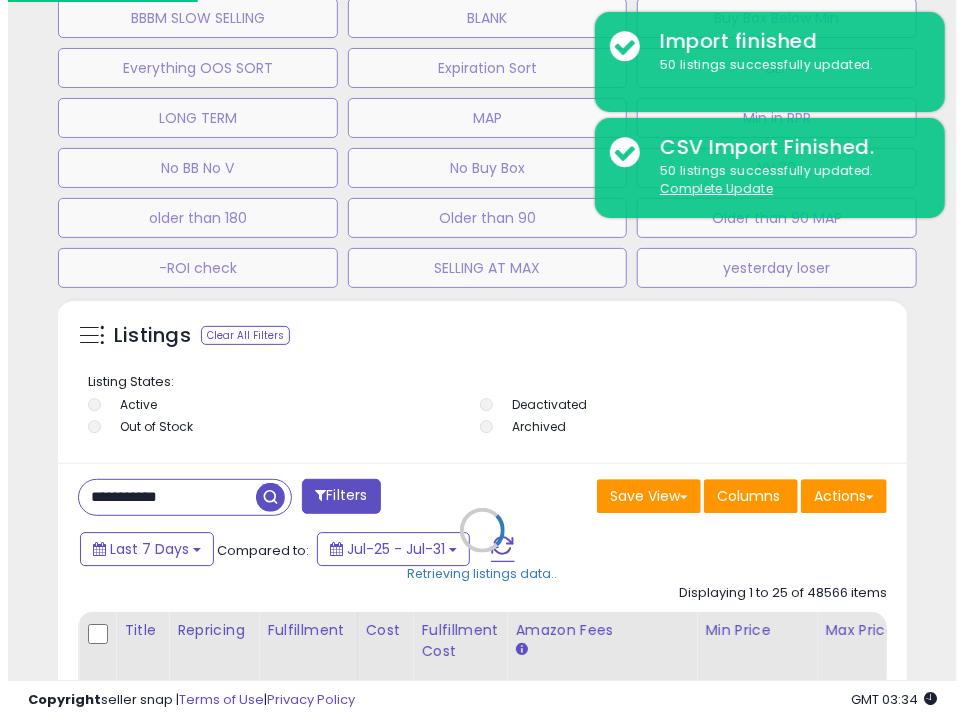 scroll, scrollTop: 999609, scrollLeft: 999145, axis: both 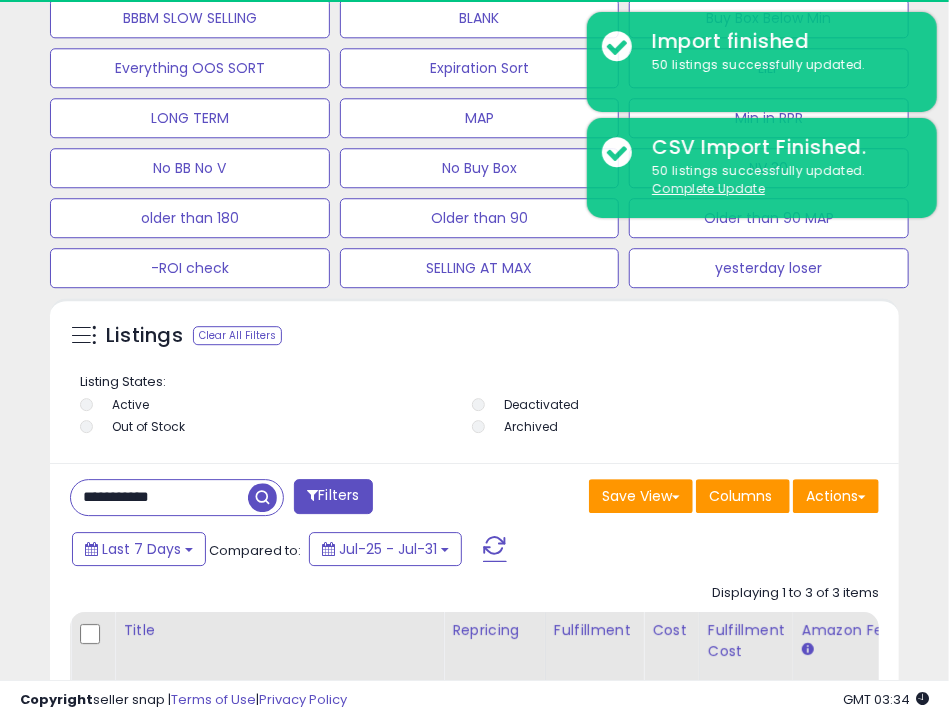 click on "Save View
Save As New View
Update Current View
Columns
Actions
Import  Export Visible Columns" at bounding box center (685, 498) 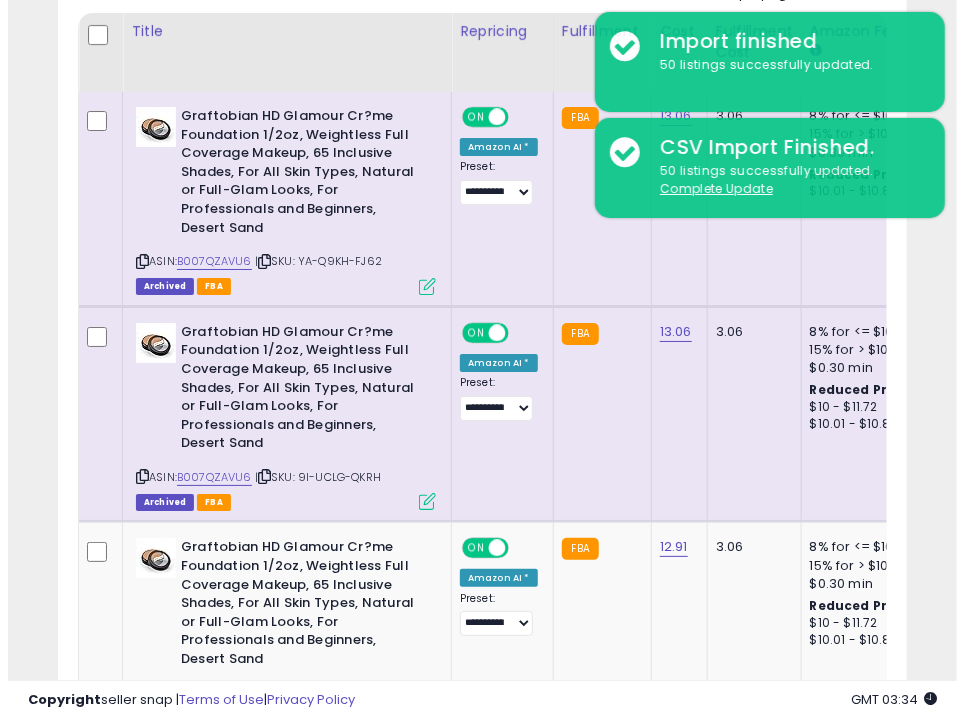 scroll, scrollTop: 2133, scrollLeft: 0, axis: vertical 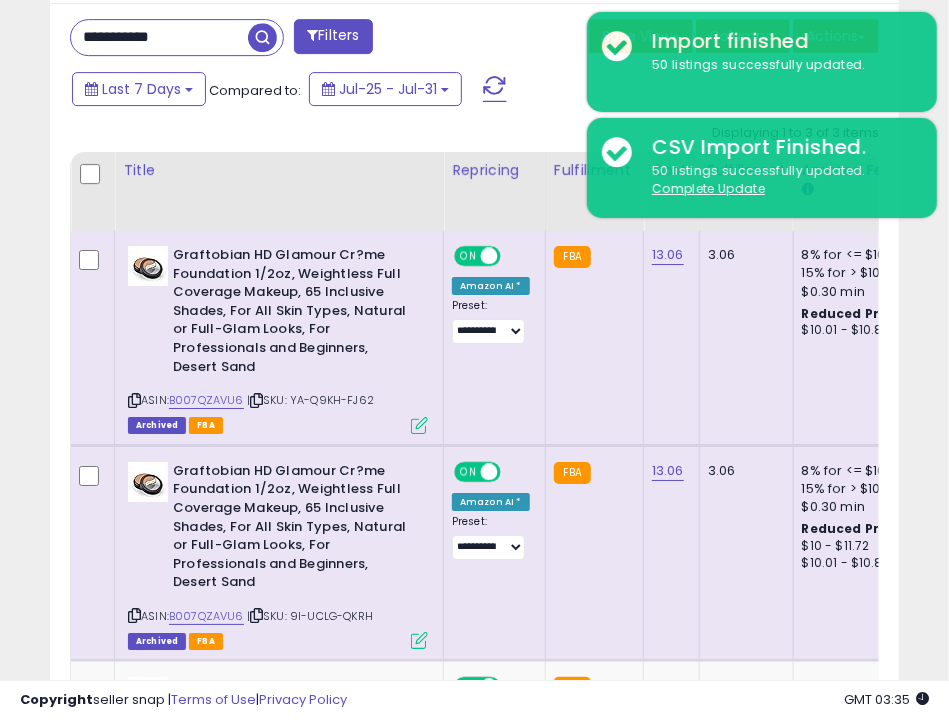 click at bounding box center (419, 425) 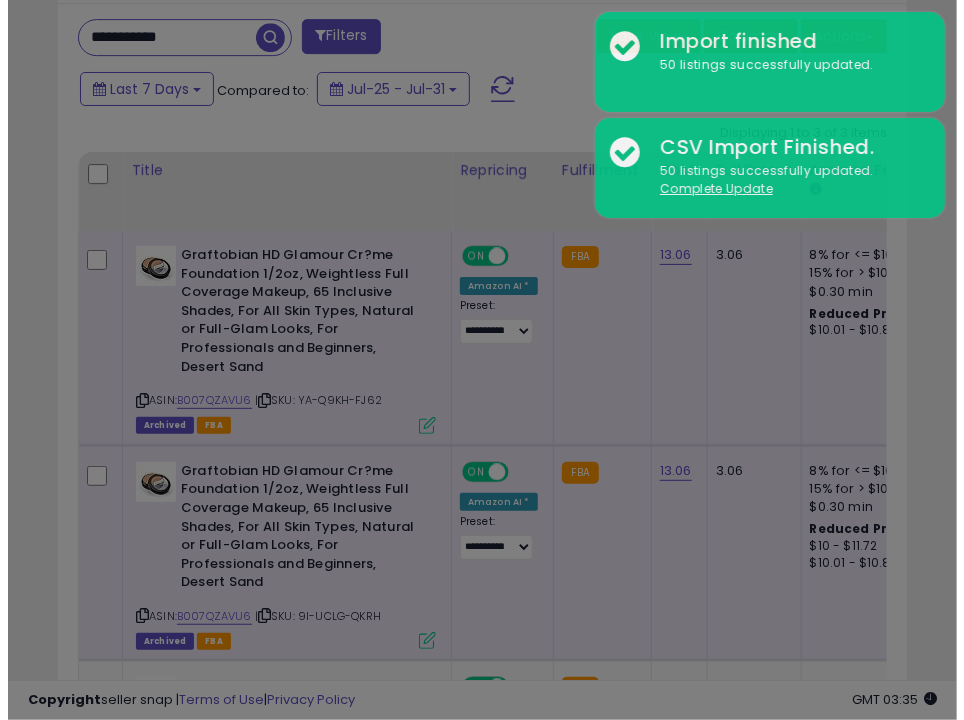 scroll, scrollTop: 999609, scrollLeft: 999145, axis: both 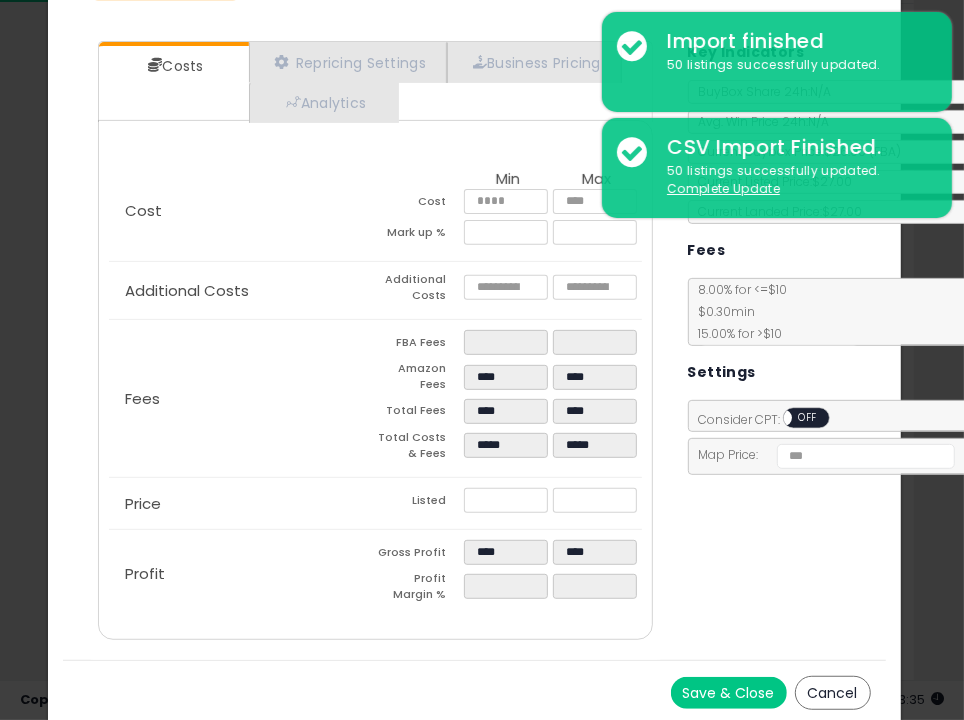 click on "× Close
Graftobian HD Glamour Cr?me Foundation 1/2oz, Weightless Full Coverage Makeup, 65 Inclusive Shades, For All Skin Types, Natural or Full-Glam Looks, For Professionals and Beginners, Desert Sand
ASIN:  B007QZAVU6
|
SKU:  YA-Q9KH-FJ62
FBA
2024-09-07
Repricing:
ON   OFF" 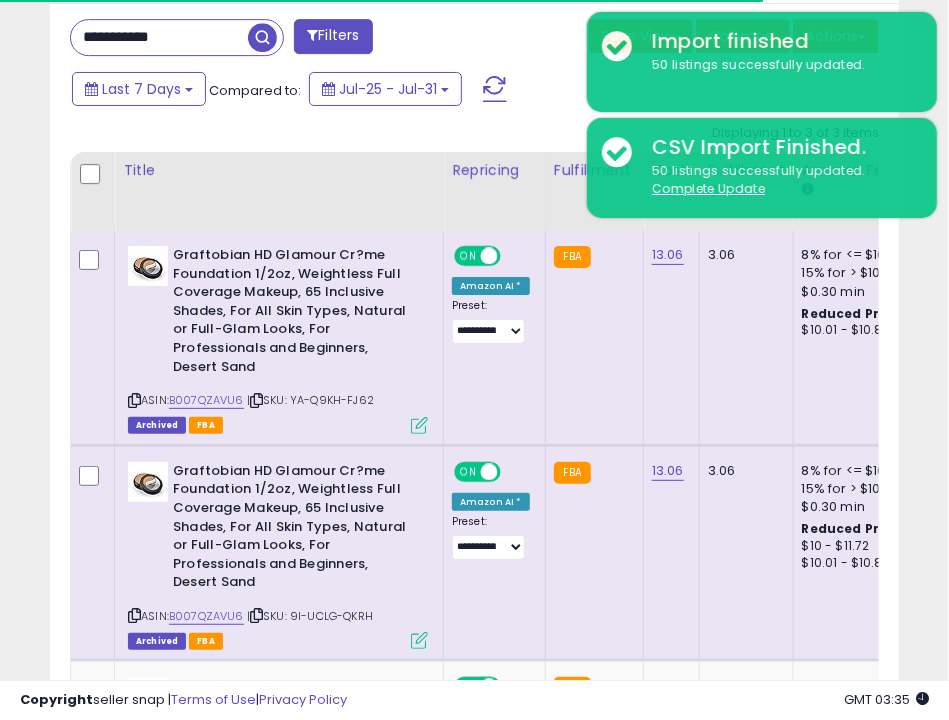 scroll, scrollTop: 390, scrollLeft: 838, axis: both 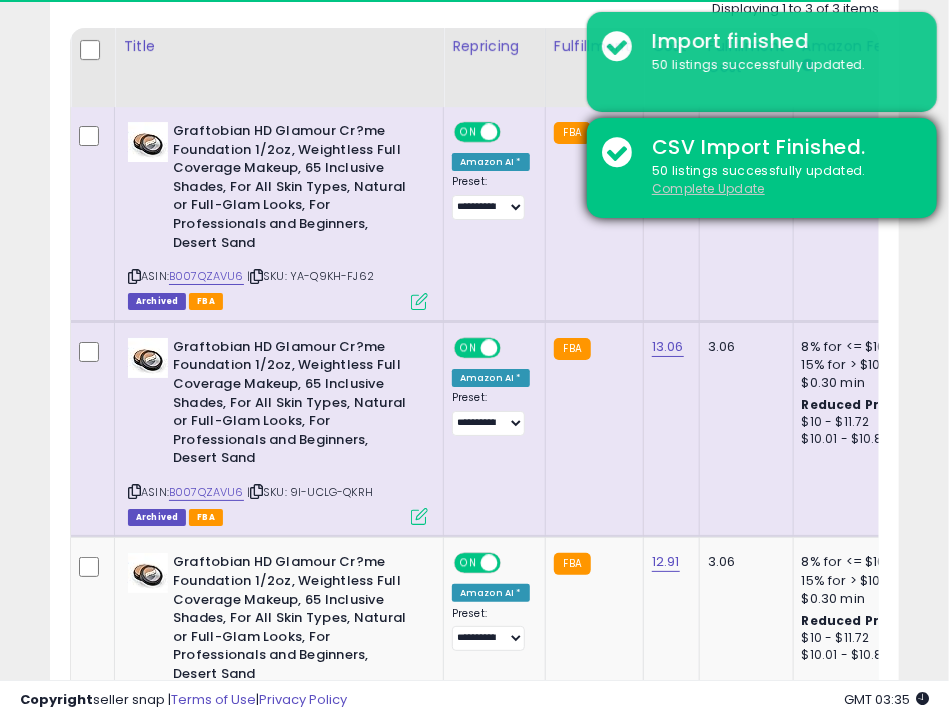 click on "Complete Update" at bounding box center (708, 188) 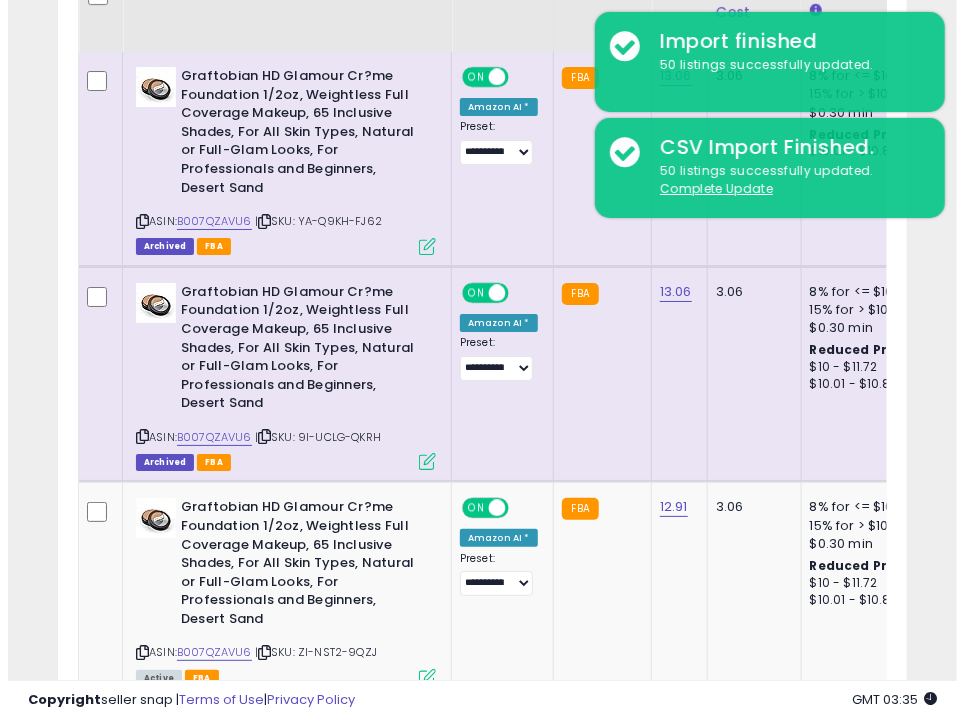 scroll, scrollTop: 2315, scrollLeft: 0, axis: vertical 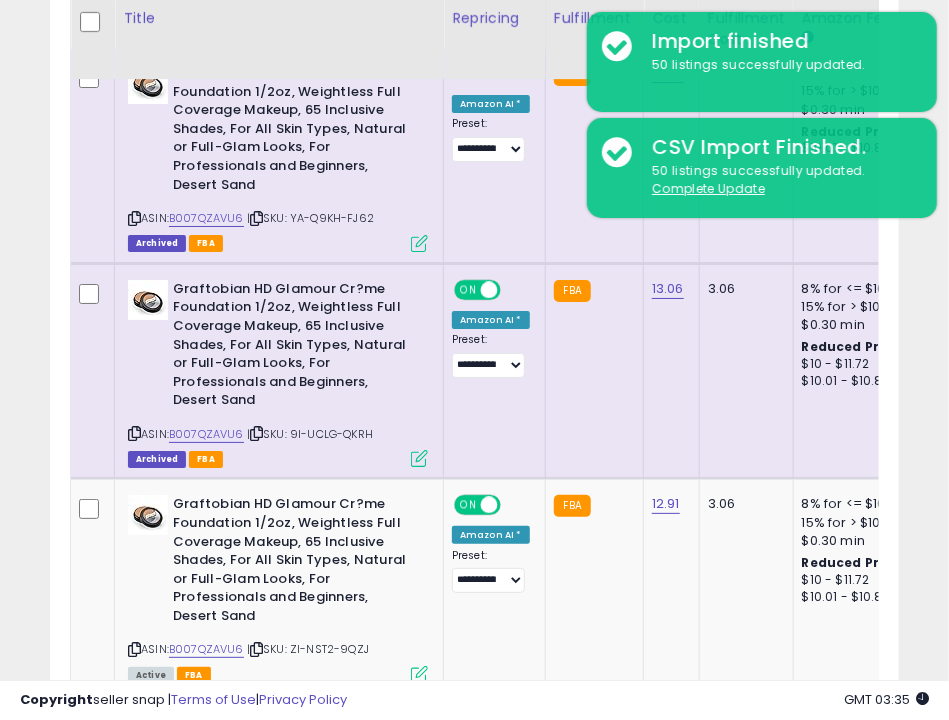 click at bounding box center [419, 458] 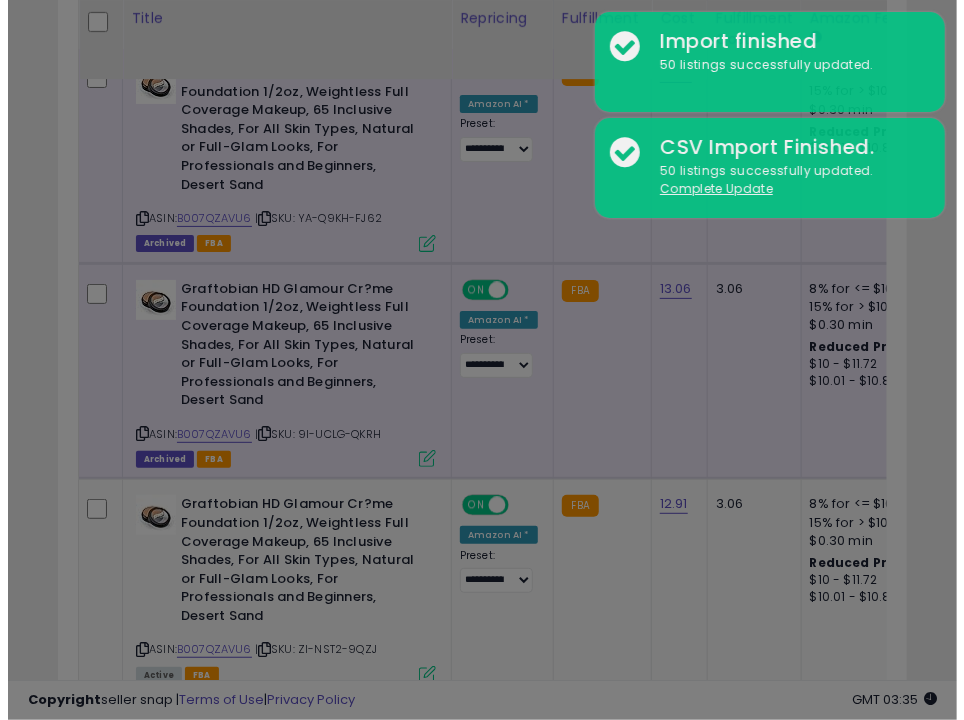 scroll, scrollTop: 999609, scrollLeft: 999145, axis: both 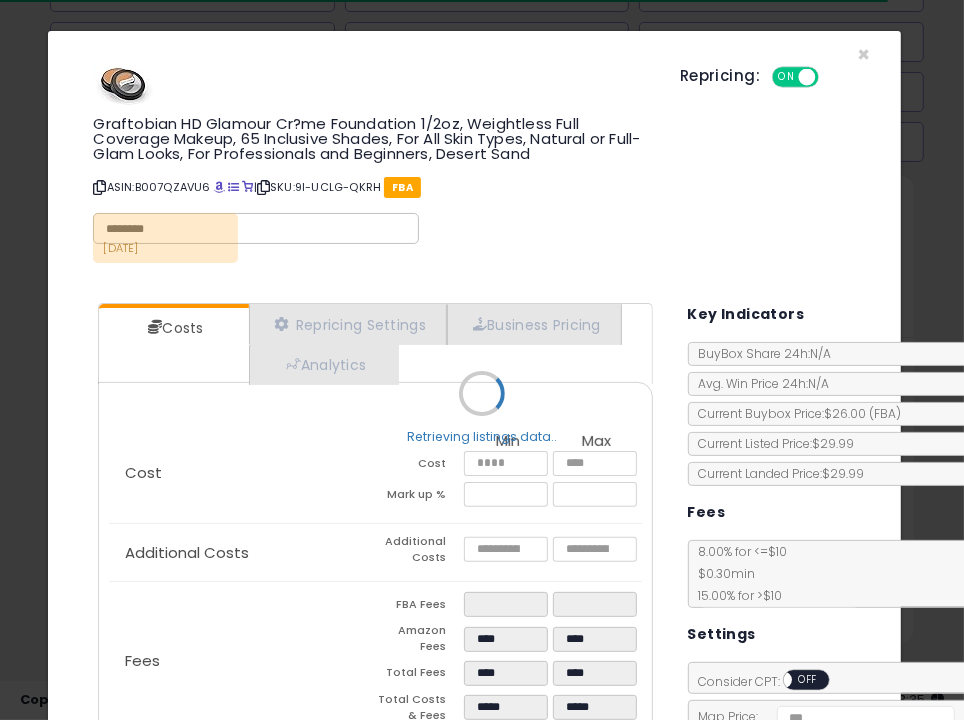 click on "× Close
Graftobian HD Glamour Cr?me Foundation 1/2oz, Weightless Full Coverage Makeup, 65 Inclusive Shades, For All Skin Types, Natural or Full-Glam Looks, For Professionals and Beginners, Desert Sand
ASIN:  B007QZAVU6
|
SKU:  9I-UCLG-QKRH
FBA
2025-01-31
Repricing:
ON   OFF" 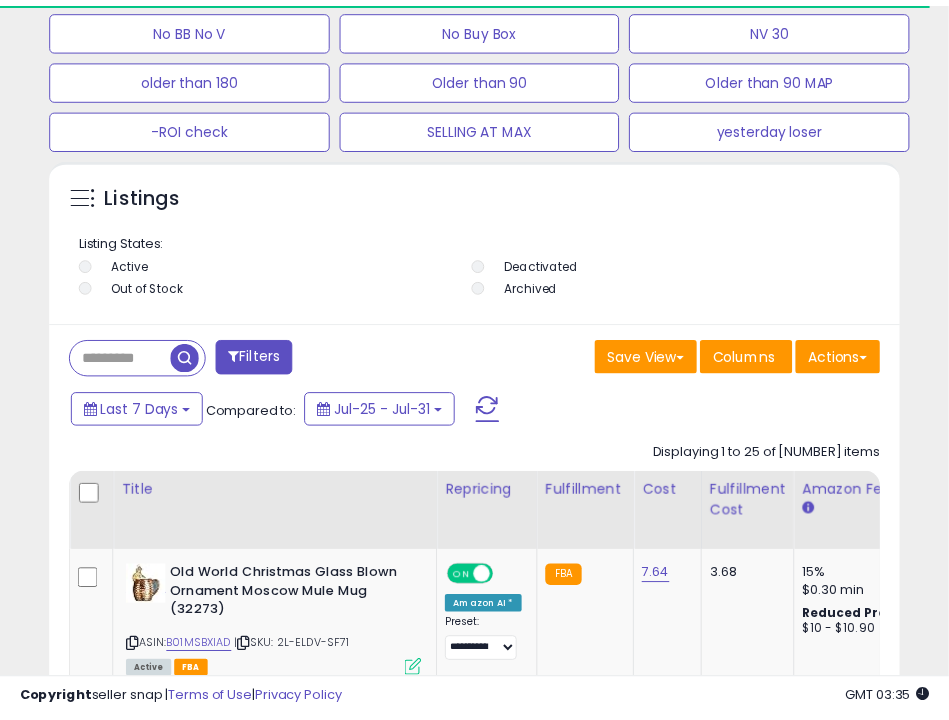 scroll, scrollTop: 2011, scrollLeft: 0, axis: vertical 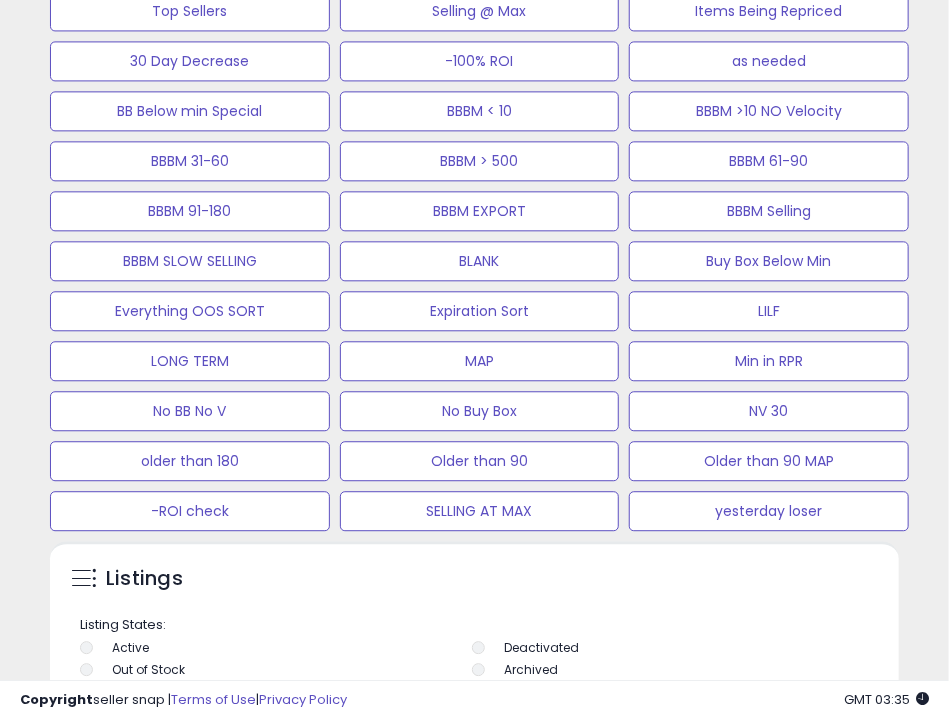 click on "Listing States:
Active
Deactivated
Out of Stock
Archived" at bounding box center [477, 650] 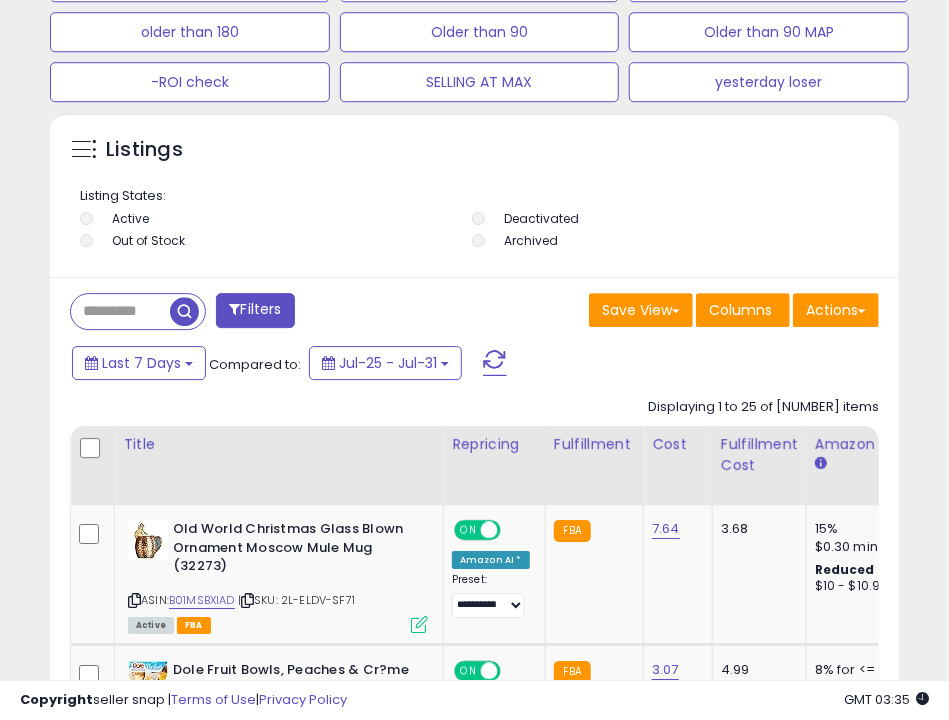 scroll 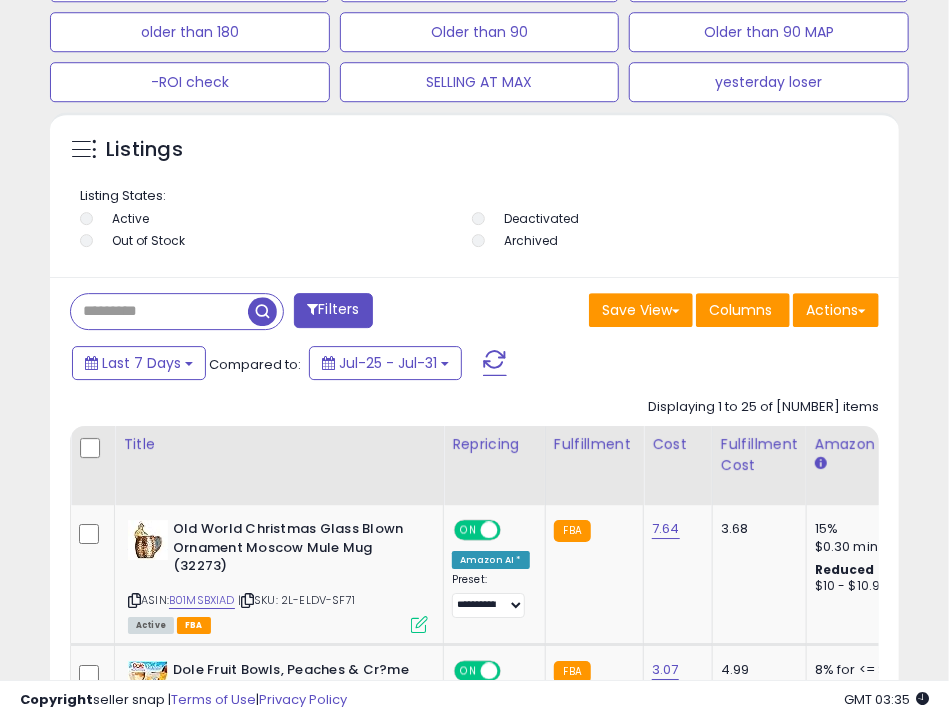 click at bounding box center [159, 311] 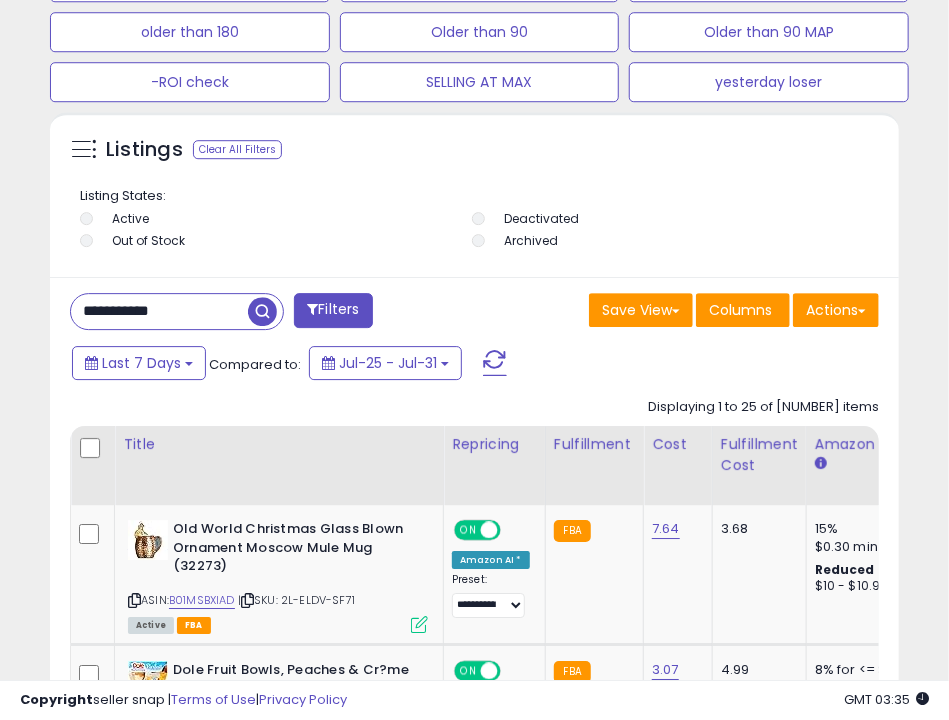 type on "**********" 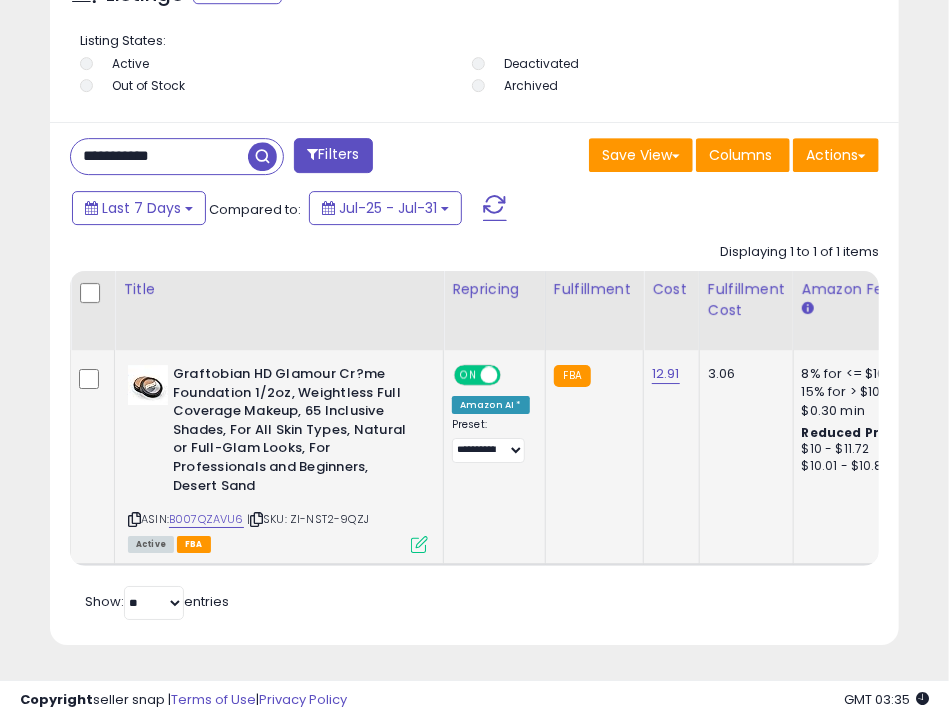 click at bounding box center [419, 544] 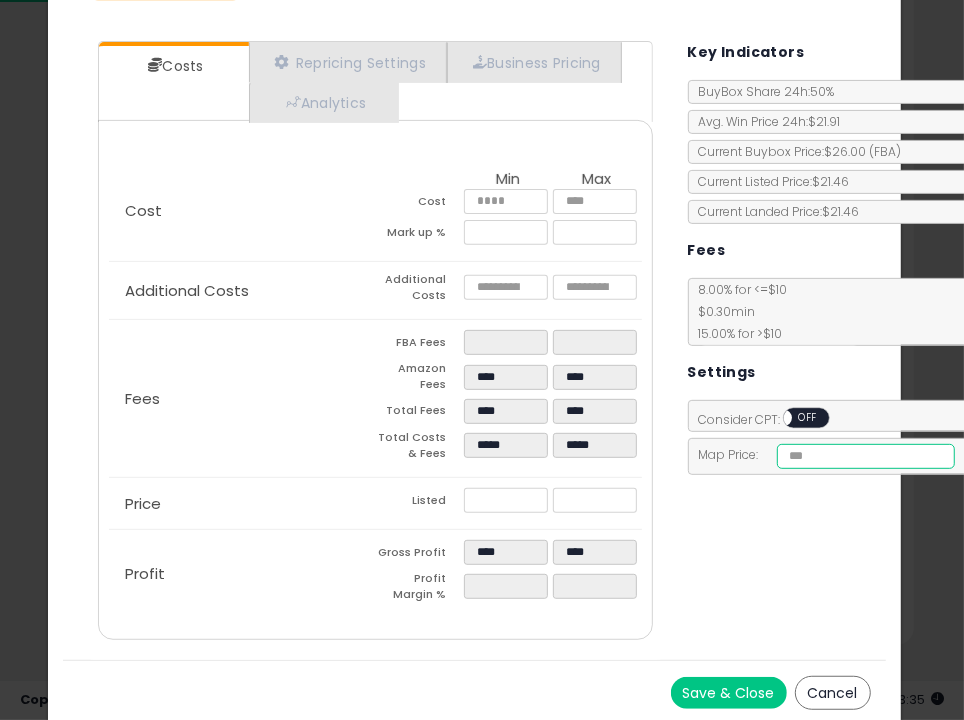 click at bounding box center [866, 456] 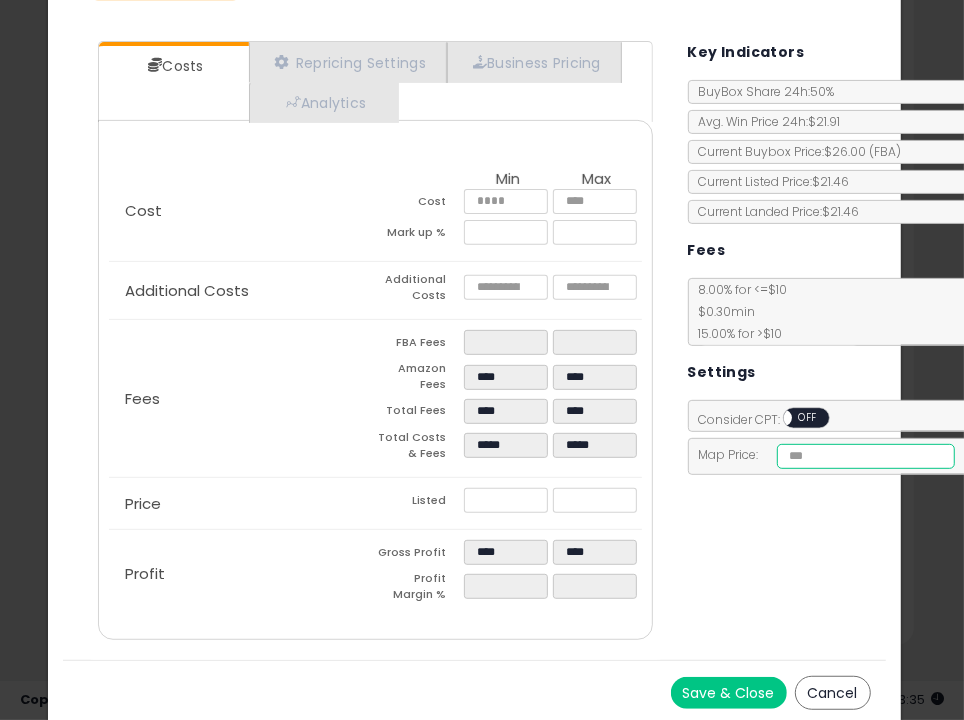 type on "**" 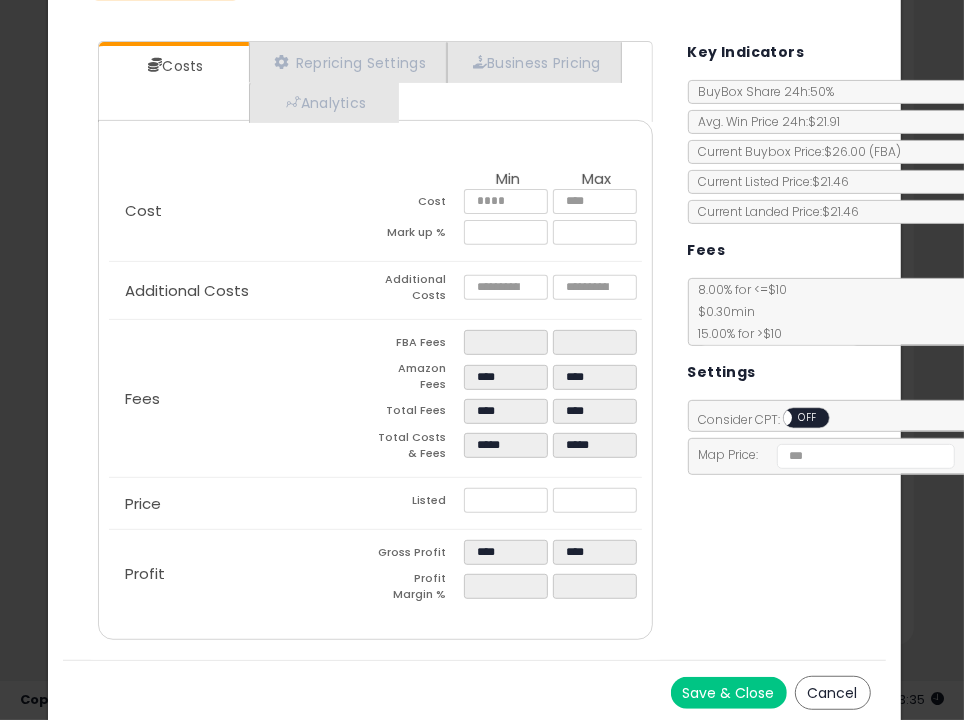 click on "Save & Close" at bounding box center [729, 693] 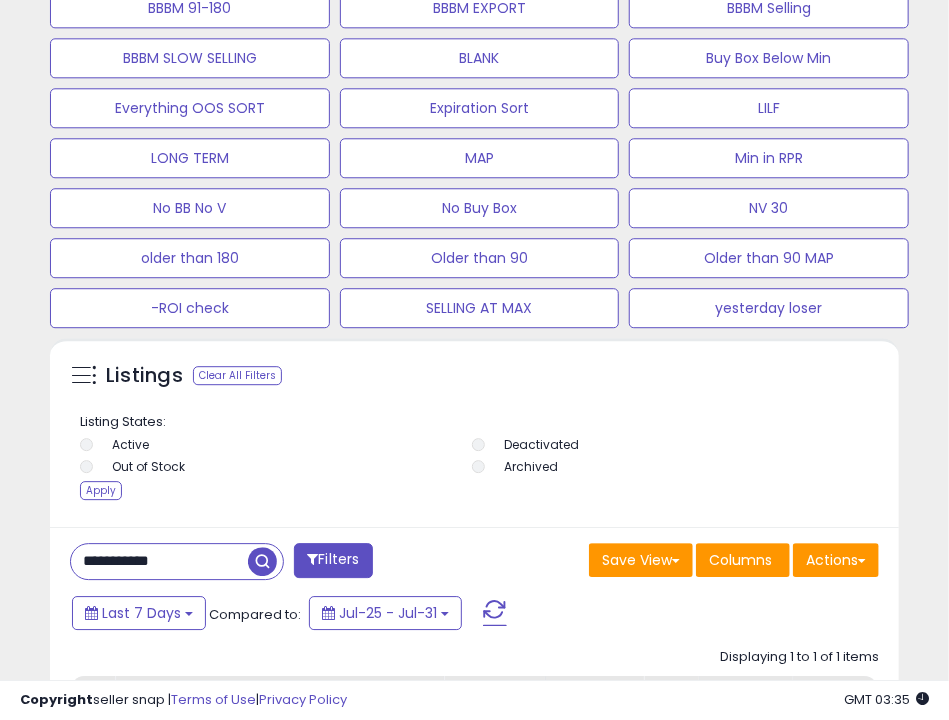 click on "Filters" at bounding box center (333, 560) 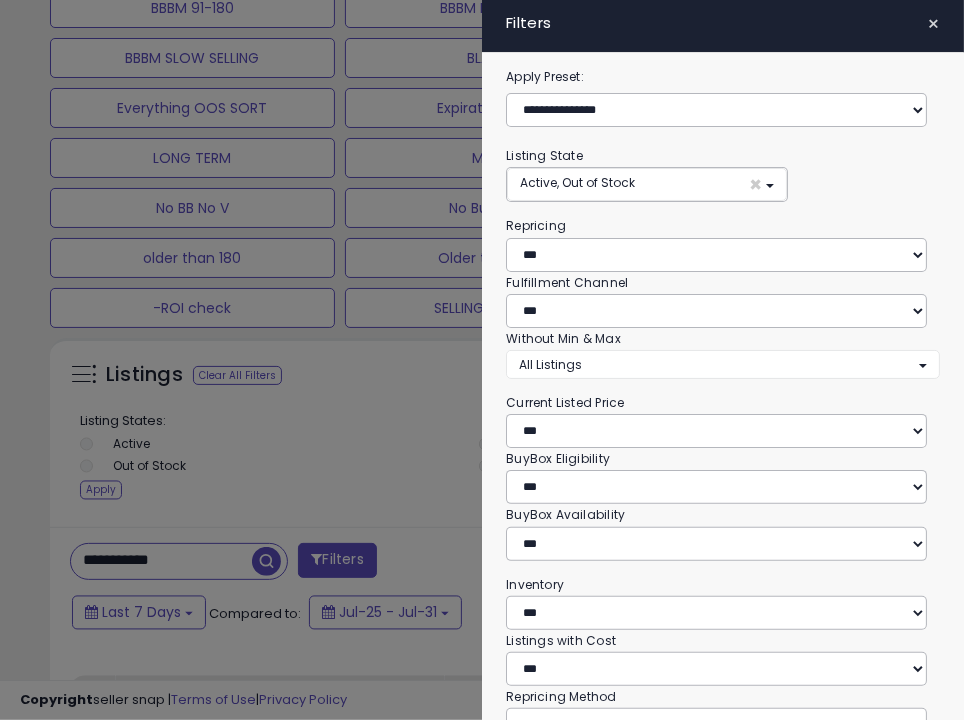 click at bounding box center (482, 360) 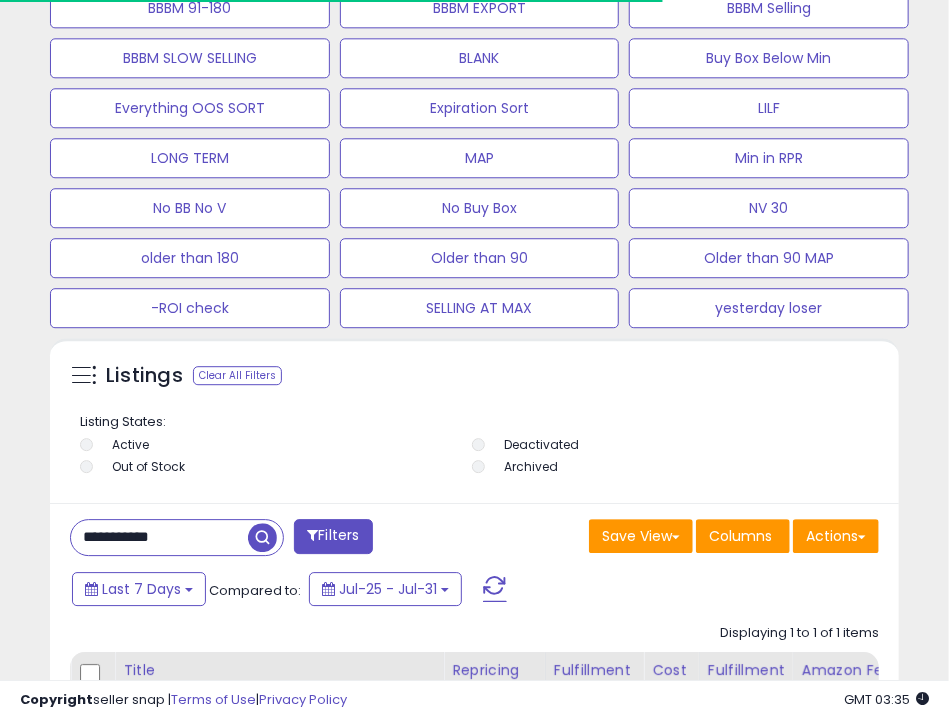 click on "Listing States:" at bounding box center (477, 422) 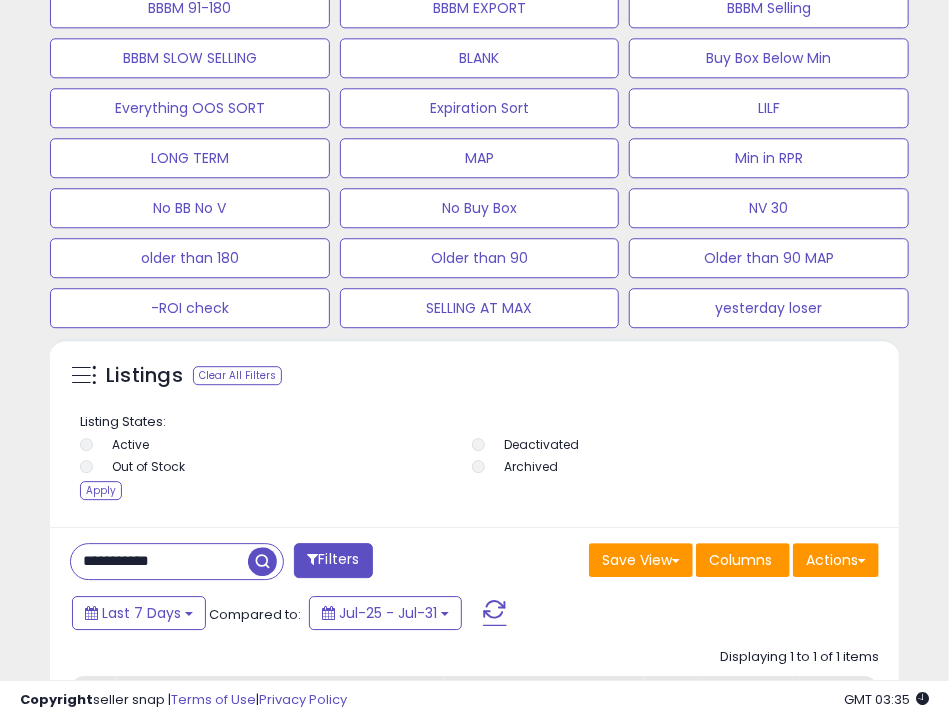 click on "Apply" at bounding box center [101, 490] 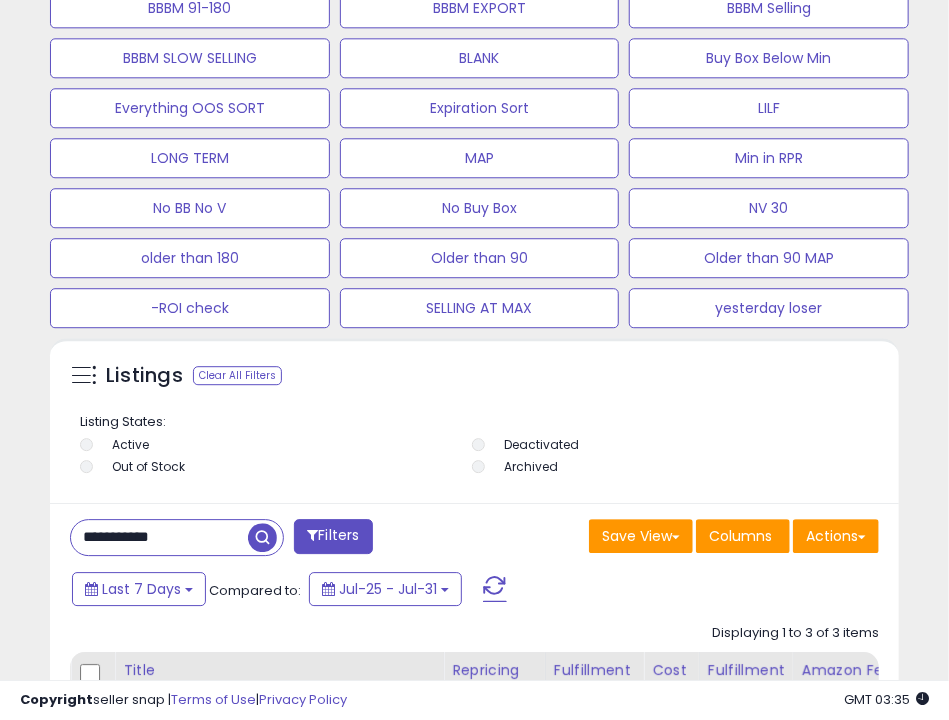 click on "Listing States:
Active
Deactivated
Out of Stock
Archived" at bounding box center (477, 447) 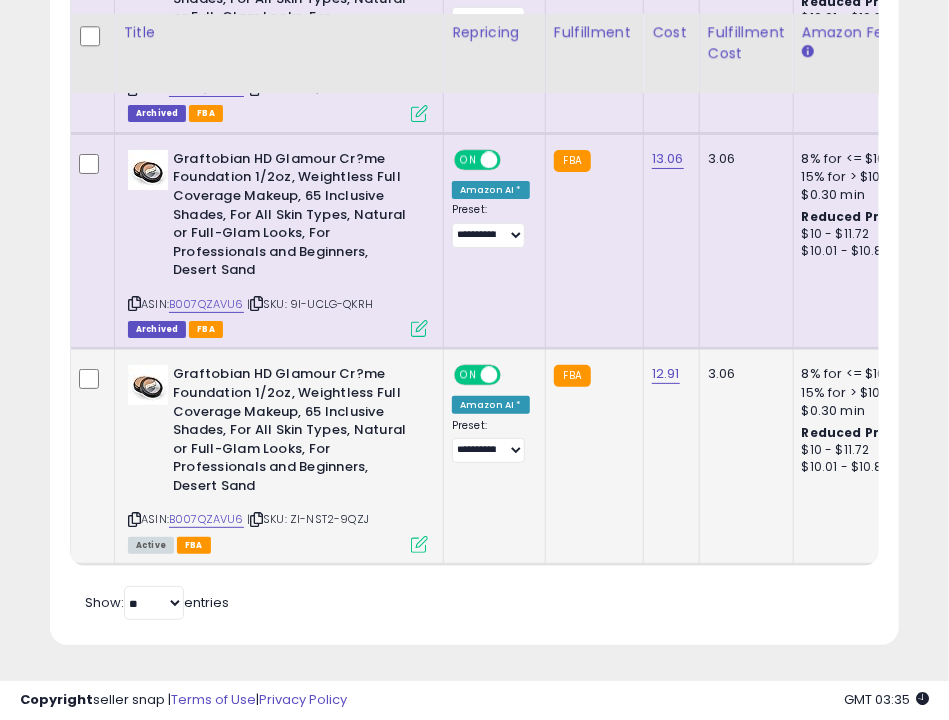 click at bounding box center [419, 544] 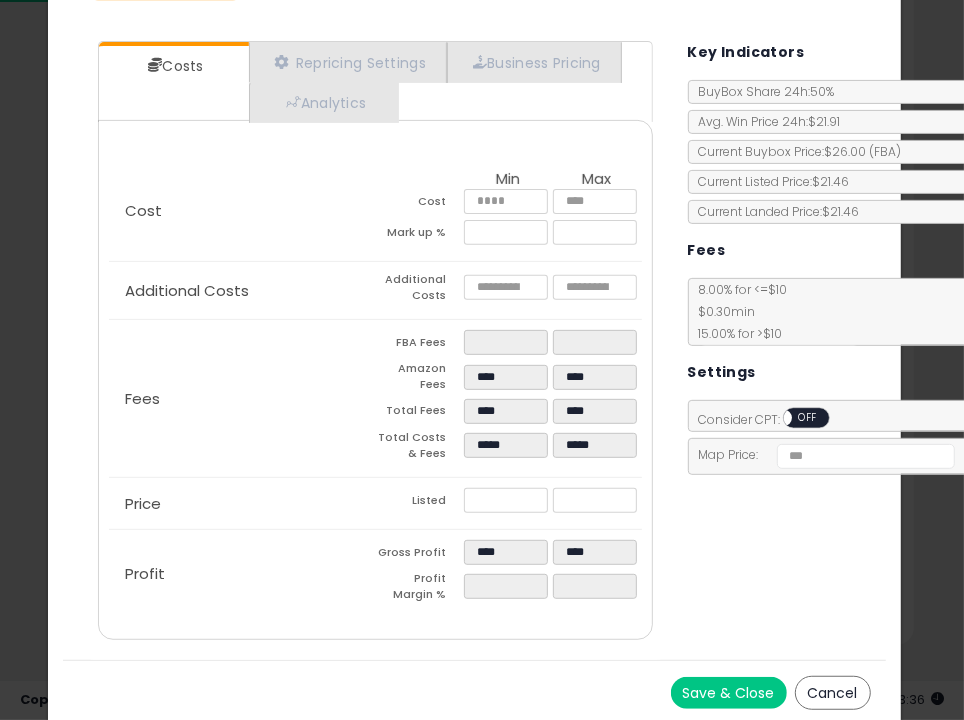click on "Graftobian HD Glamour Cr?me Foundation 1/2oz, Weightless Full Coverage Makeup, 65 Inclusive Shades, For All Skin Types, Natural or Full-Glam Looks, For Professionals and Beginners, Desert Sand
ASIN:  [ASIN]
|
SKU:  [SKU]
FBA
[DATE]
Repricing:
ON   OFF" 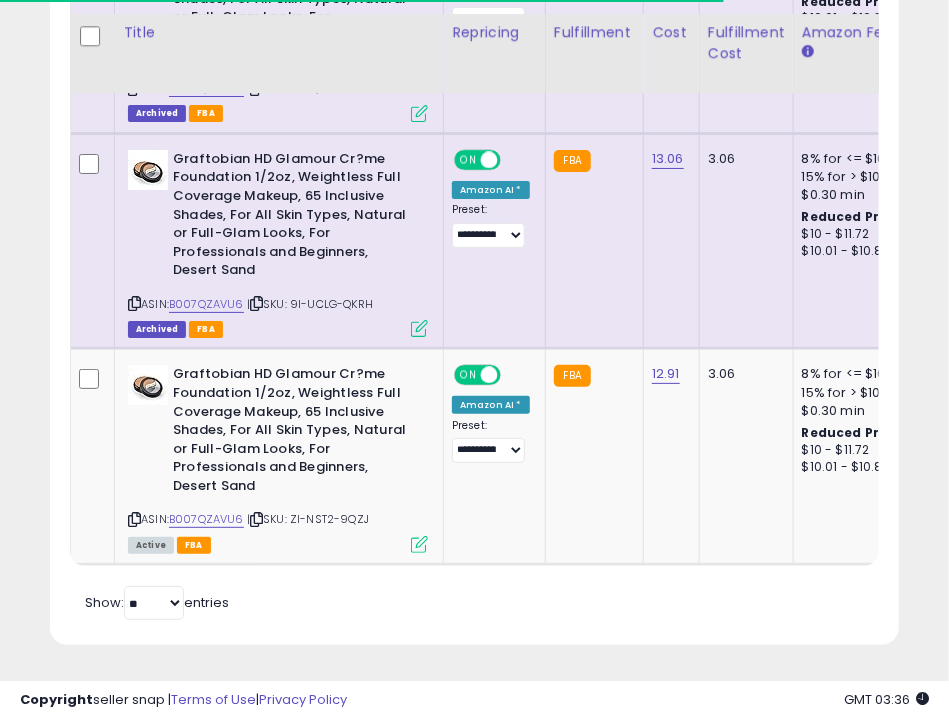 click at bounding box center (419, 328) 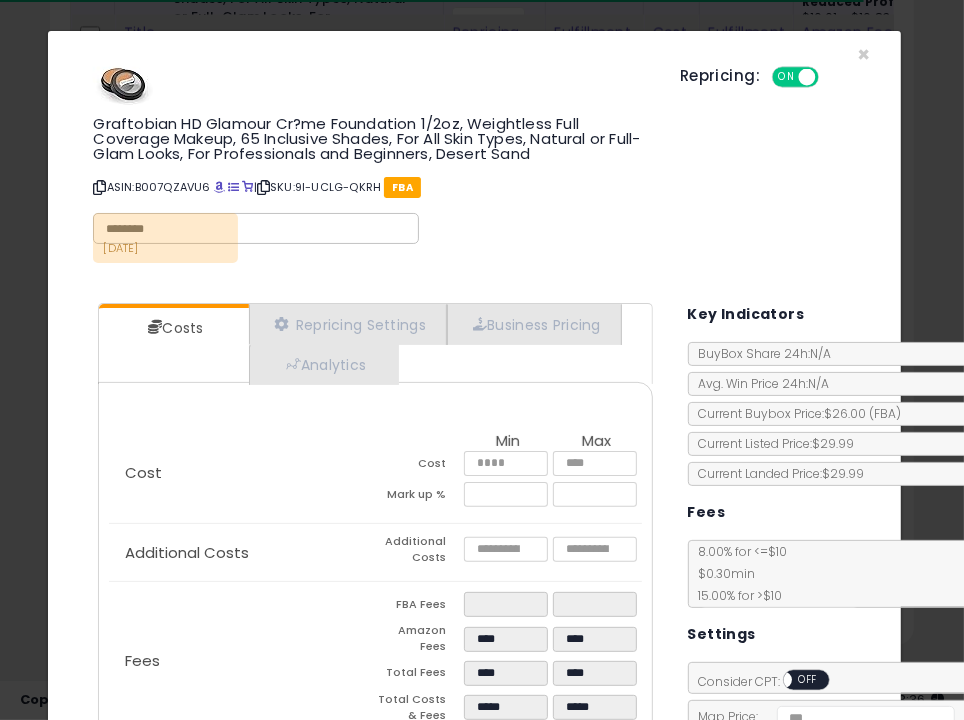 click on "× Close
Graftobian HD Glamour Cr?me Foundation 1/2oz, Weightless Full Coverage Makeup, 65 Inclusive Shades, For All Skin Types, Natural or Full-Glam Looks, For Professionals and Beginners, Desert Sand
ASIN:  B007QZAVU6
|
SKU:  9I-UCLG-QKRH
FBA
2025-01-31
Repricing:
ON   OFF" 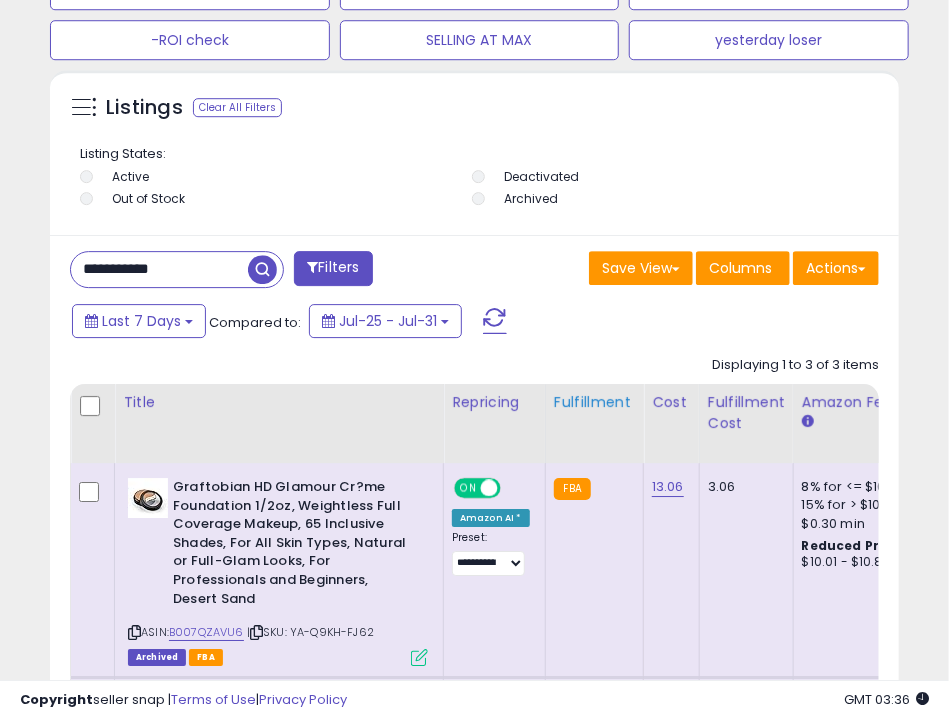 click on "Fulfillment" 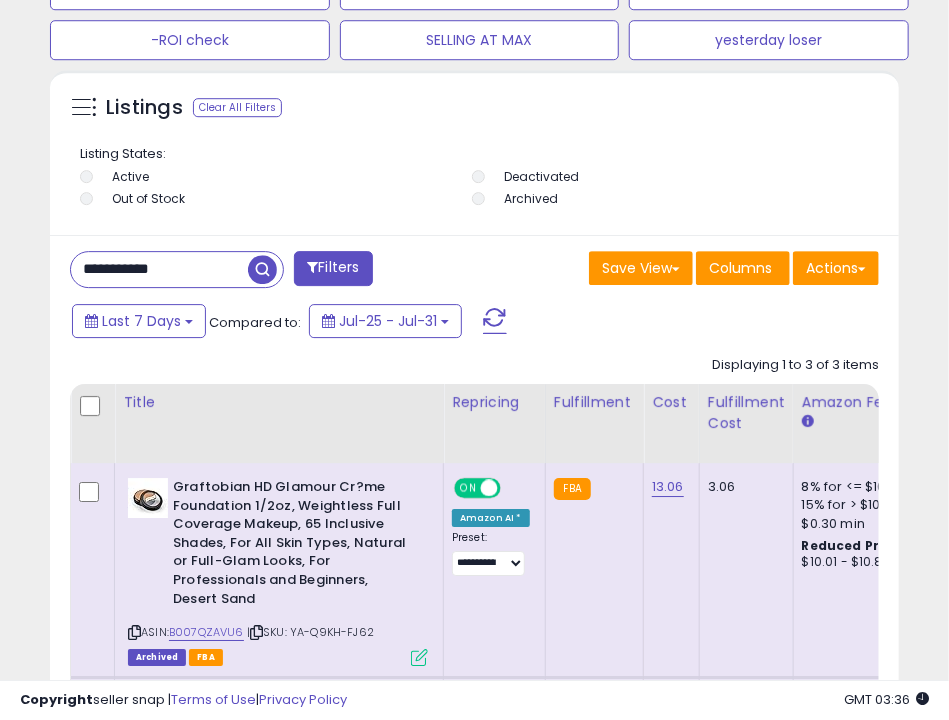 click on "**********" at bounding box center [159, 269] 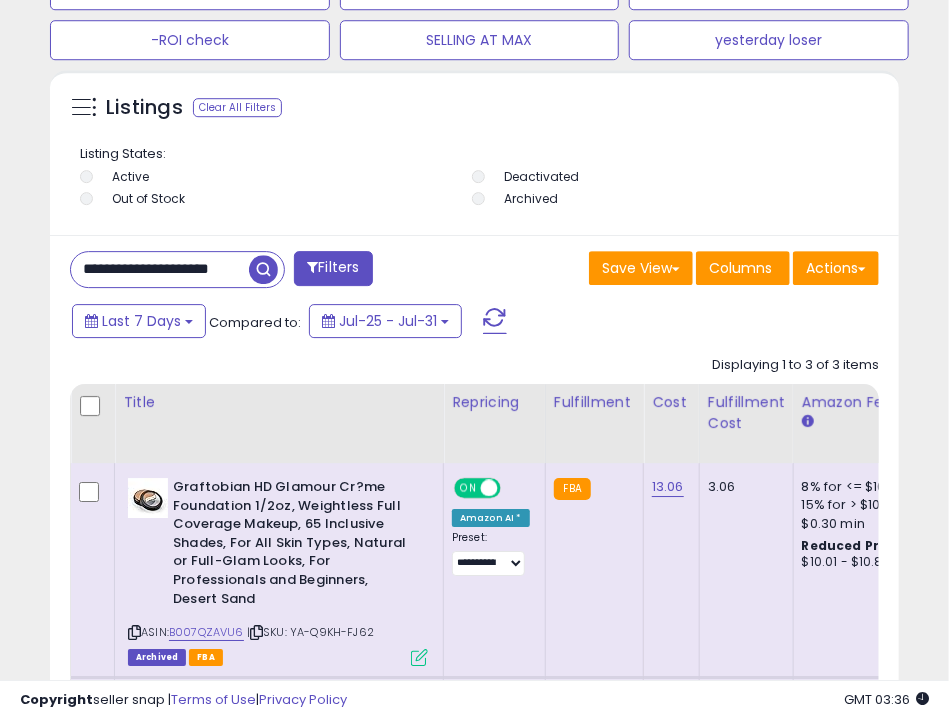 click on "**********" at bounding box center [160, 269] 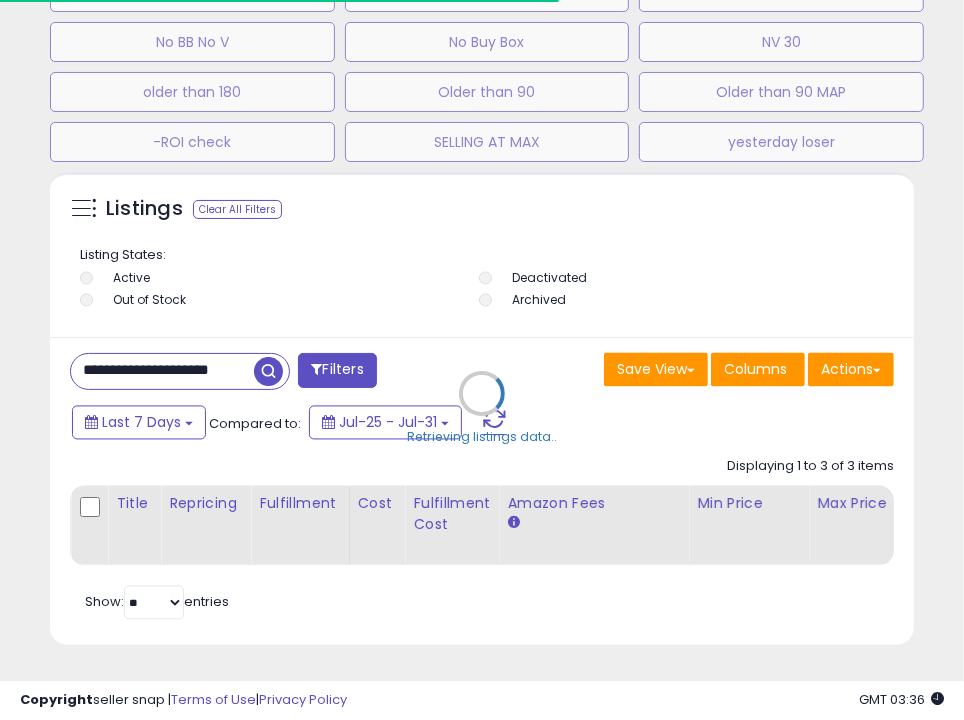 click on "Retrieving listings data.." at bounding box center (482, 408) 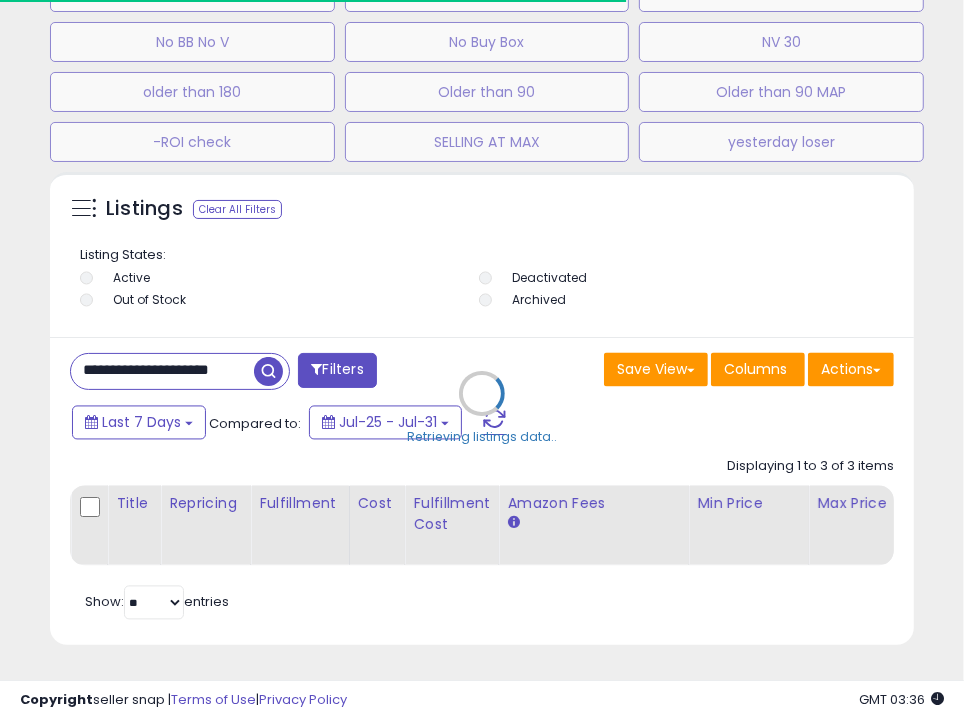 drag, startPoint x: 216, startPoint y: 339, endPoint x: 216, endPoint y: 352, distance: 13 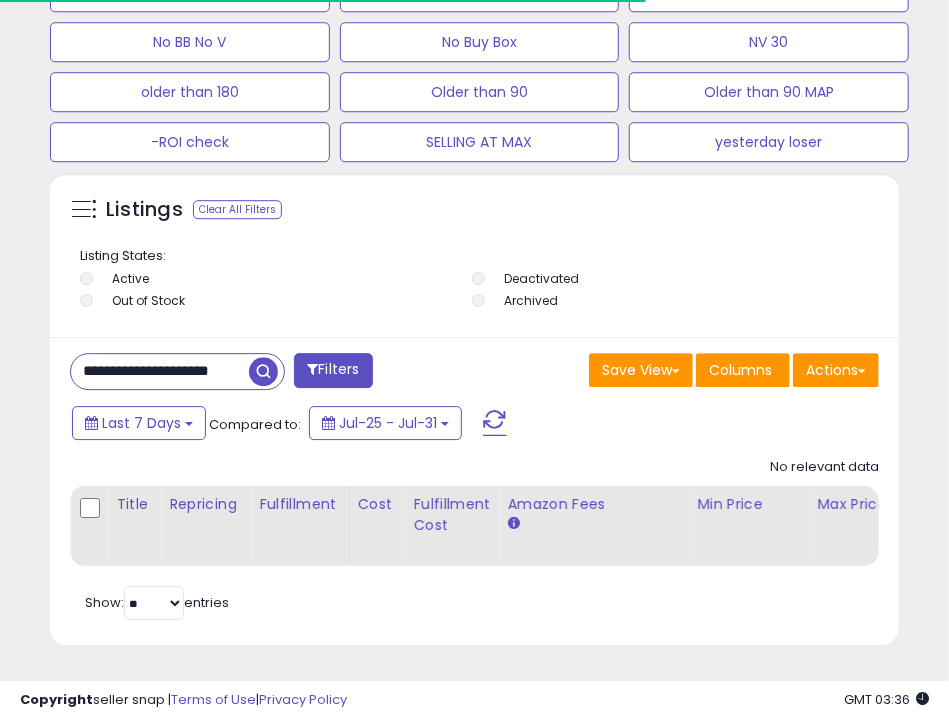 click on "**********" at bounding box center (160, 371) 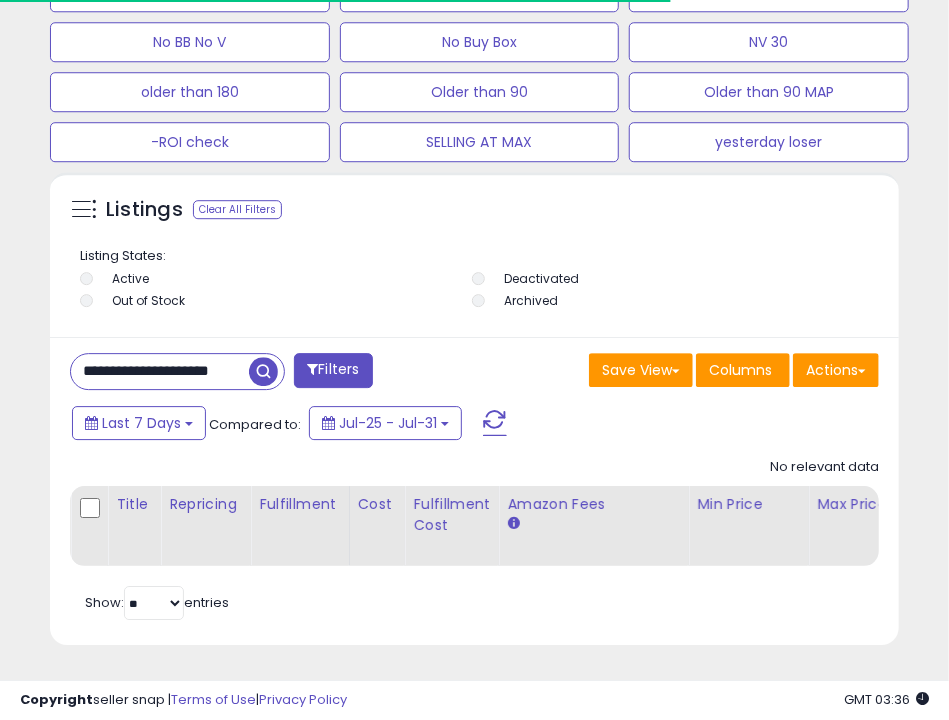 click on "**********" at bounding box center [160, 371] 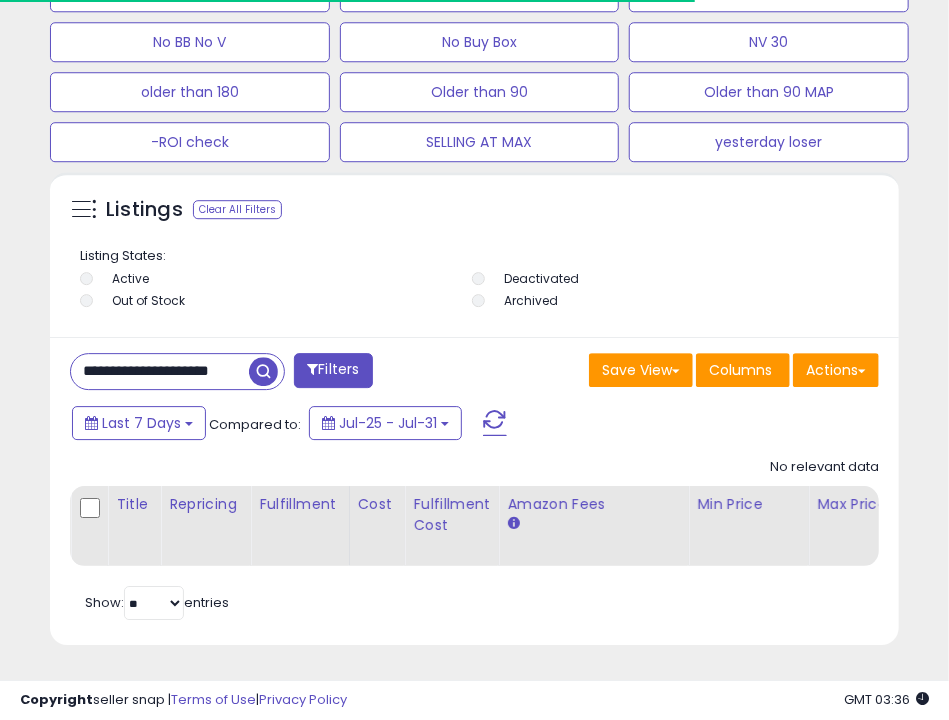 click on "**********" at bounding box center [160, 371] 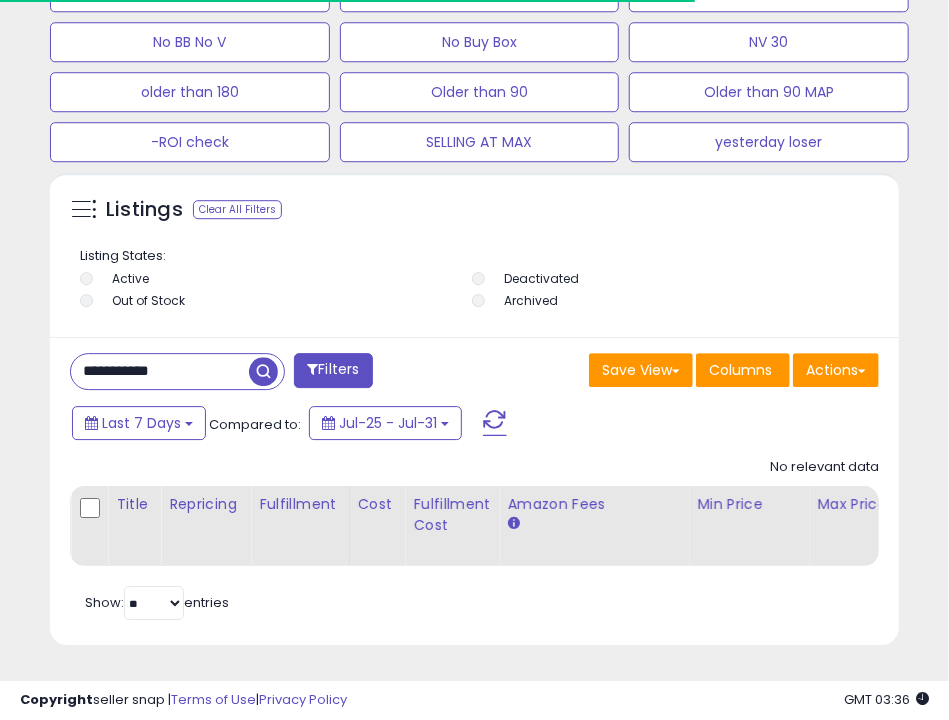 click on "**********" at bounding box center (160, 371) 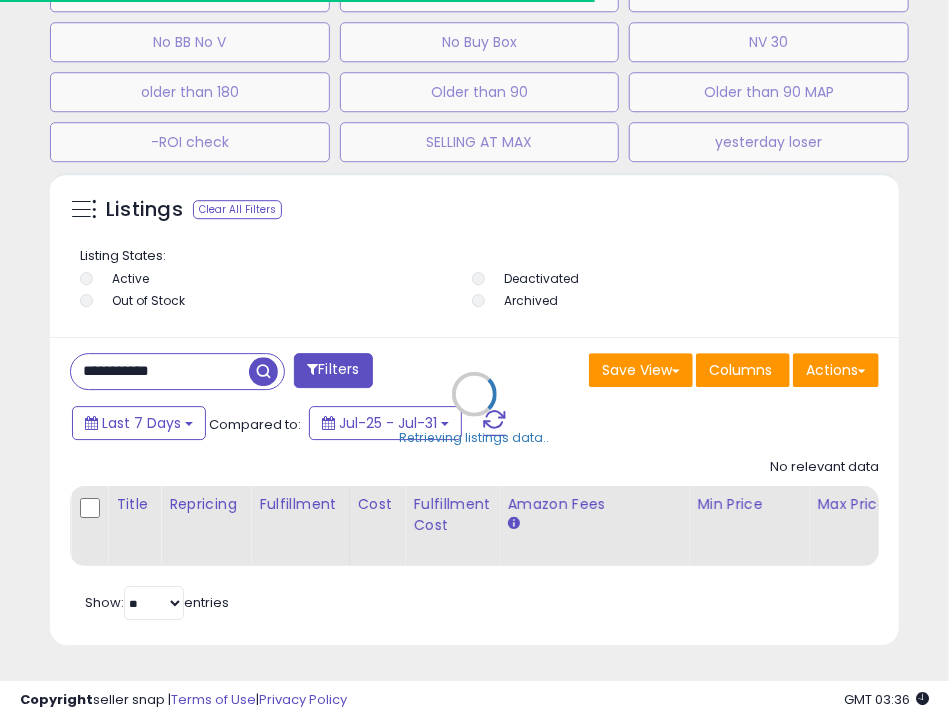 type on "**********" 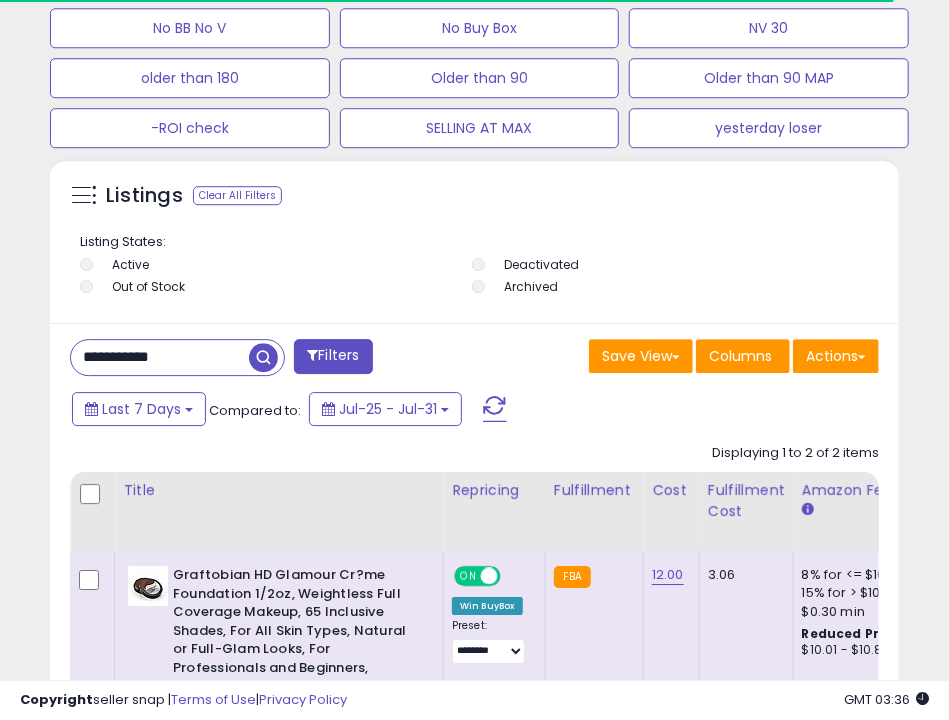 click on "Displaying 1 to 2 of 2 items
Title
Repricing" 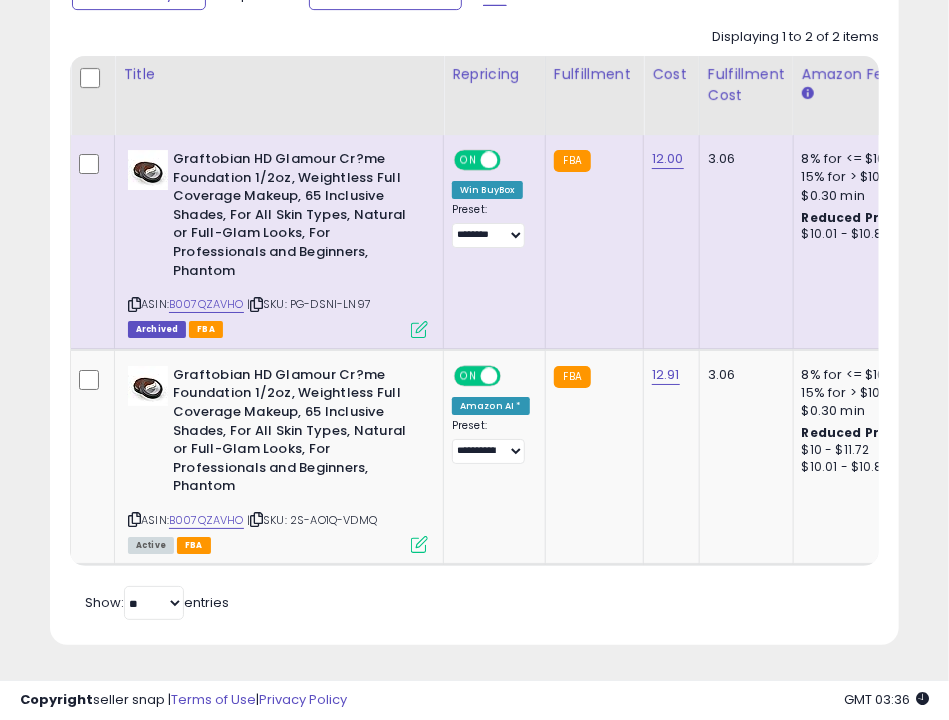 click at bounding box center (419, 329) 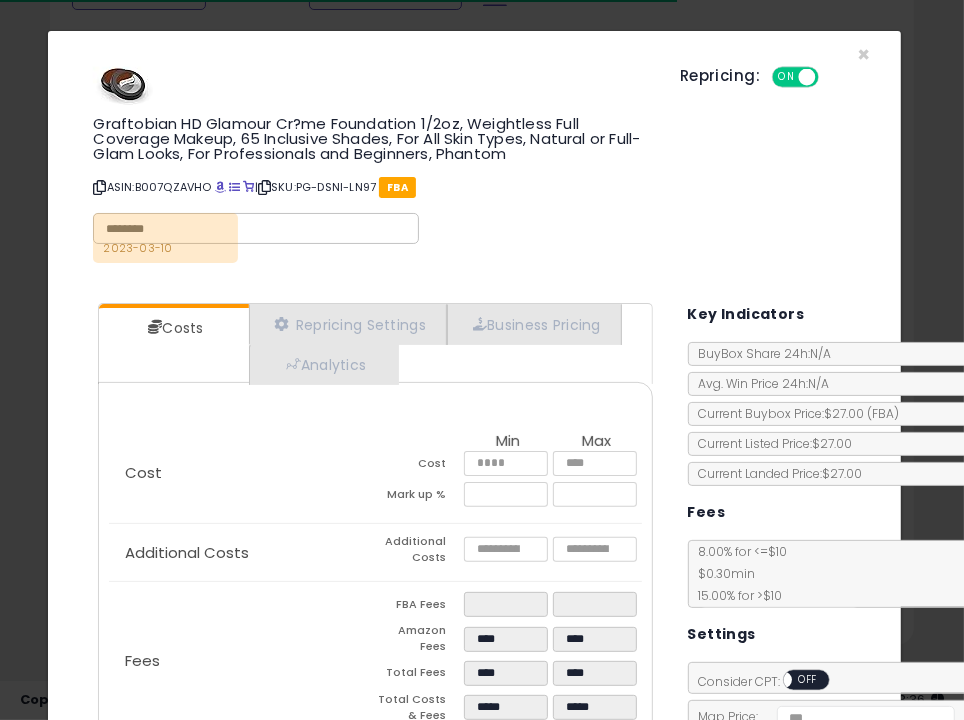 click on "× Close
Graftobian HD Glamour Cr?me Foundation 1/2oz, Weightless Full Coverage Makeup, 65 Inclusive Shades, For All Skin Types, Natural or Full-Glam Looks, For Professionals and Beginners, Phantom
ASIN:  B007QZAVHO
|
SKU:  PG-DSNI-LN97
FBA
2023-03-10
Repricing:
ON   OFF" 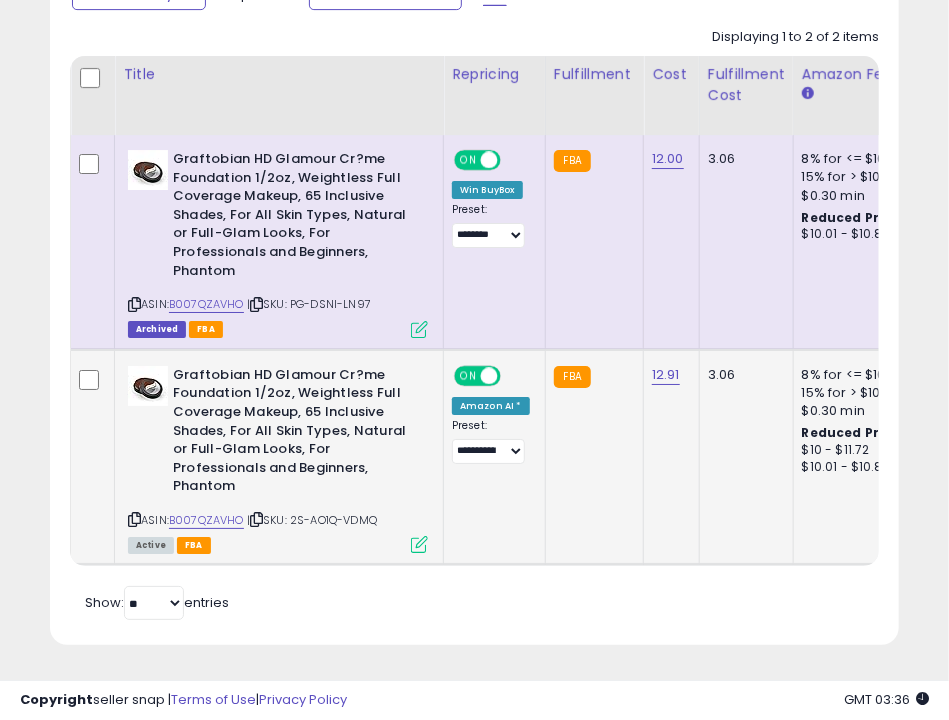 click on "Active FBA" at bounding box center [278, 544] 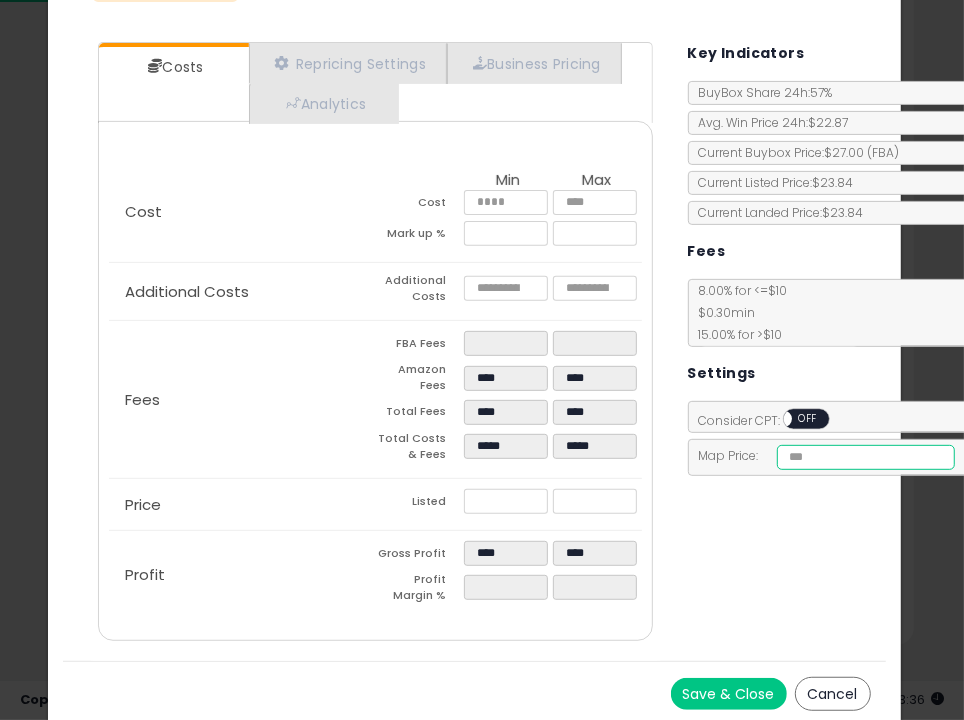 click at bounding box center (866, 457) 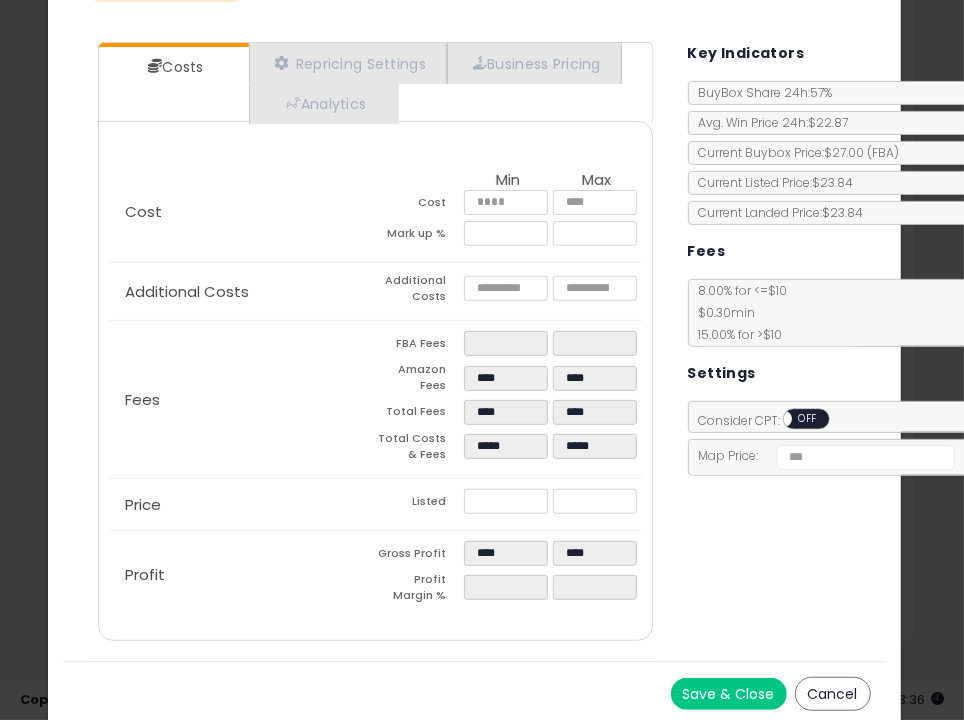 click on "Save & Close" at bounding box center [729, 694] 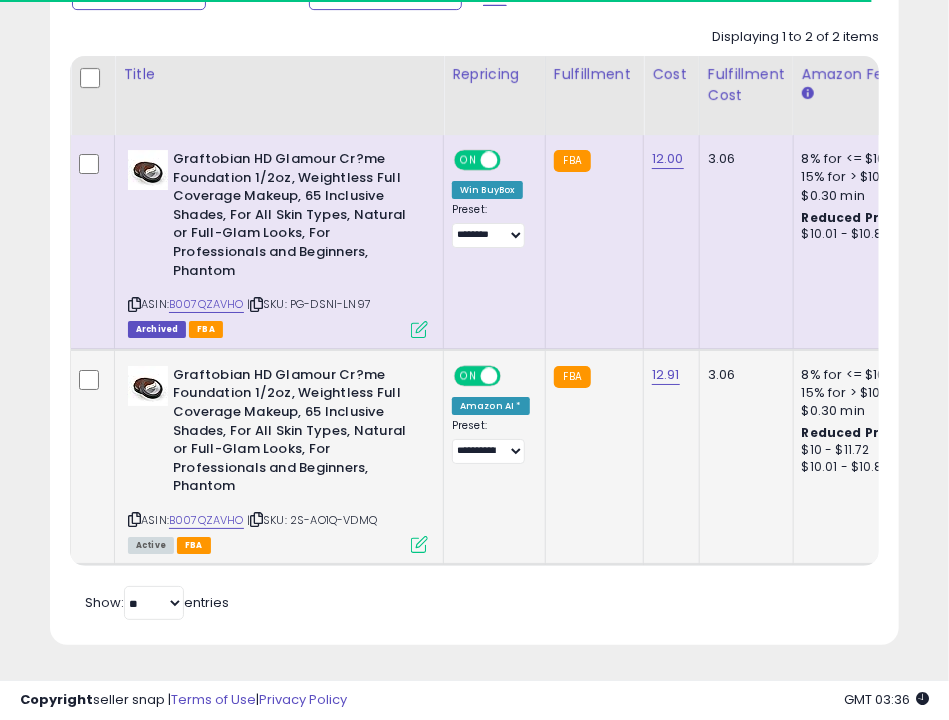 click at bounding box center [419, 544] 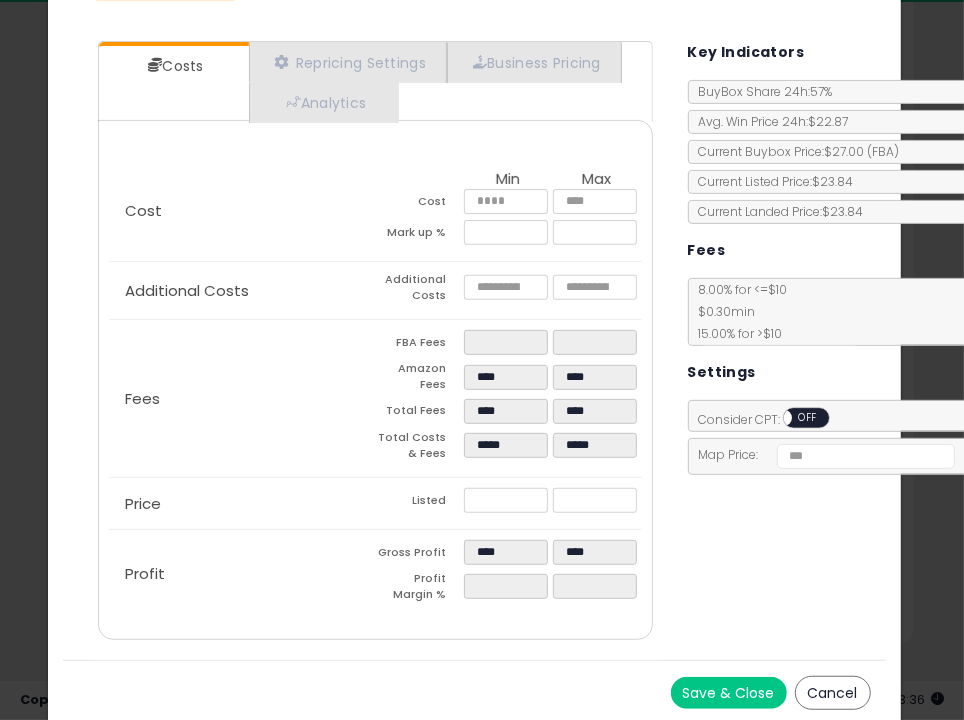click on "Graftobian HD Glamour Cr?me Foundation 1/2oz, Weightless Full Coverage Makeup, 65 Inclusive Shades, For All Skin Types, Natural or Full-Glam Looks, For Professionals and Beginners, Phantom
ASIN:  [ASIN]
|
SKU:  [SKU]
FBA
[DATE]
Repricing:
ON   OFF" 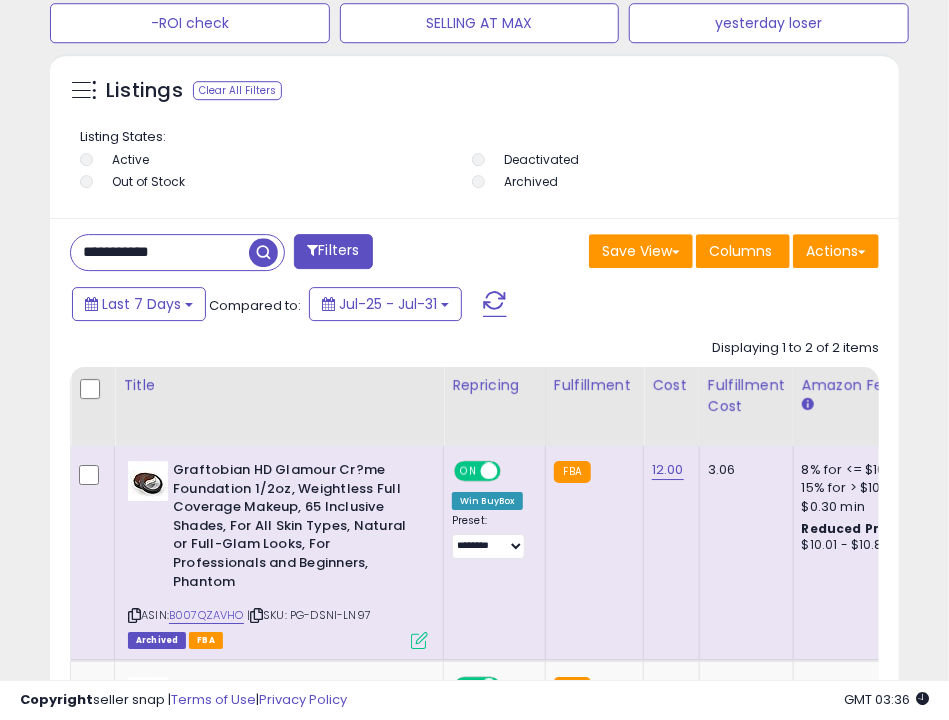 click on "**********" at bounding box center [160, 252] 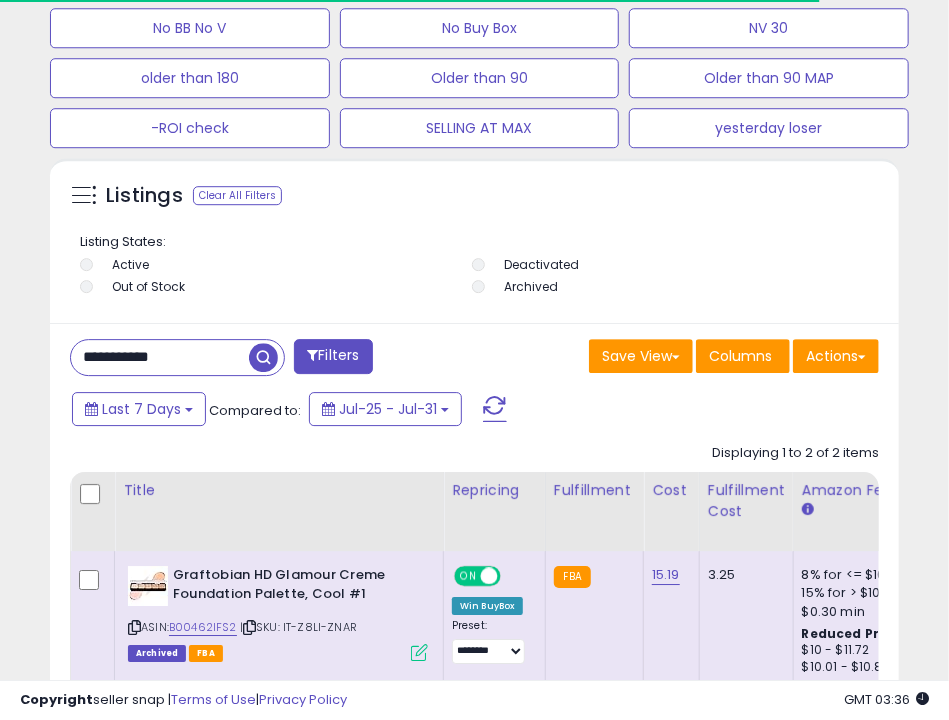 click on "Save View
Save As New View
Update Current View
Columns
Actions
Import  Export Visible Columns" at bounding box center (685, 358) 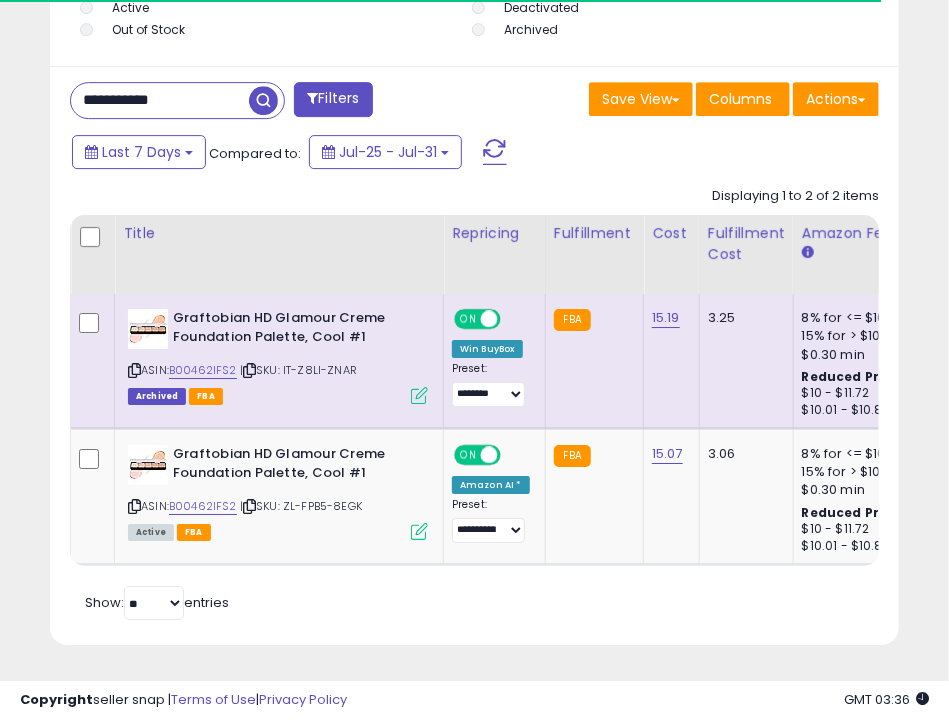 click at bounding box center [419, 395] 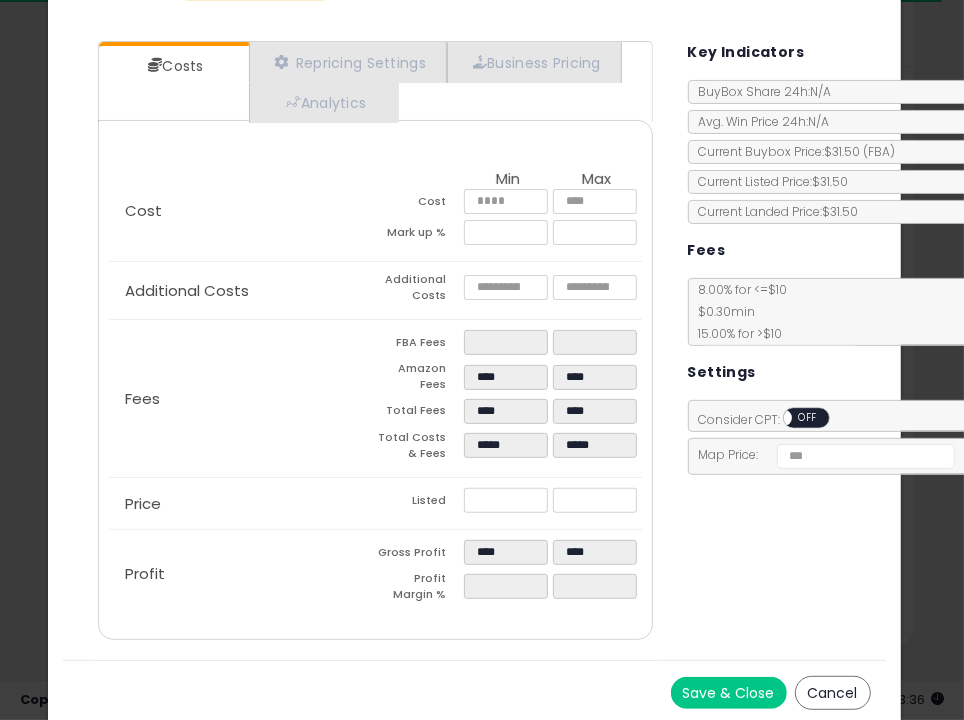 click on "Graftobian HD Glamour Creme Foundation Palette, Cool #1
ASIN:  [ASIN]
|
SKU:  [SKU]
FBA
[DATE]
Repricing:
ON   OFF" 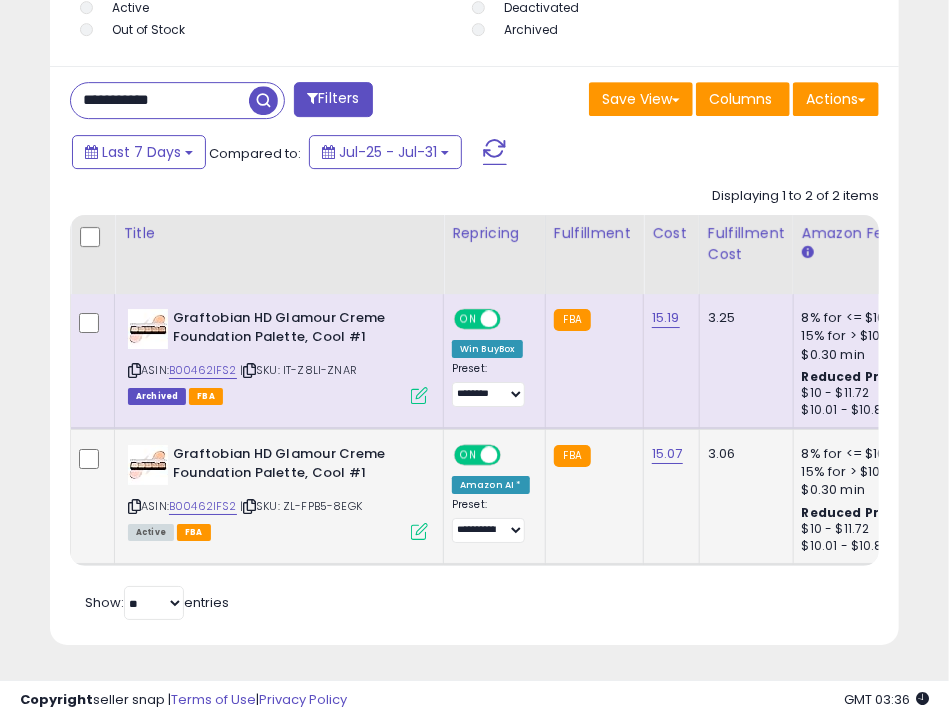 drag, startPoint x: 434, startPoint y: 513, endPoint x: 420, endPoint y: 513, distance: 14 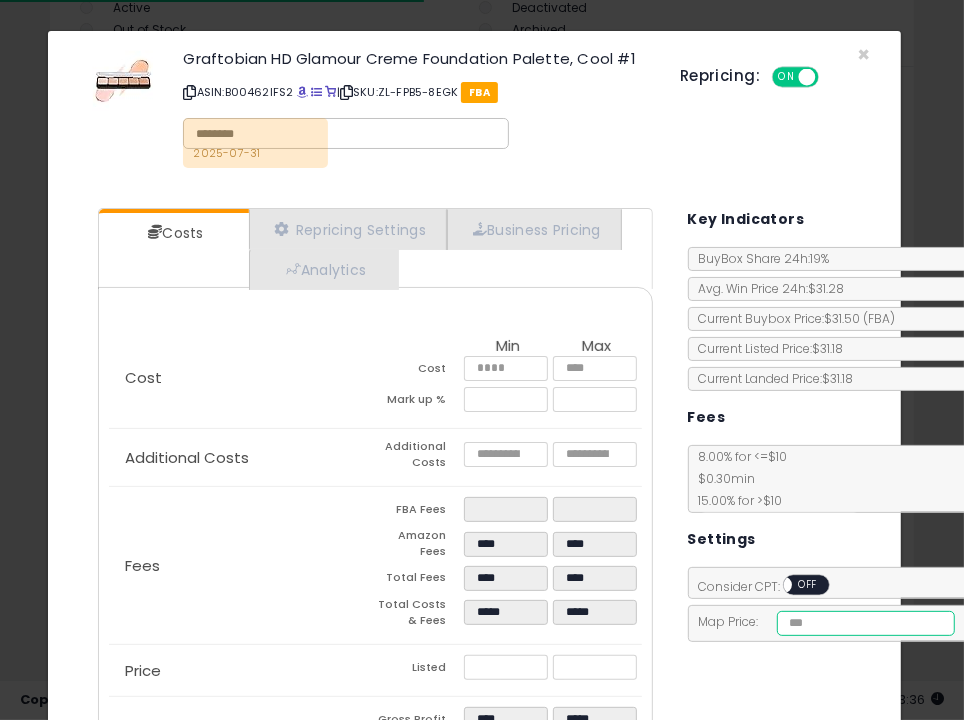 click on "****" at bounding box center [866, 623] 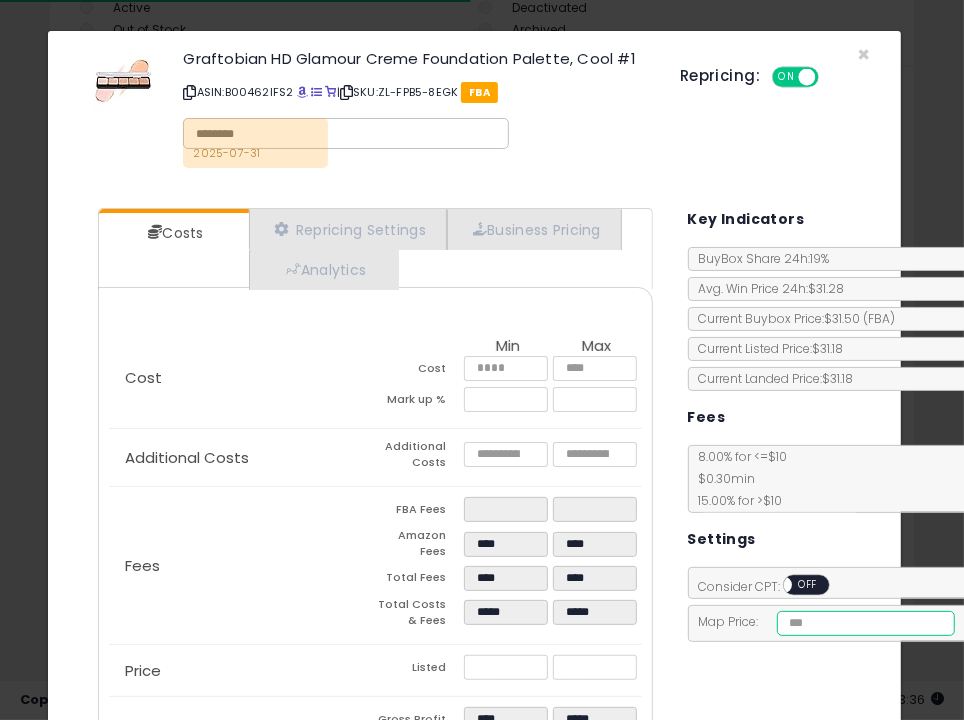 click on "****" at bounding box center [866, 623] 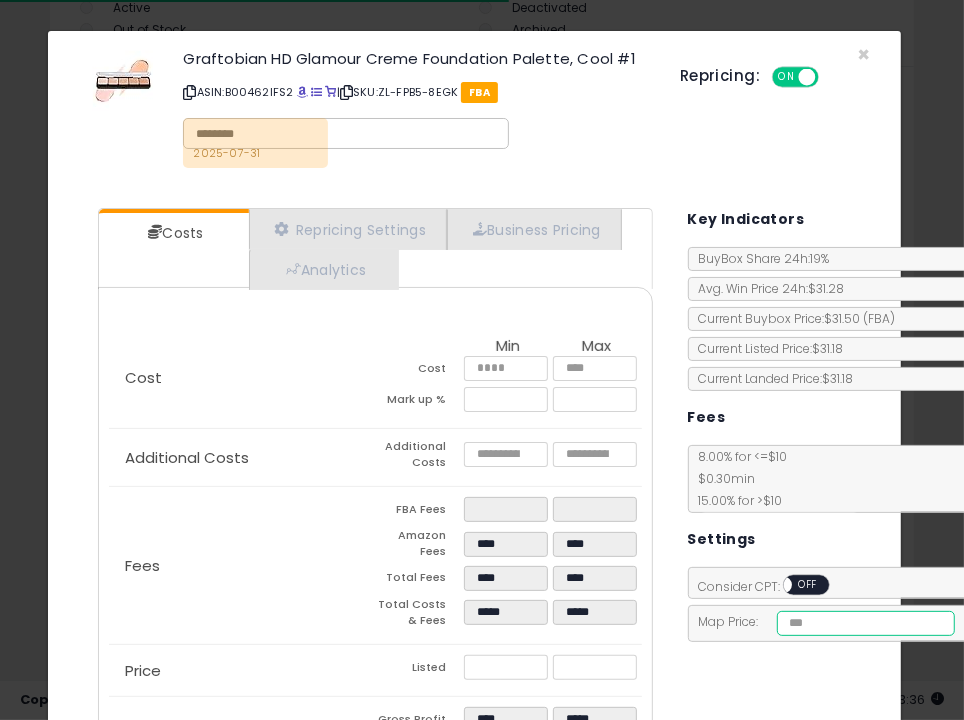 click on "****" at bounding box center (866, 623) 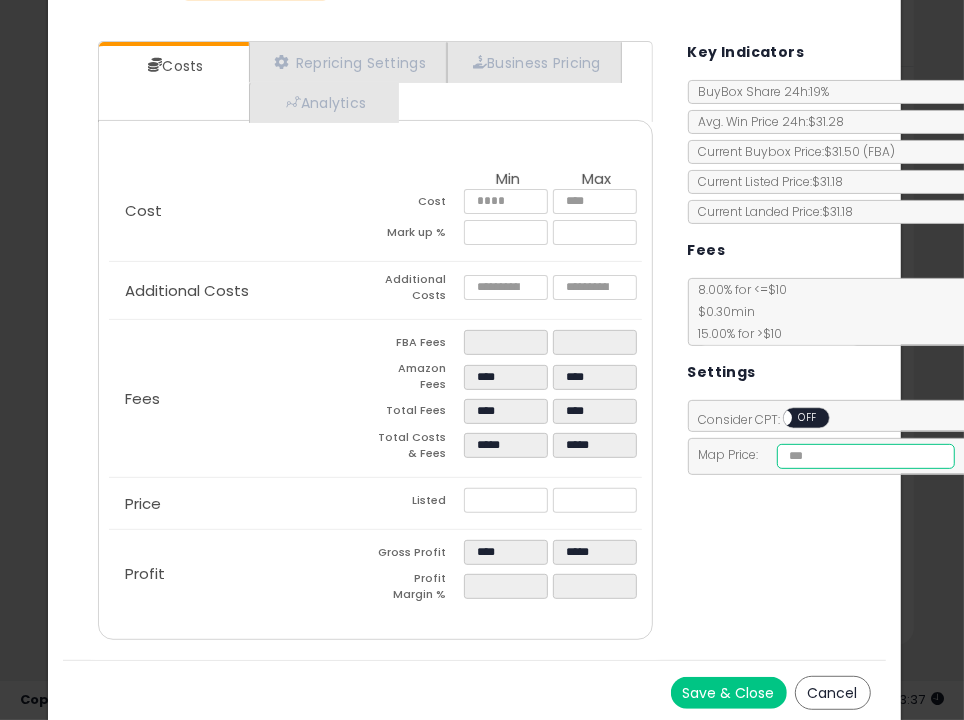 type on "*****" 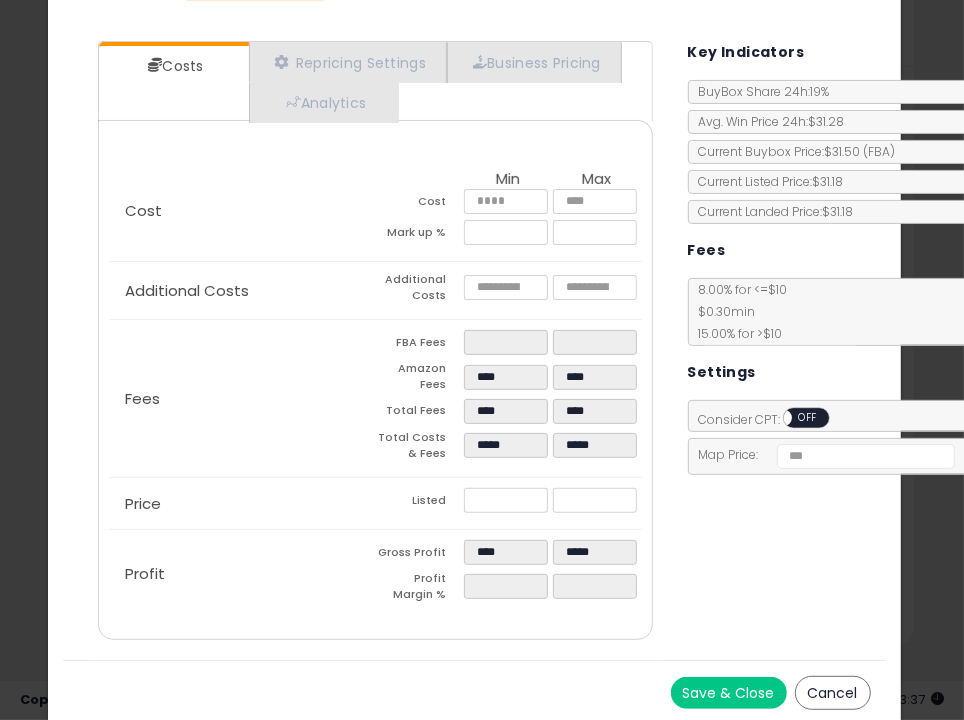click on "Save & Close" at bounding box center (729, 693) 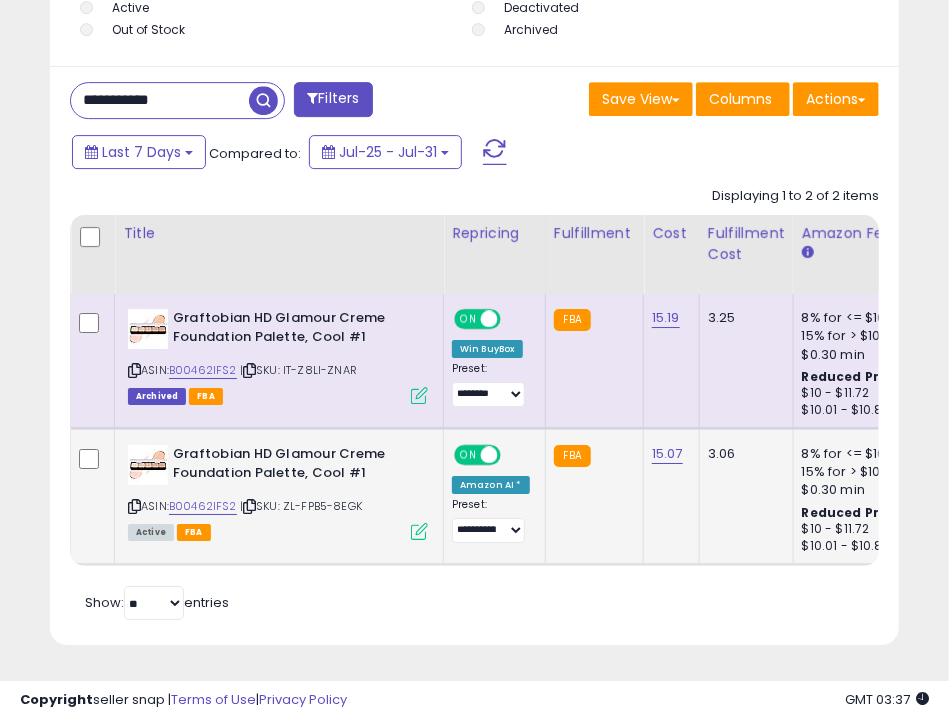 click at bounding box center (419, 531) 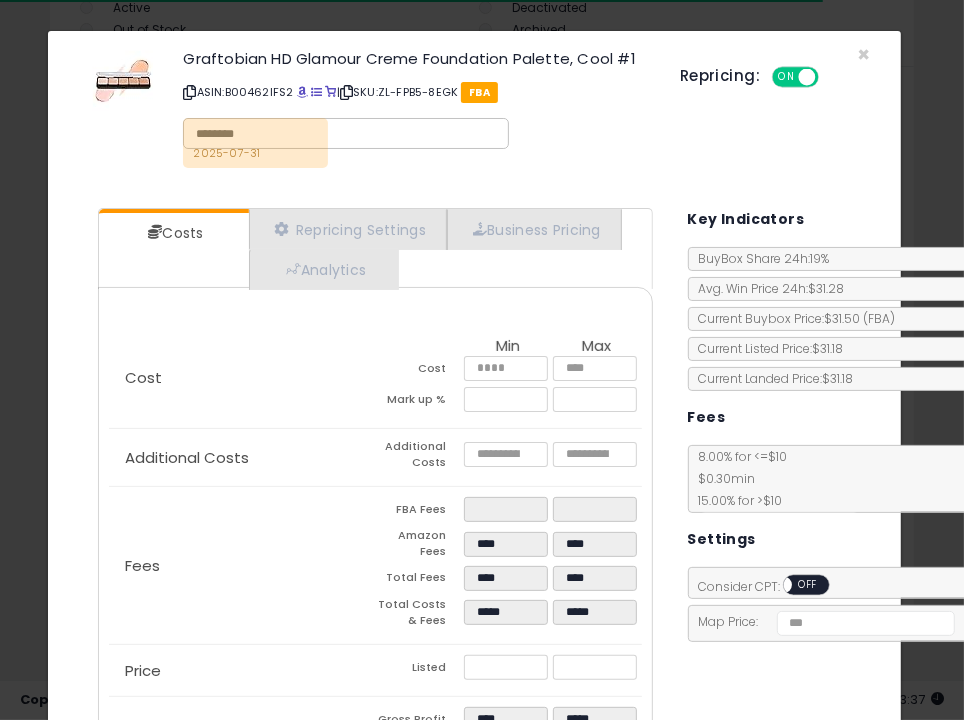 click on "2025-07-31" at bounding box center [409, 143] 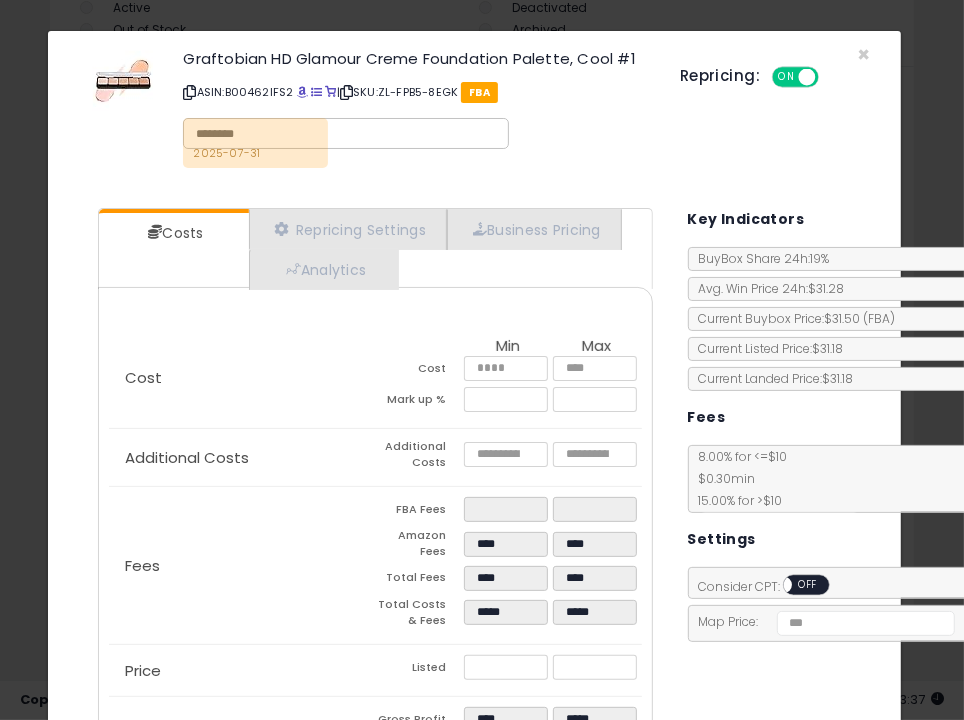 click on "Graftobian HD Glamour Creme Foundation Palette, Cool #1
ASIN:  [ASIN]
|
SKU:  [SKU]
FBA
[DATE]
Repricing:
ON   OFF" 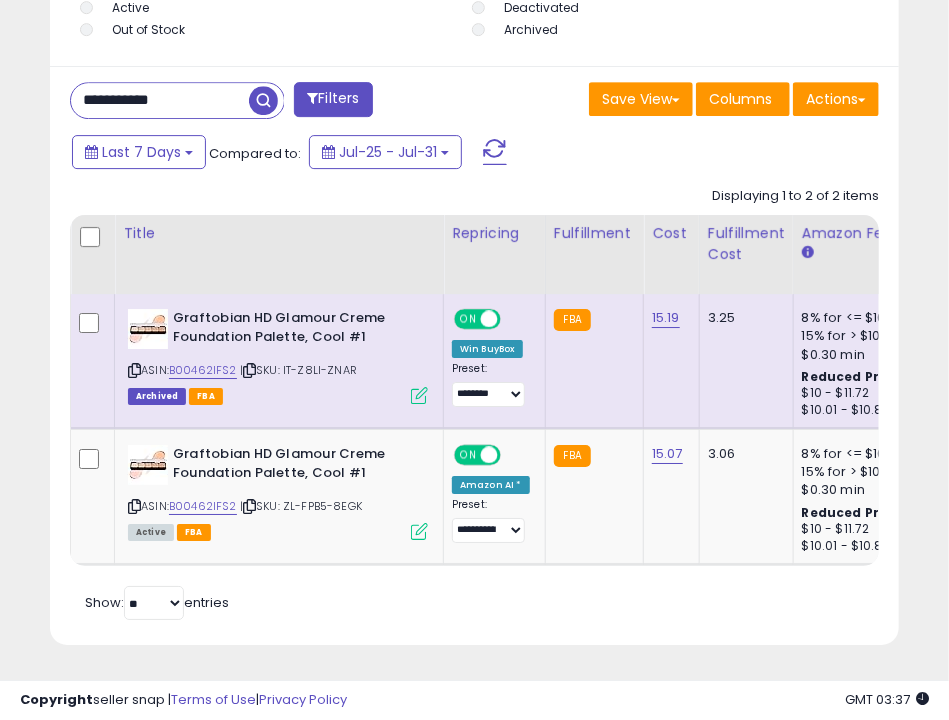 click on "**********" at bounding box center (160, 100) 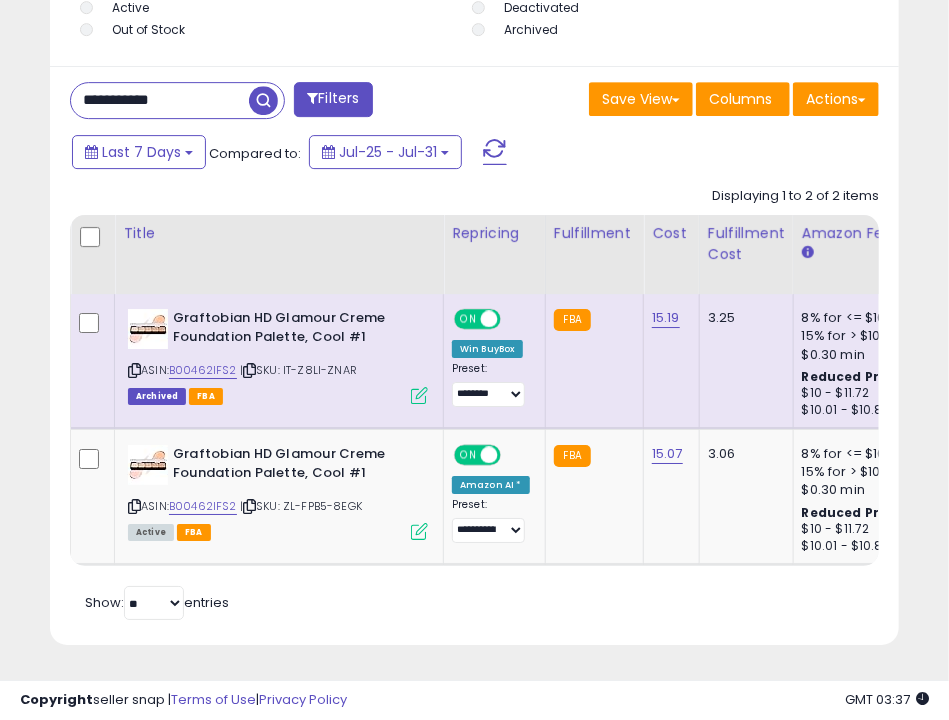 click on "**********" at bounding box center (160, 100) 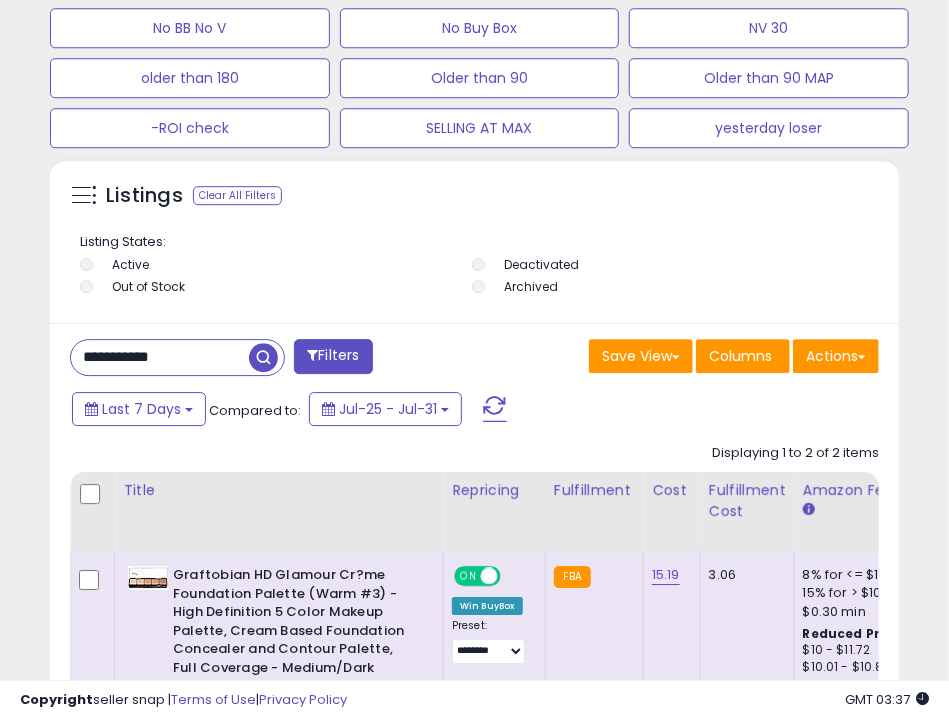 click on "Save View
Save As New View
Update Current View
Columns
Actions
Import  Export Visible Columns" at bounding box center [685, 358] 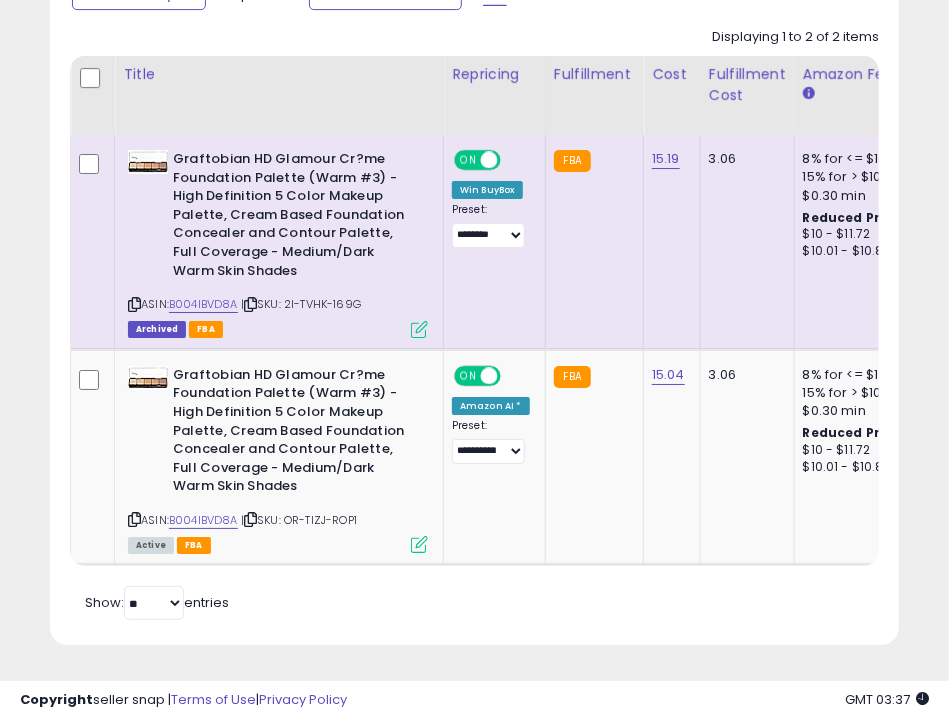 click at bounding box center (419, 329) 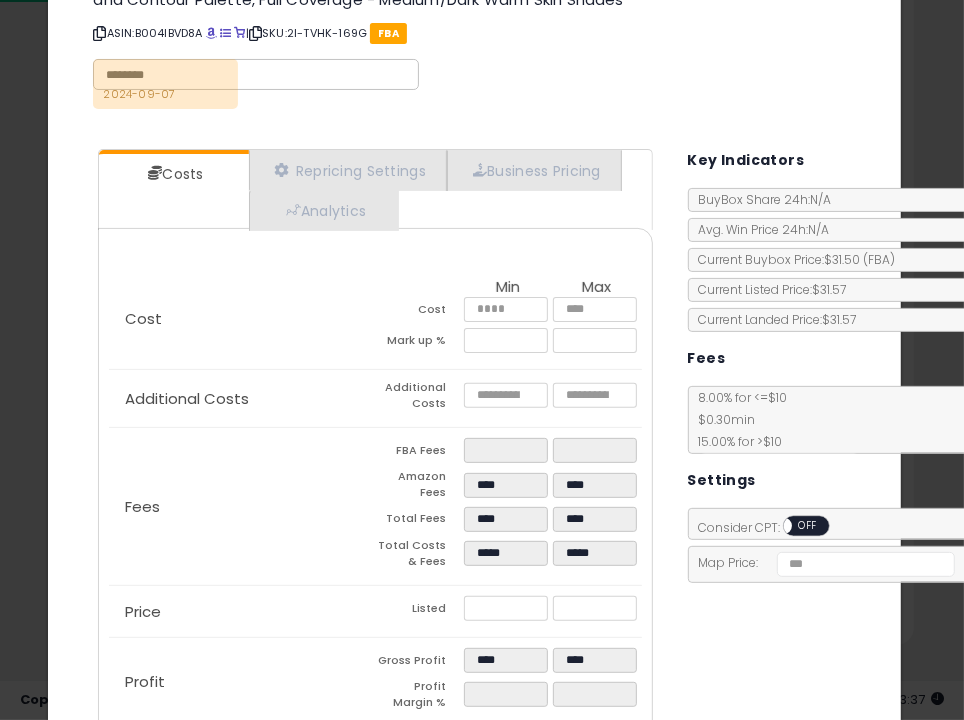 click on "Graftobian HD Glamour Cr?me Foundation Palette (Warm #3) - High Definition 5 Color Makeup Palette, Cream Based Foundation Concealer and Contour Palette, Full Coverage - Medium/Dark Warm Skin Shades
ASIN:  [ASIN]
|
SKU:  [SKU]
FBA
[DATE]
Repricing:
ON   OFF" 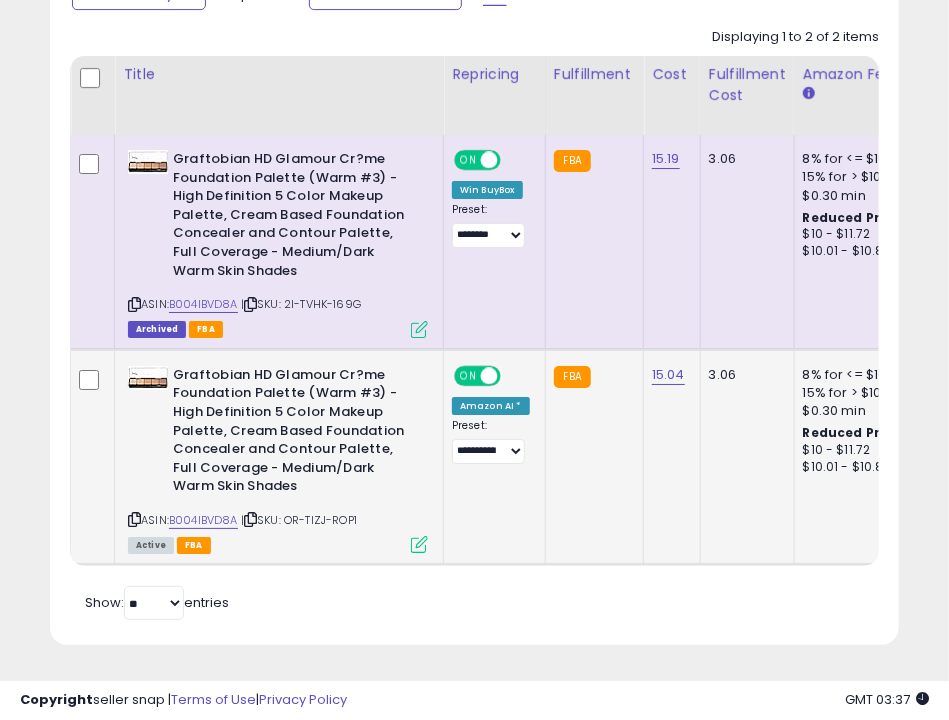 click at bounding box center (419, 544) 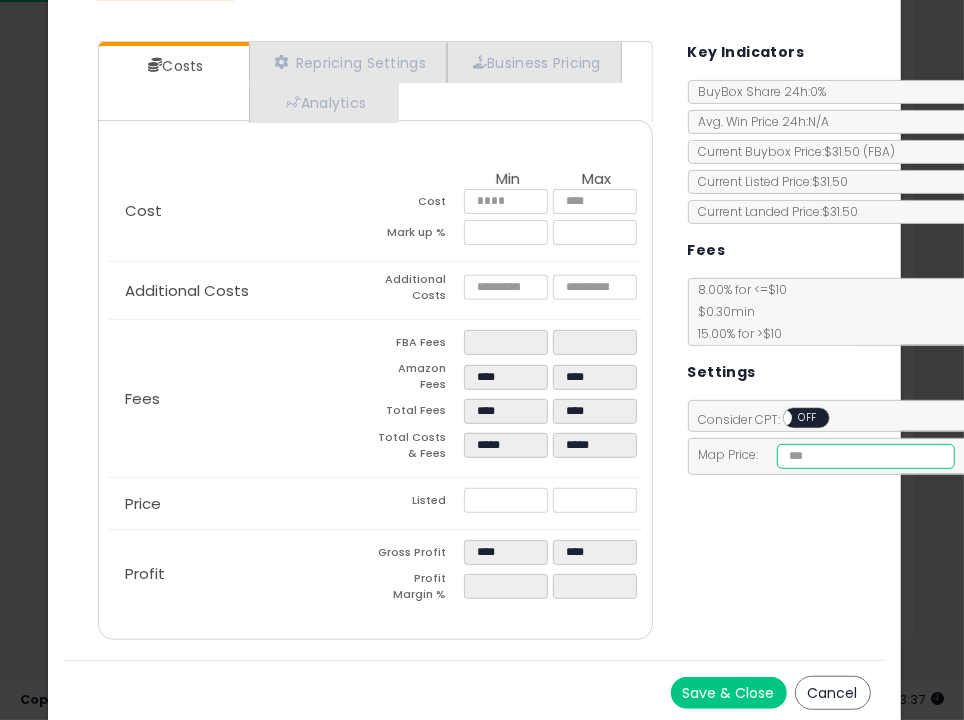 click at bounding box center (866, 456) 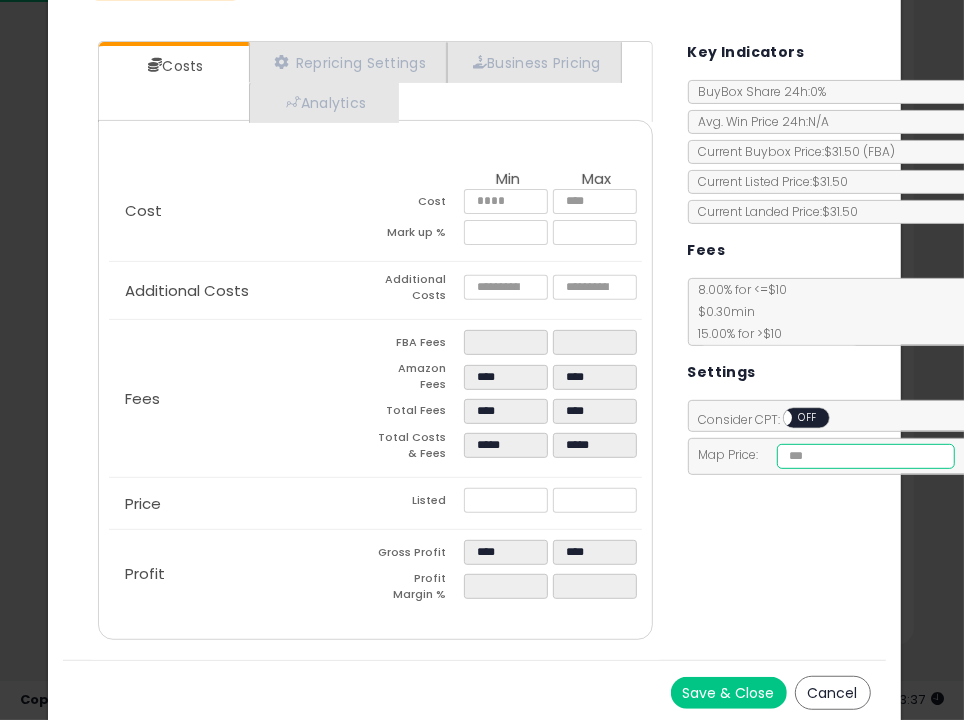 type on "*****" 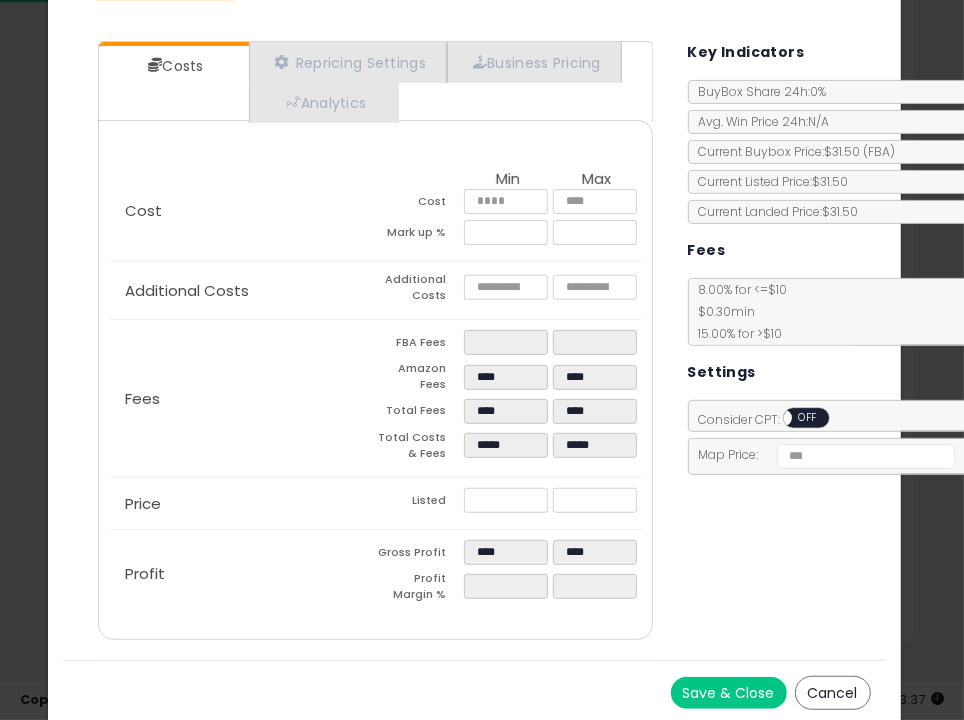 click on "Save & Close" at bounding box center [729, 693] 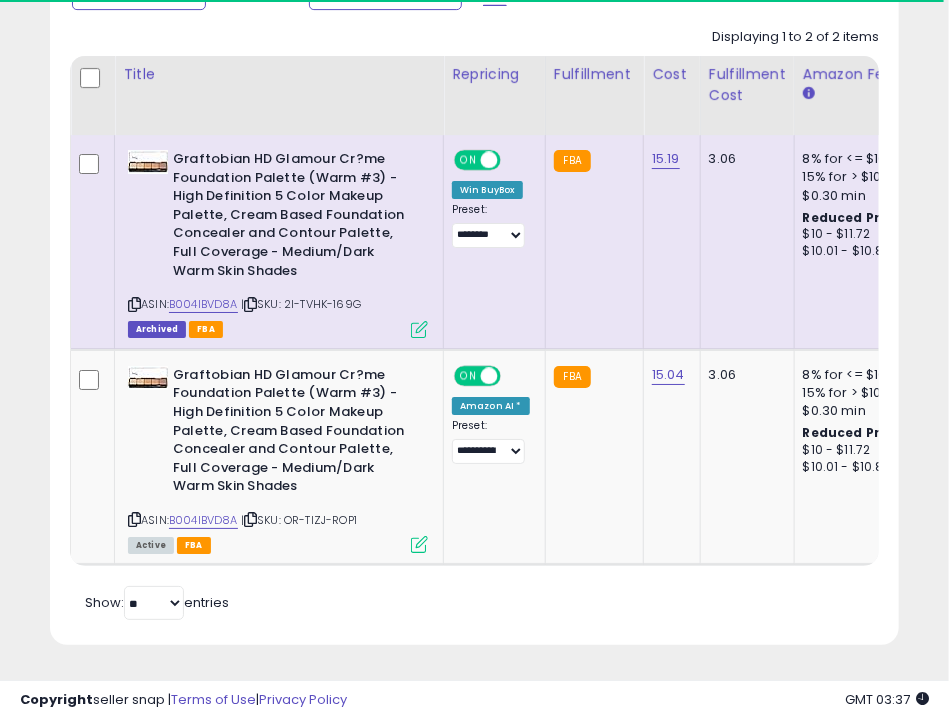 click on "FBA" 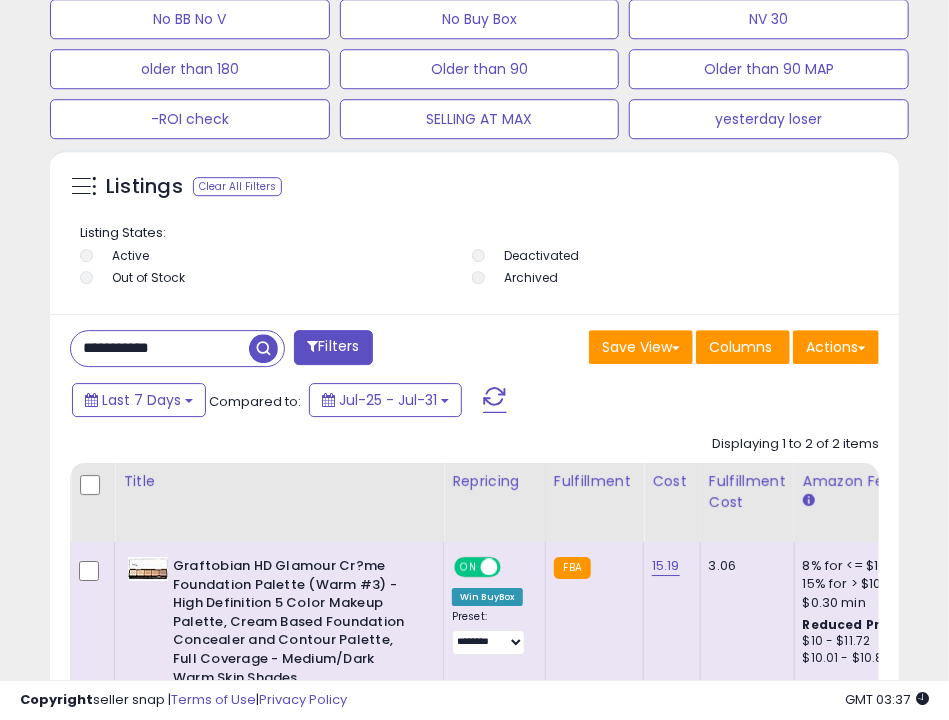 click on "**********" at bounding box center (160, 348) 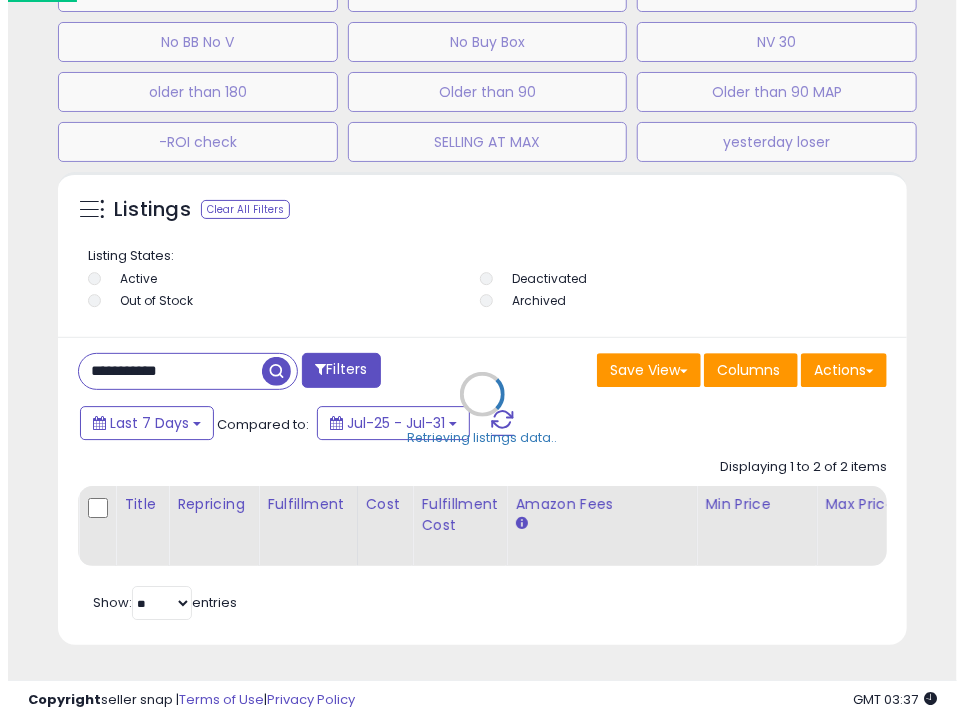 scroll, scrollTop: 1813, scrollLeft: 0, axis: vertical 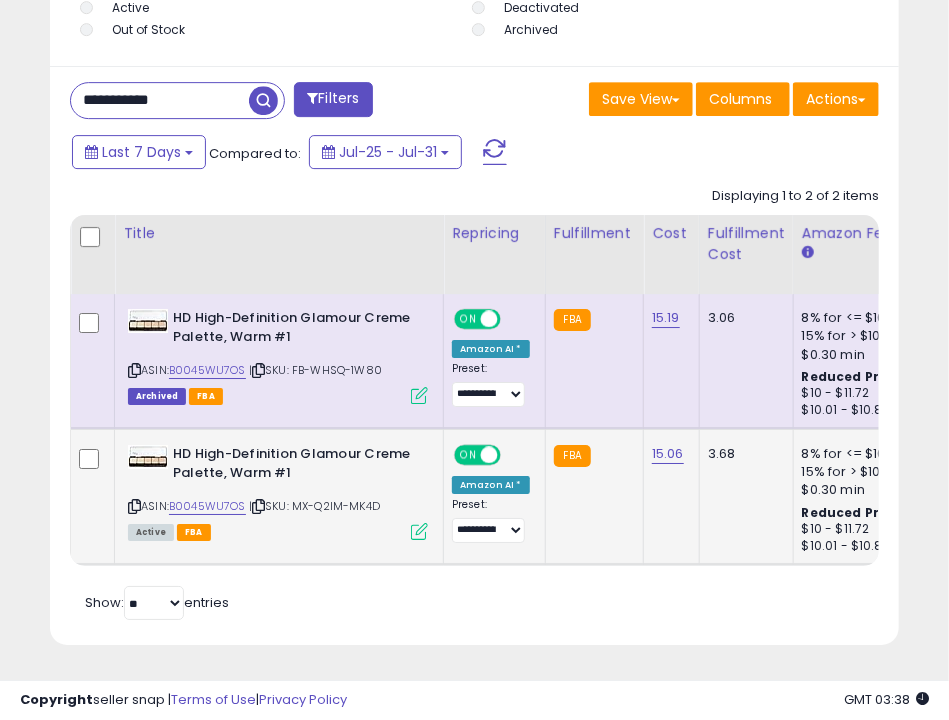 click at bounding box center [419, 531] 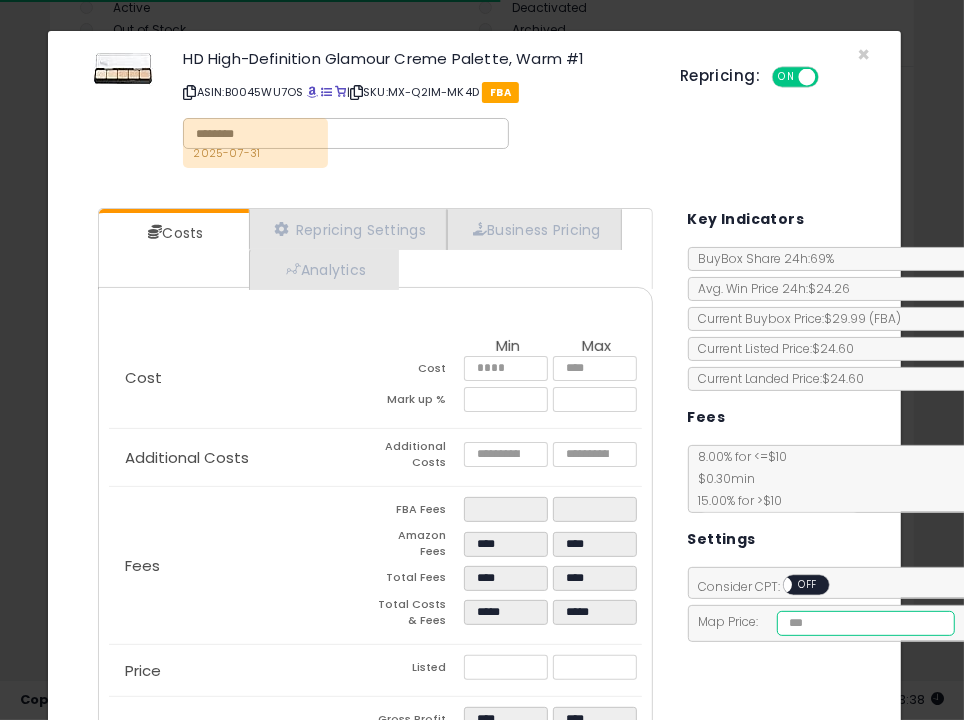 click at bounding box center [866, 623] 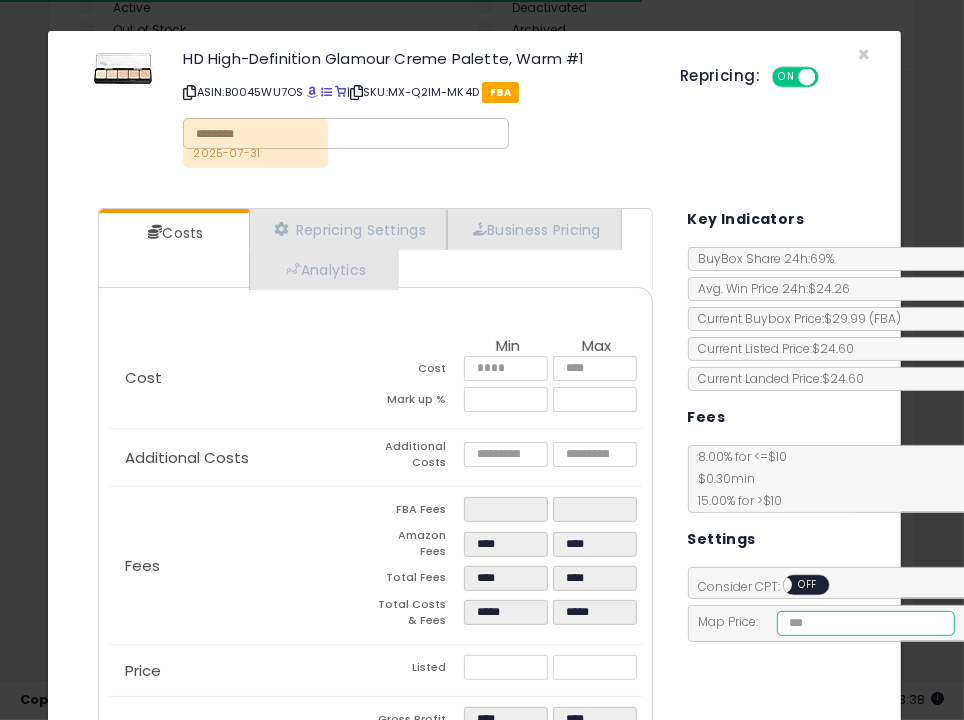 type on "****" 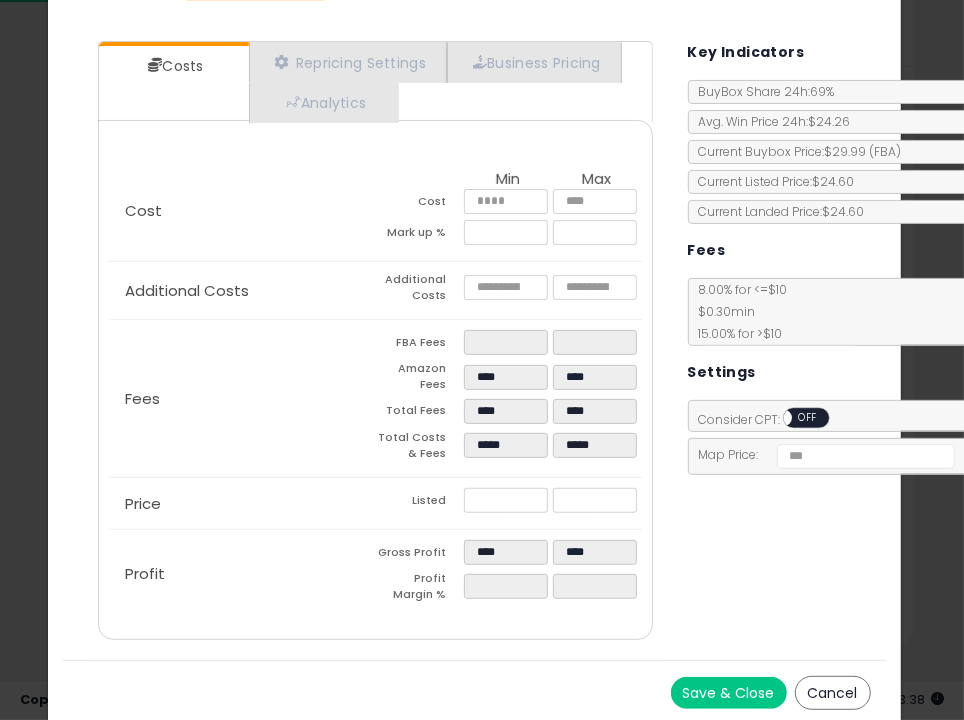 click on "Save & Close" at bounding box center (729, 693) 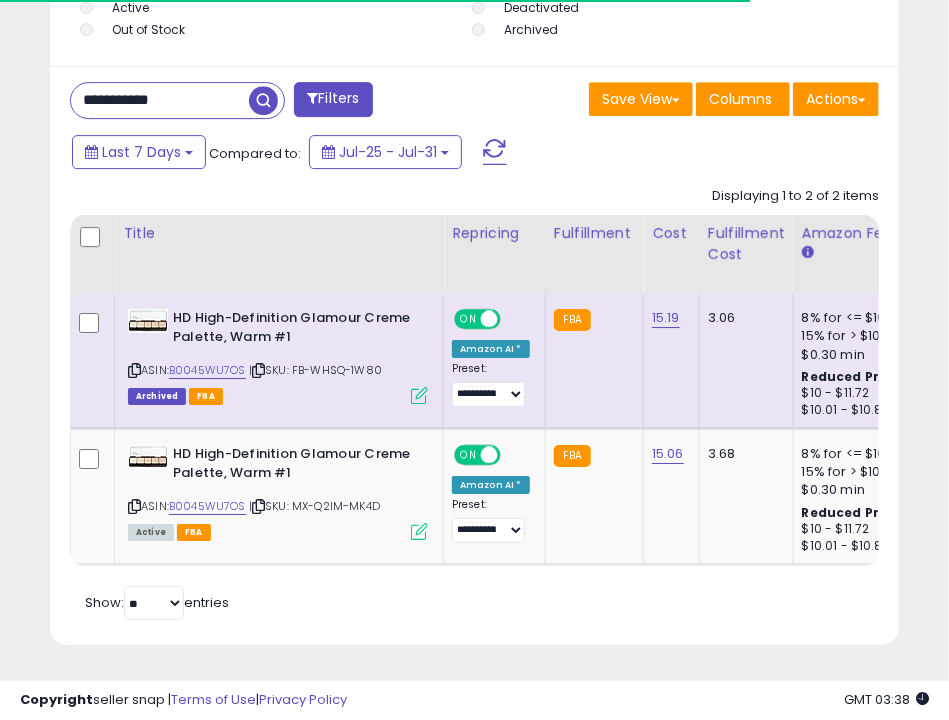 click at bounding box center (419, 395) 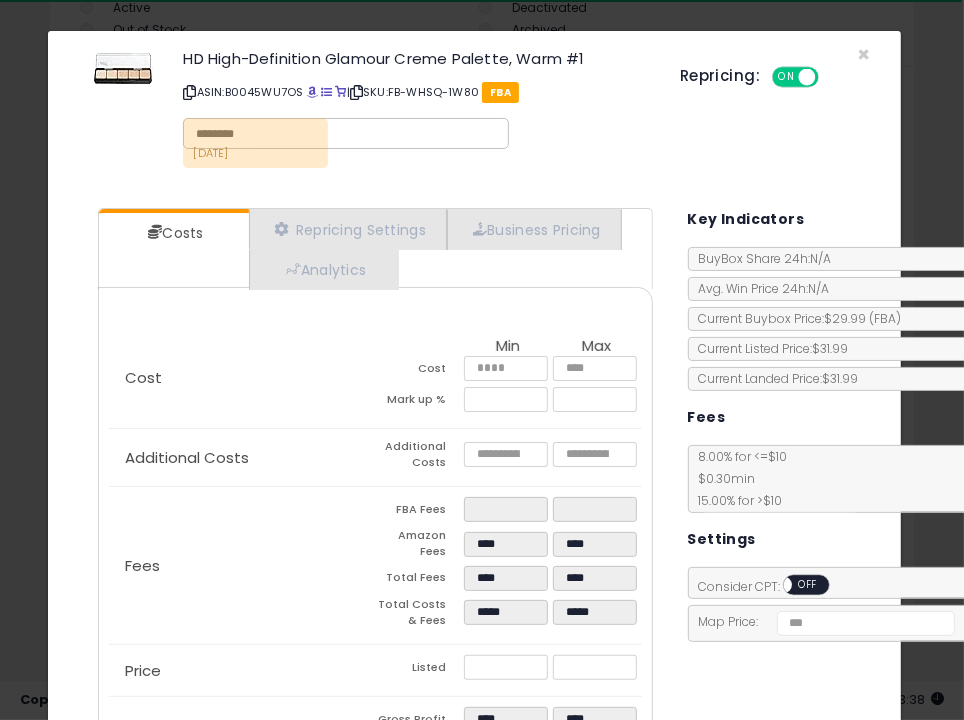click on "× Close
HD High-Definition Glamour Creme Palette, Warm #1
ASIN:  B0045WU7OS
|
SKU:  FB-WHSQ-1W80
FBA
2025-01-31
Repricing:
ON   OFF" at bounding box center [474, 461] 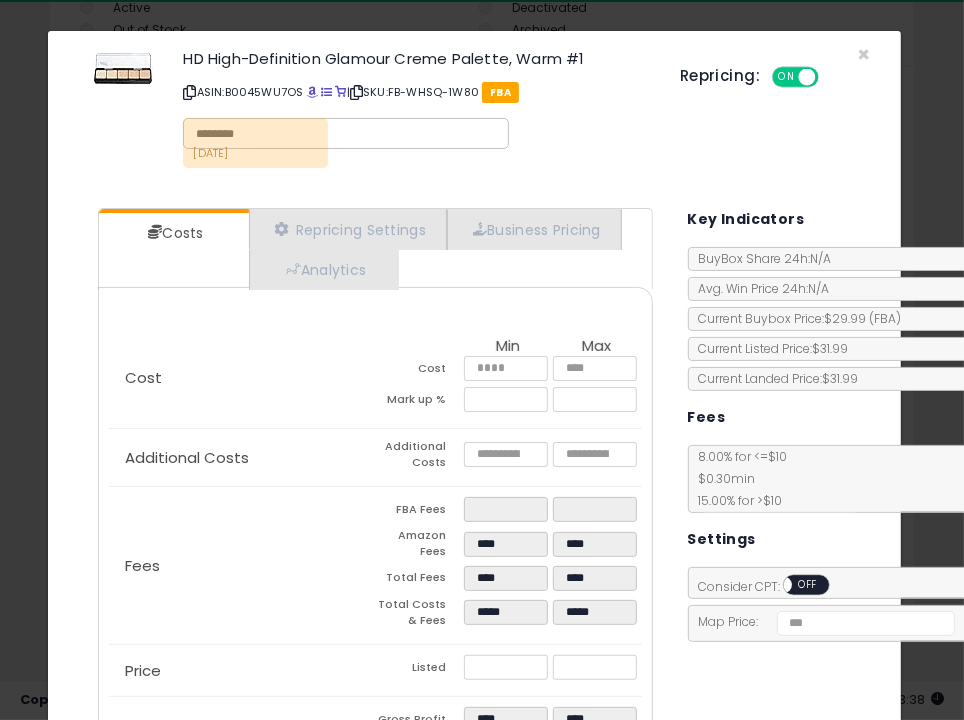 click on "× Close
HD High-Definition Glamour Creme Palette, Warm #1
ASIN:  B0045WU7OS
|
SKU:  FB-WHSQ-1W80
FBA
2025-01-31
Repricing:
ON   OFF" 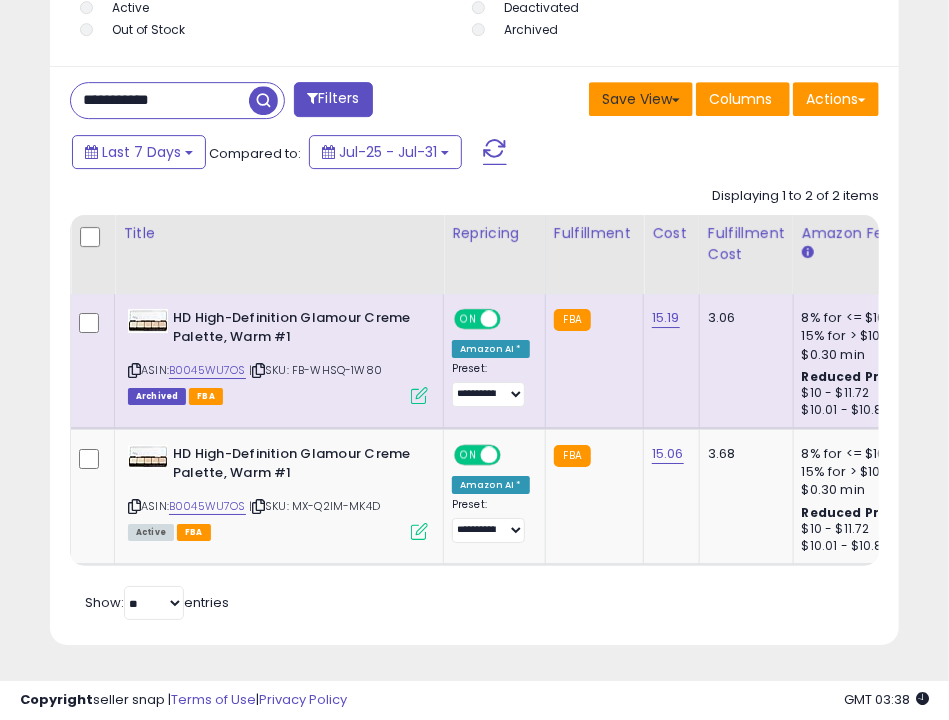 click on "Save View" at bounding box center [641, 99] 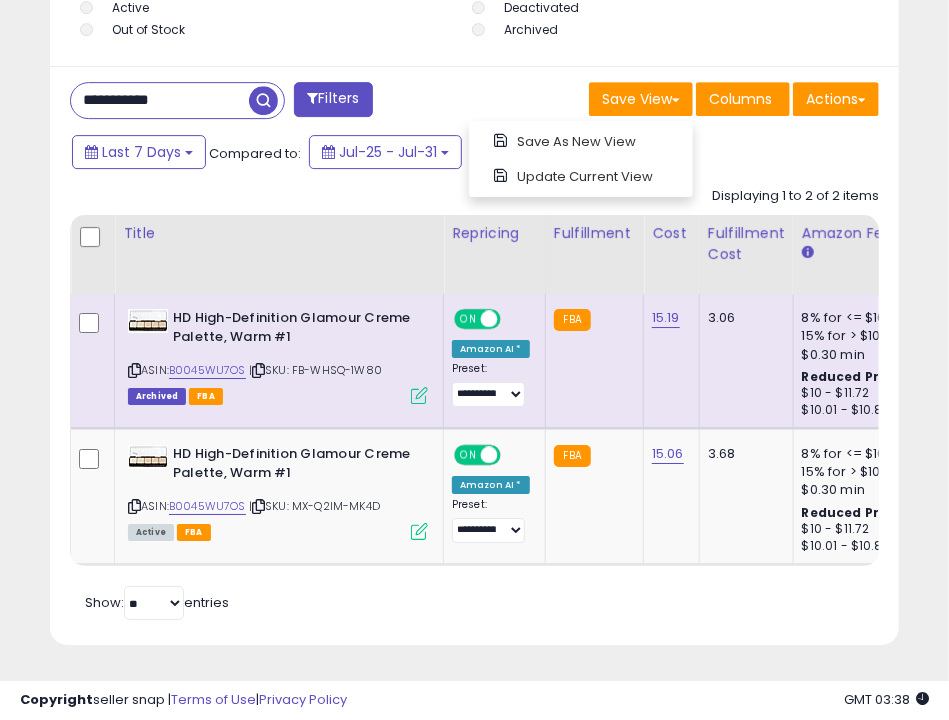 click on "Save View
Save As New View
Update Current View
Columns
Actions
Import  Export Visible Columns" at bounding box center (685, 101) 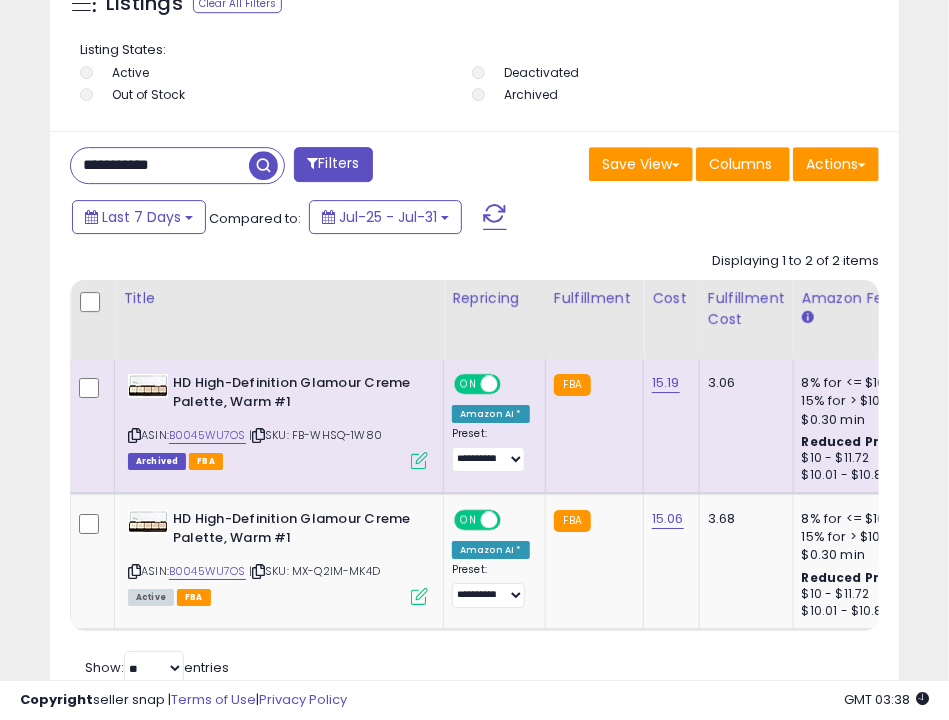 click on "**********" at bounding box center (474, 420) 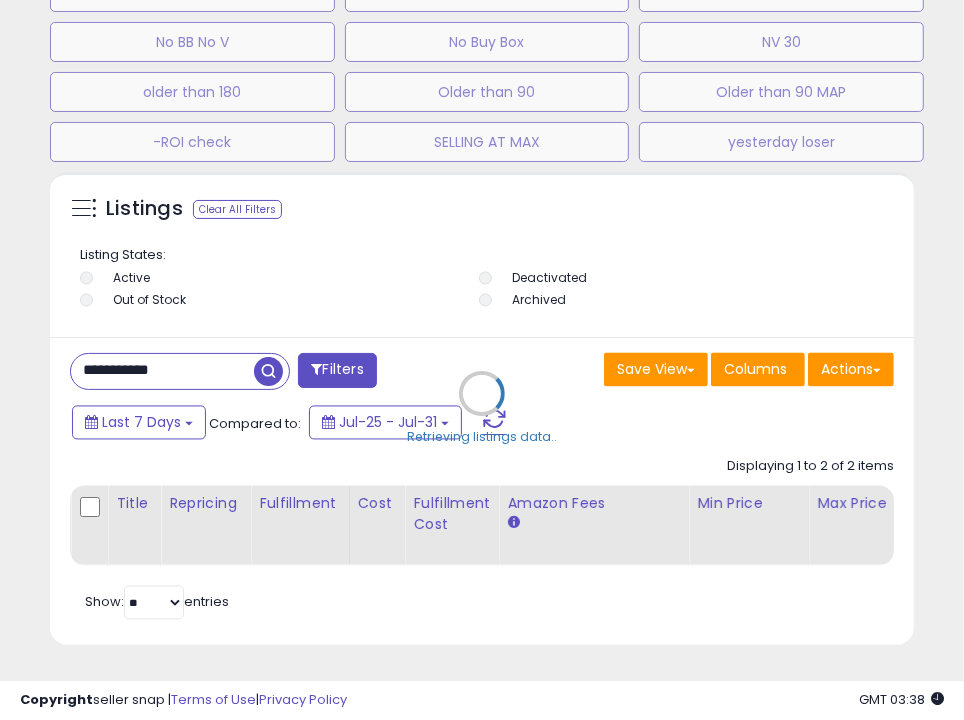 type on "**********" 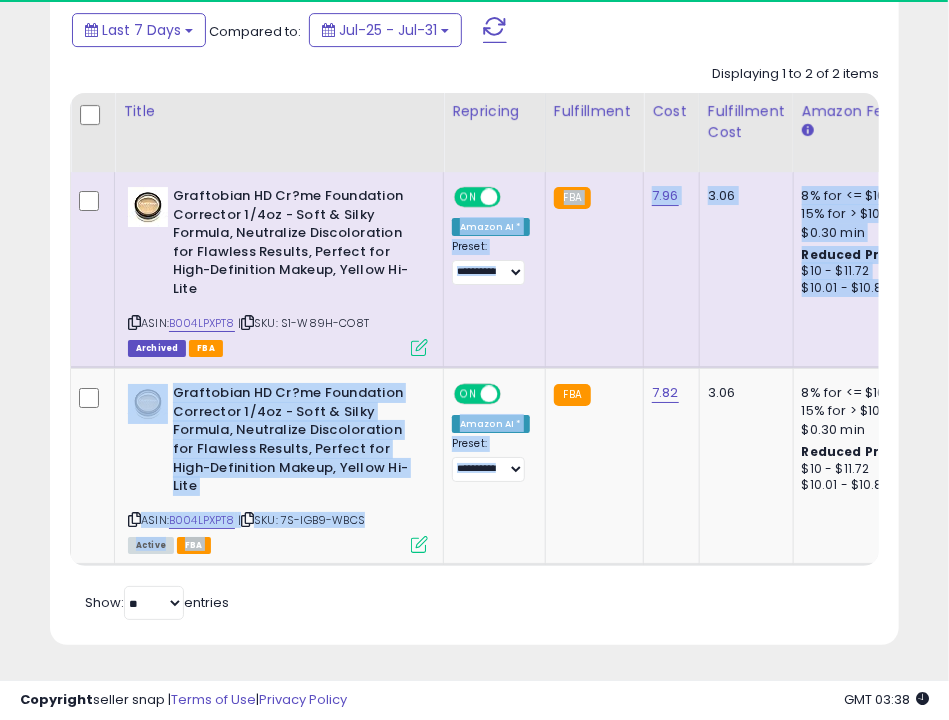 drag, startPoint x: 620, startPoint y: 469, endPoint x: 421, endPoint y: 346, distance: 233.94444 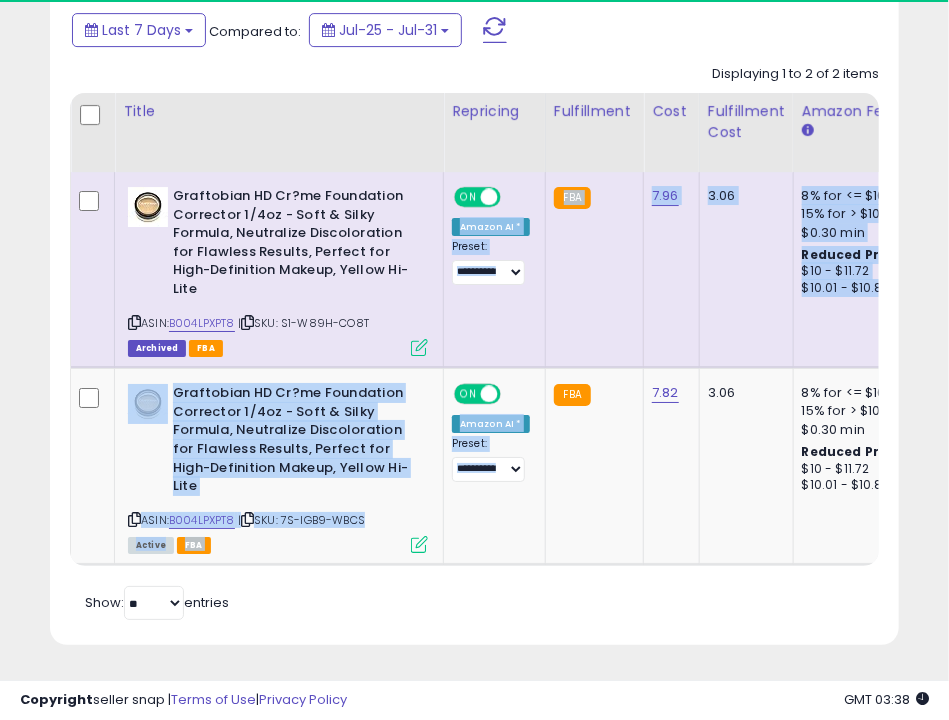 click at bounding box center [419, 347] 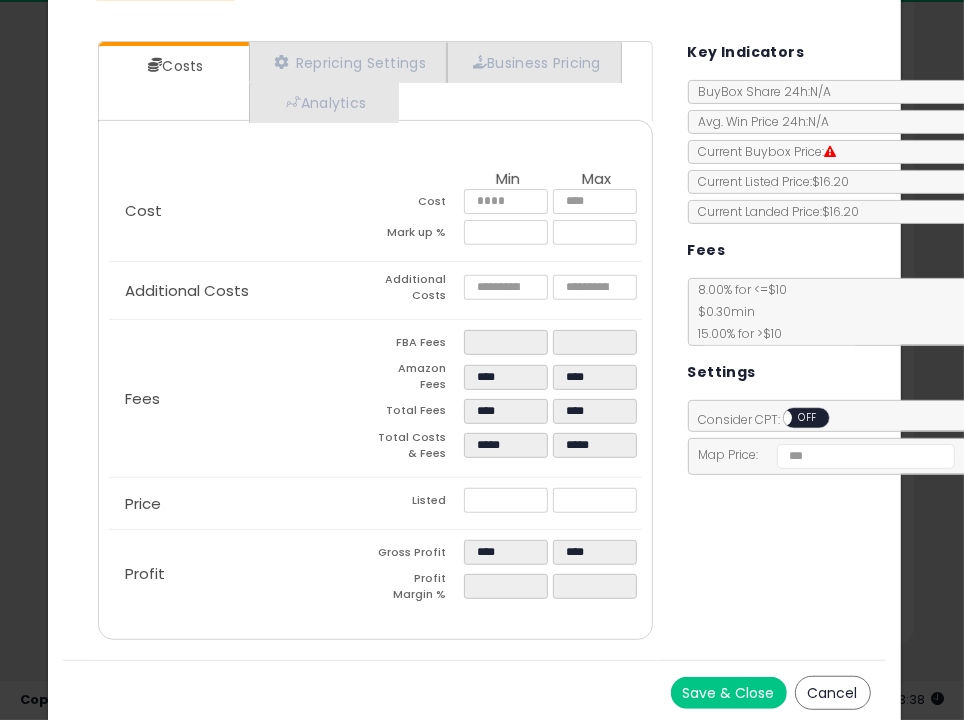 click on "× Close
Graftobian HD Cr?me Foundation Corrector 1/4oz - Soft & Silky Formula, Neutralize Discoloration for Flawless Results, Perfect for High-Definition Makeup, Yellow Hi-Lite
ASIN:  B004LPXPT8
|
SKU:  S1-W89H-CO8T
FBA
2024-09-07
Repricing:
ON   OFF" 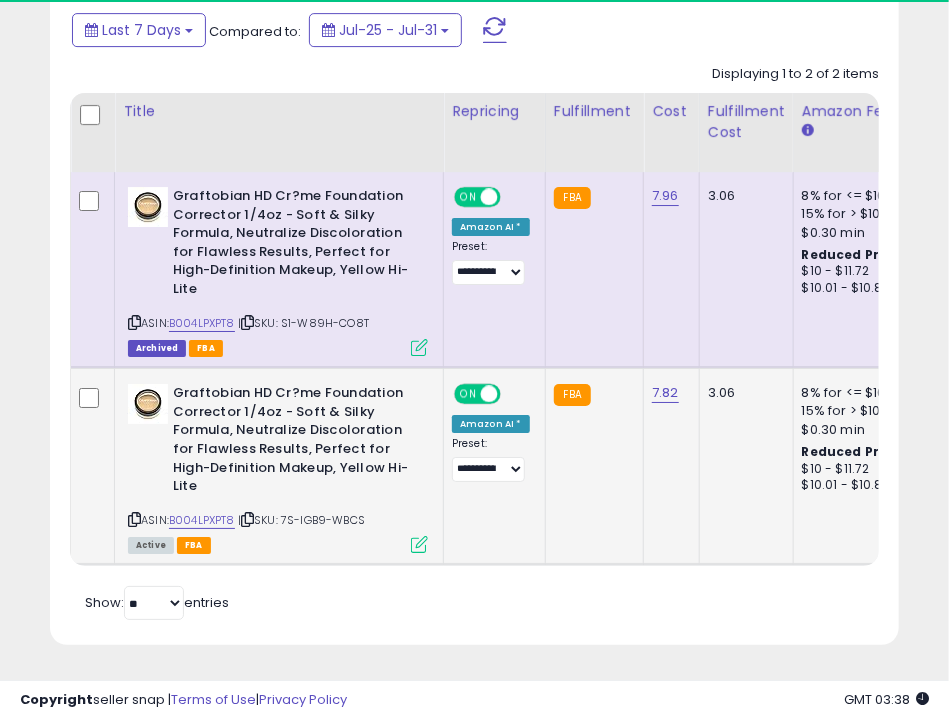 click at bounding box center [419, 544] 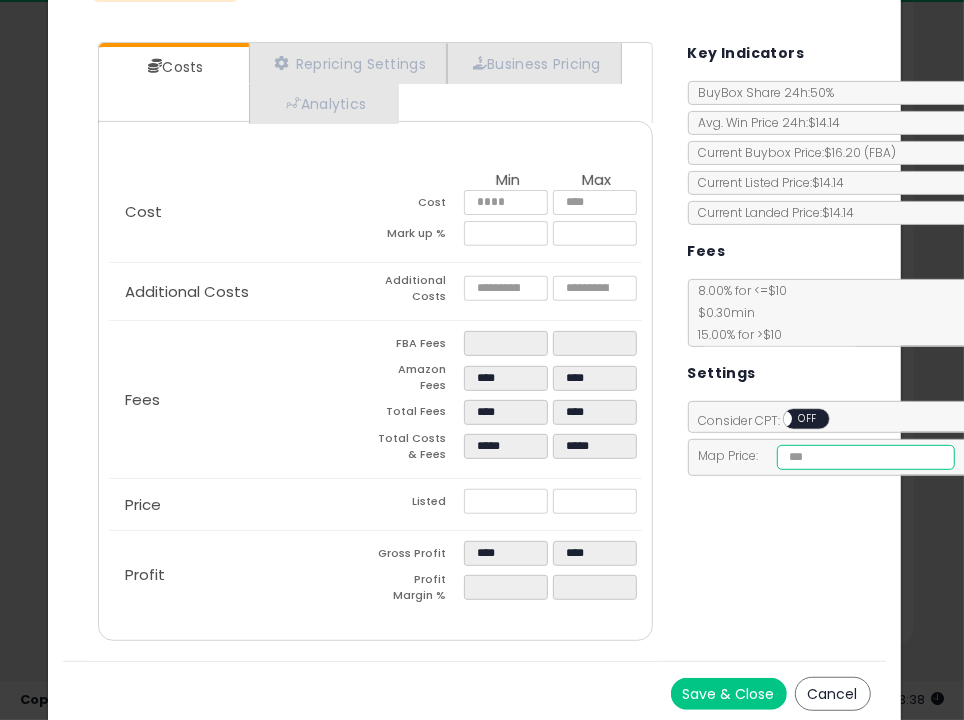 click at bounding box center (866, 457) 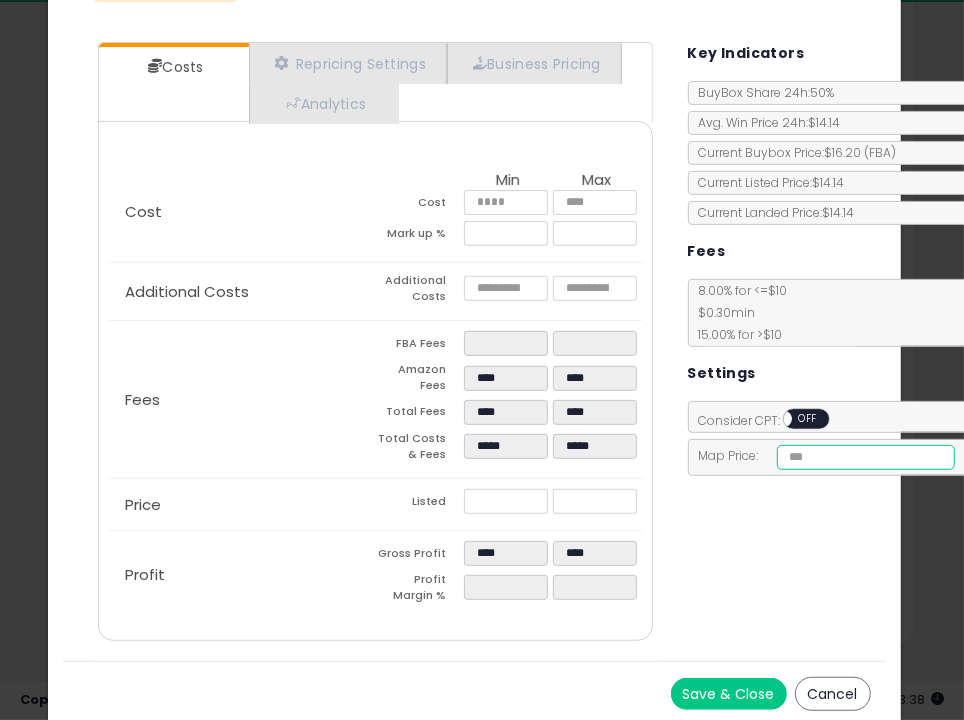 type on "*" 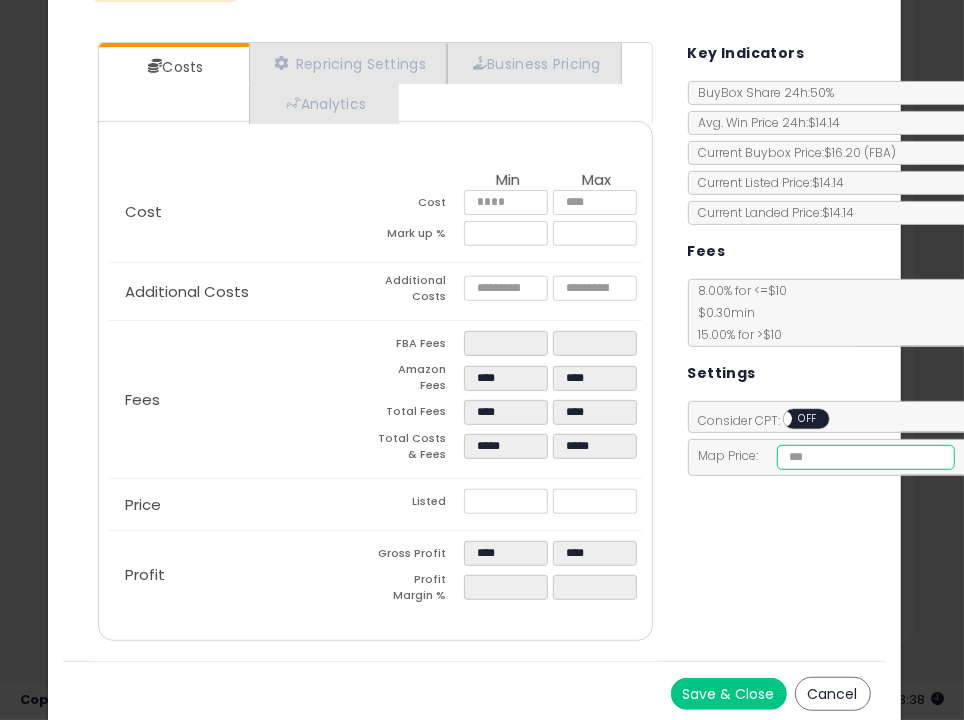 type on "*****" 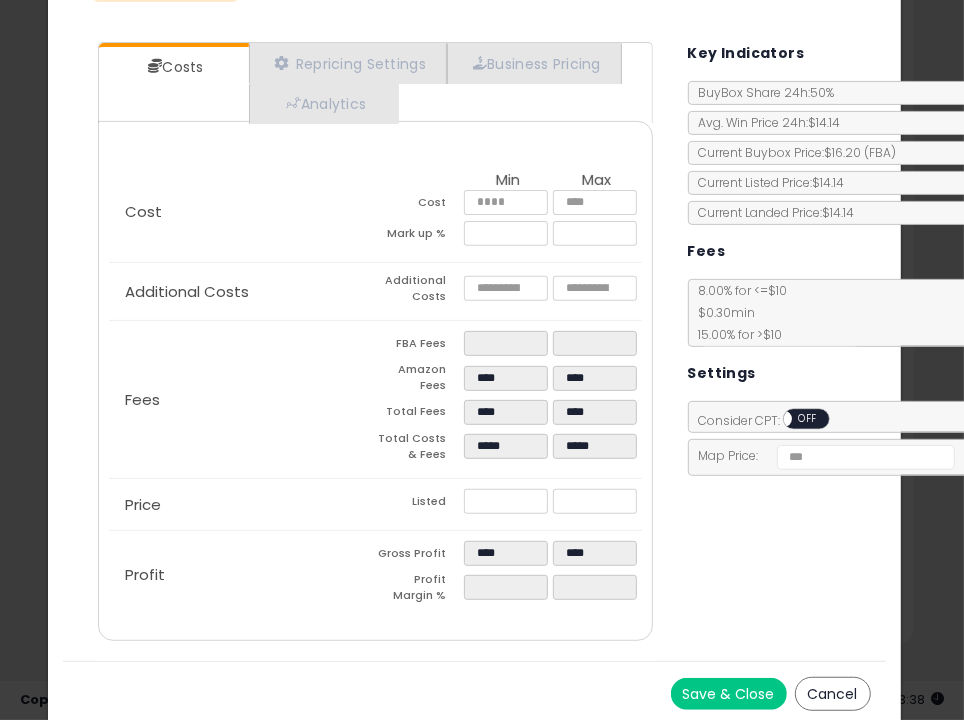 click on "Save & Close" at bounding box center (729, 694) 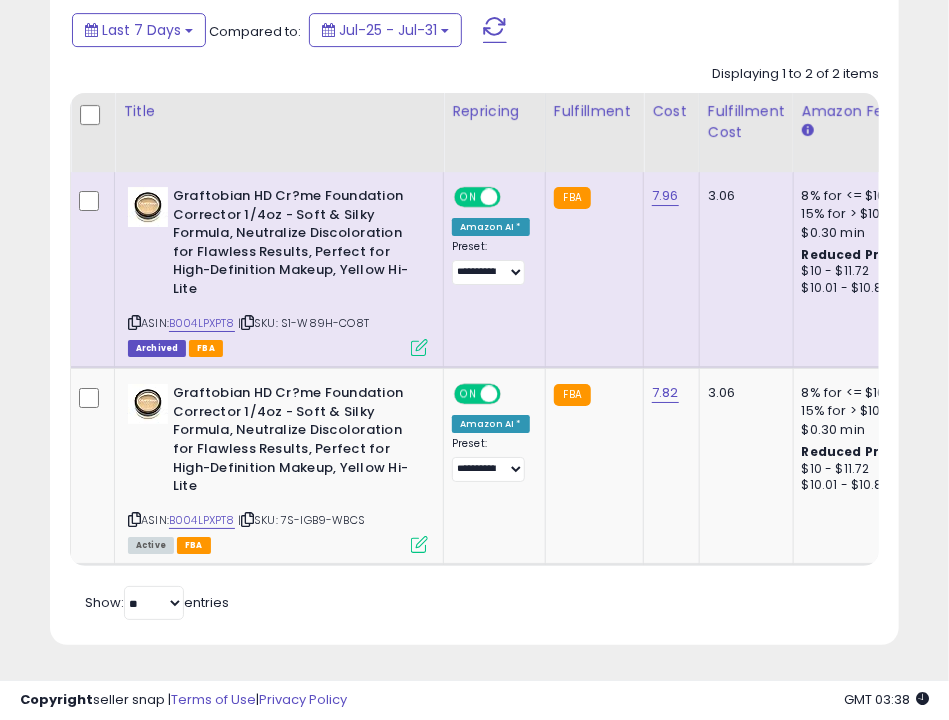click on "7.96" 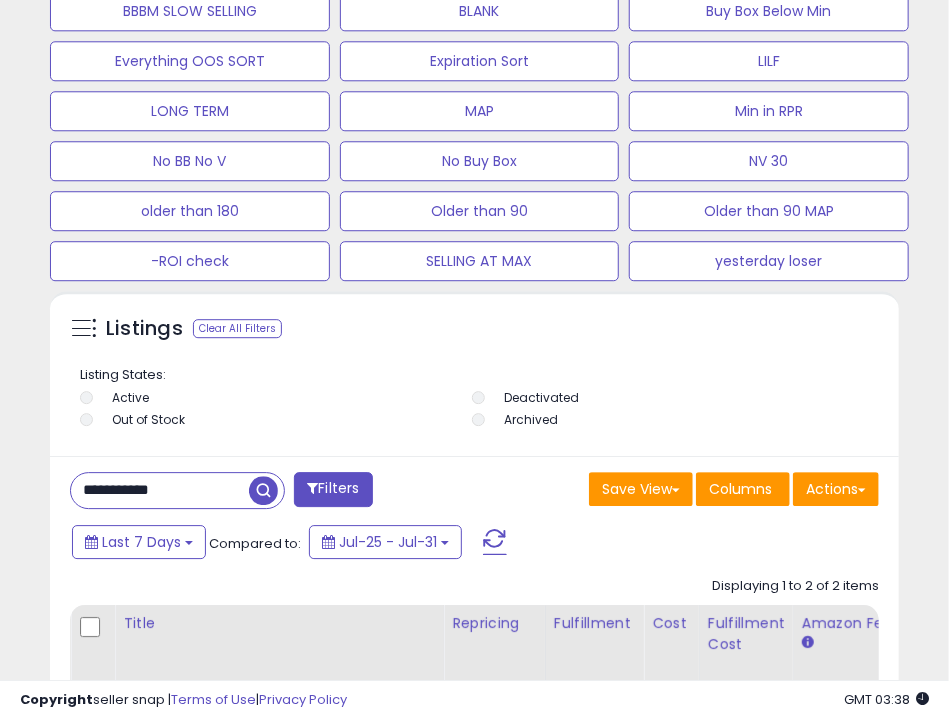 click on "**********" at bounding box center [160, 490] 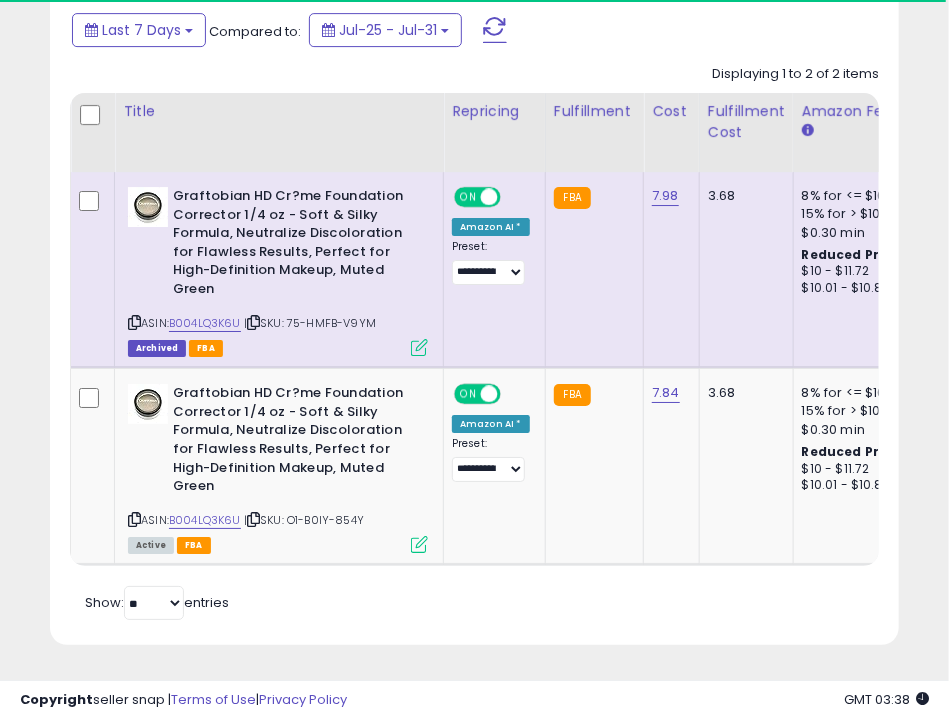 click at bounding box center (419, 544) 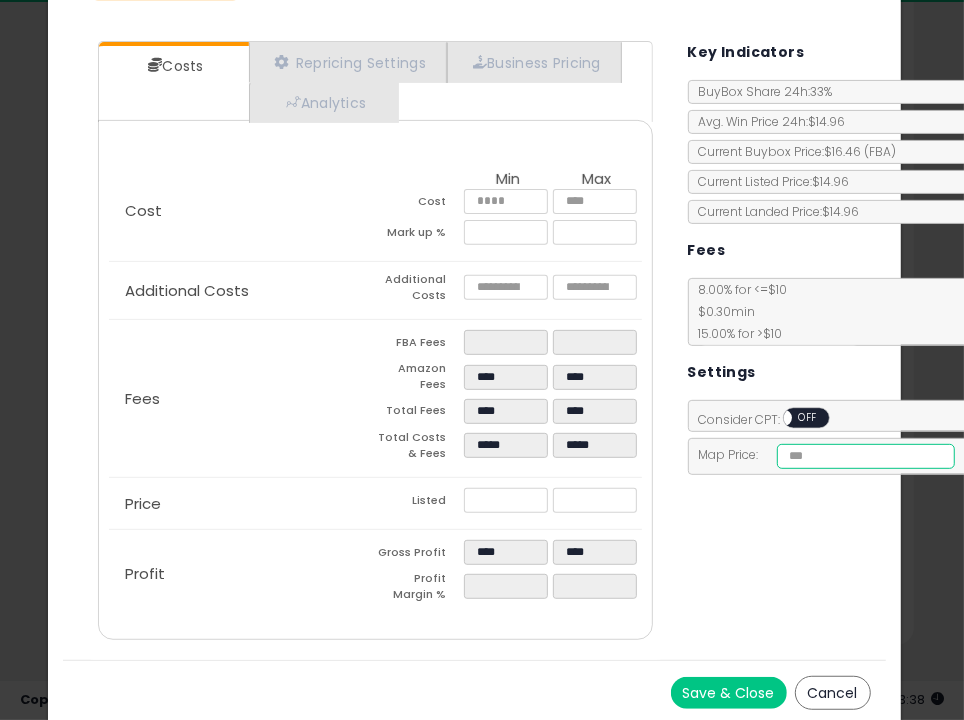click at bounding box center (866, 456) 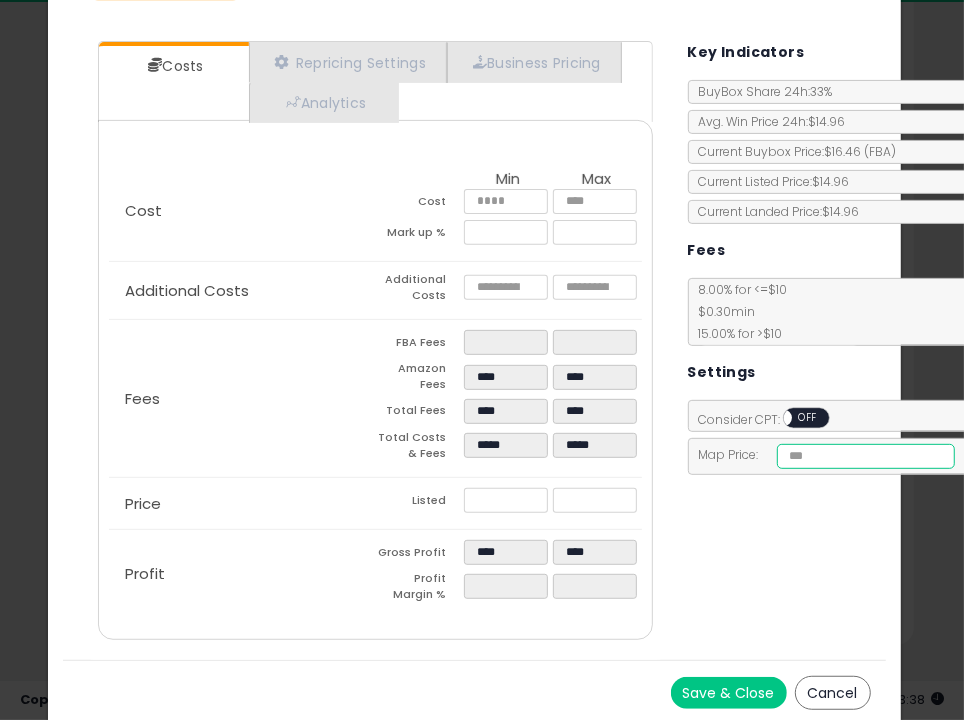 type on "*" 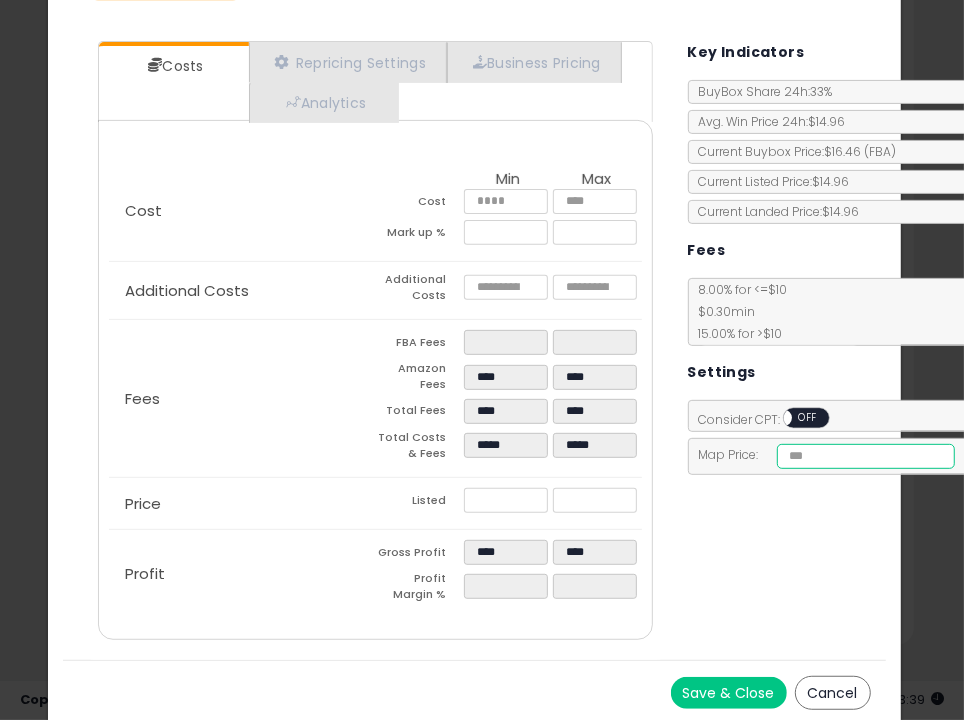 type on "*" 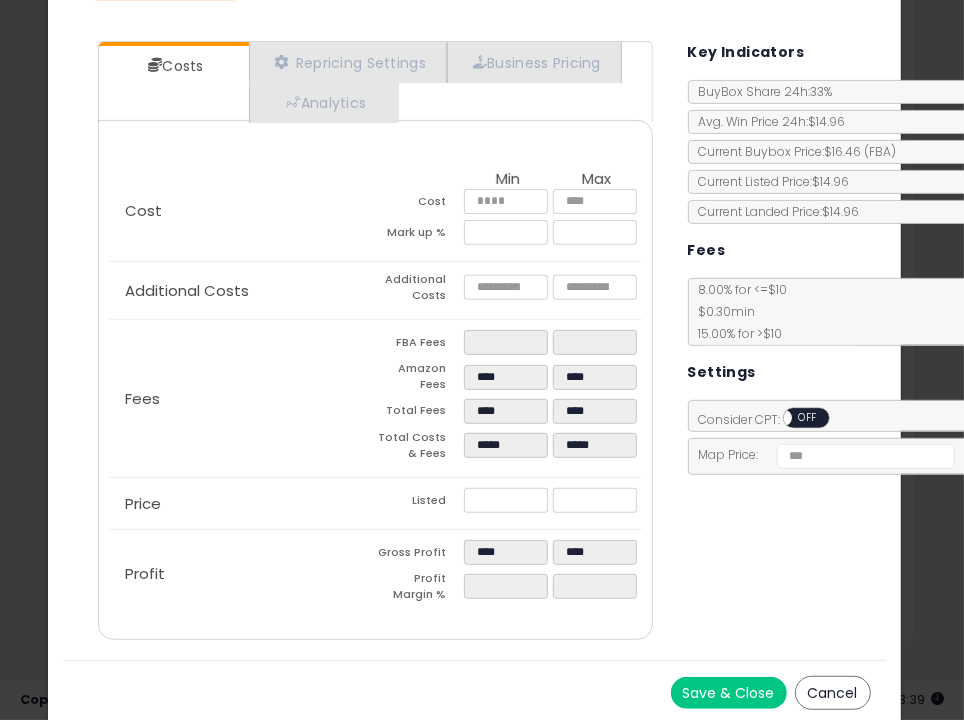 click on "Save & Close" at bounding box center [729, 693] 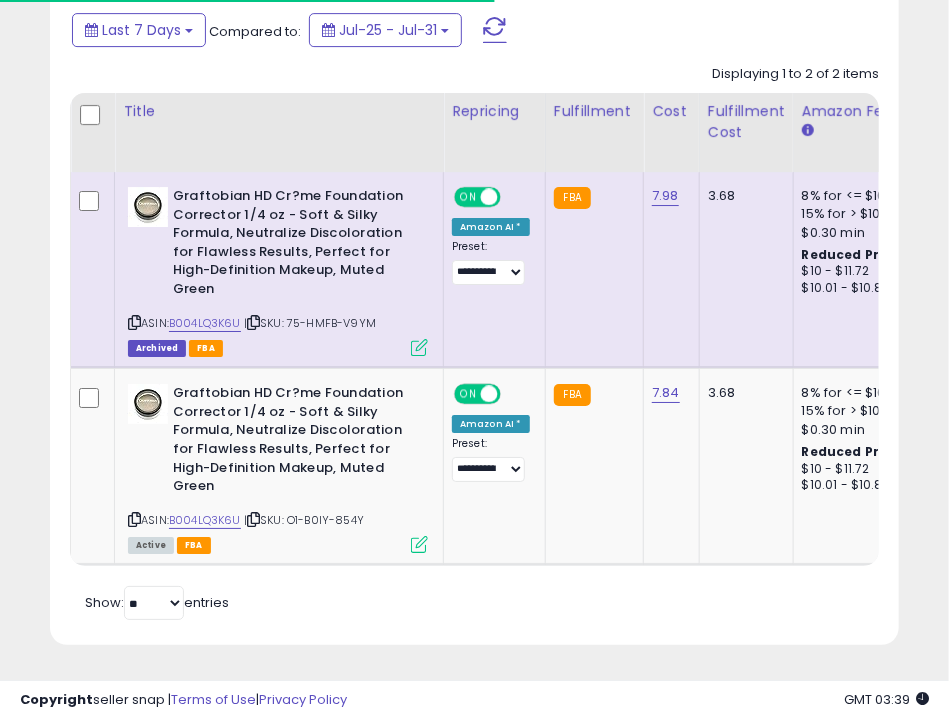 click at bounding box center [419, 347] 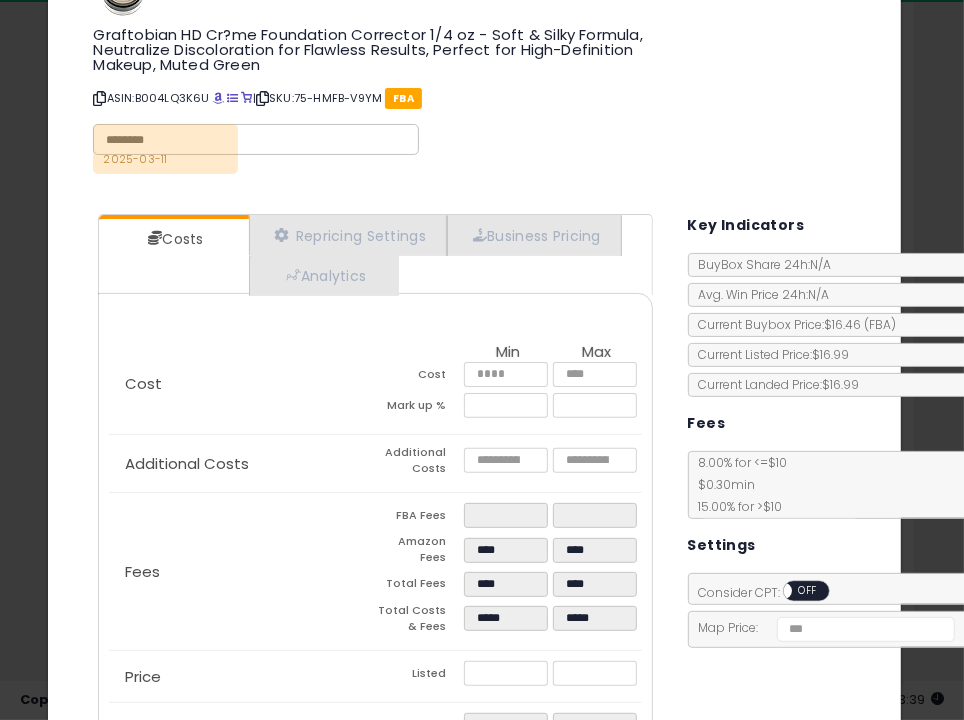 click on "× Close
Graftobian HD Cr?me Foundation Corrector 1/4 oz - Soft & Silky Formula, Neutralize Discoloration for Flawless Results, Perfect for High-Definition Makeup, Muted Green
ASIN:  B004LQ3K6U
|
SKU:  75-HMFB-V9YM
FBA
2025-03-11
Repricing:
ON   OFF" 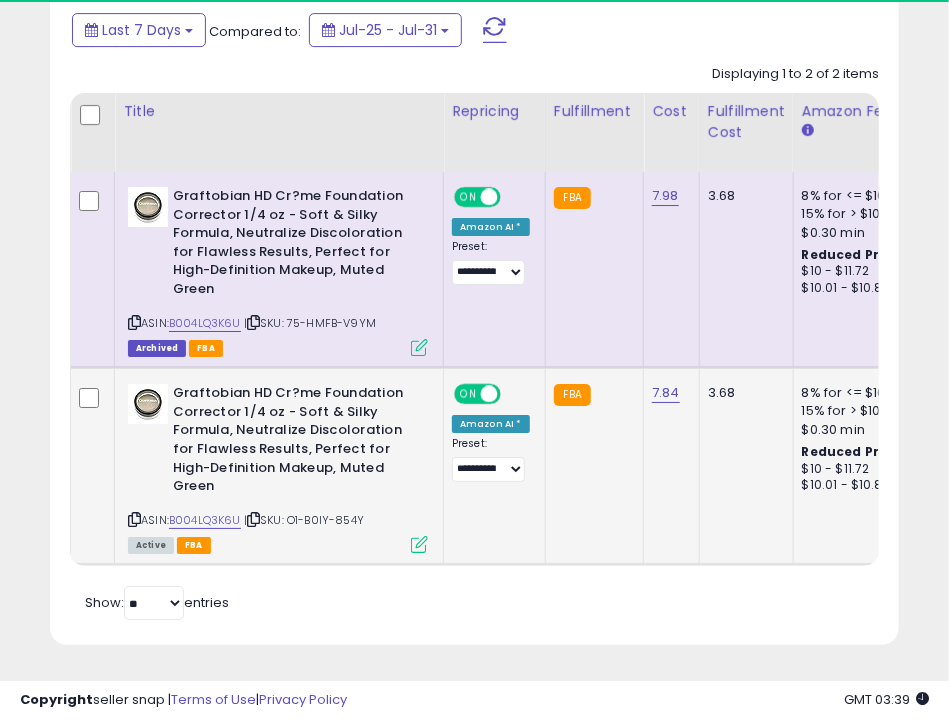 click on "7.84" 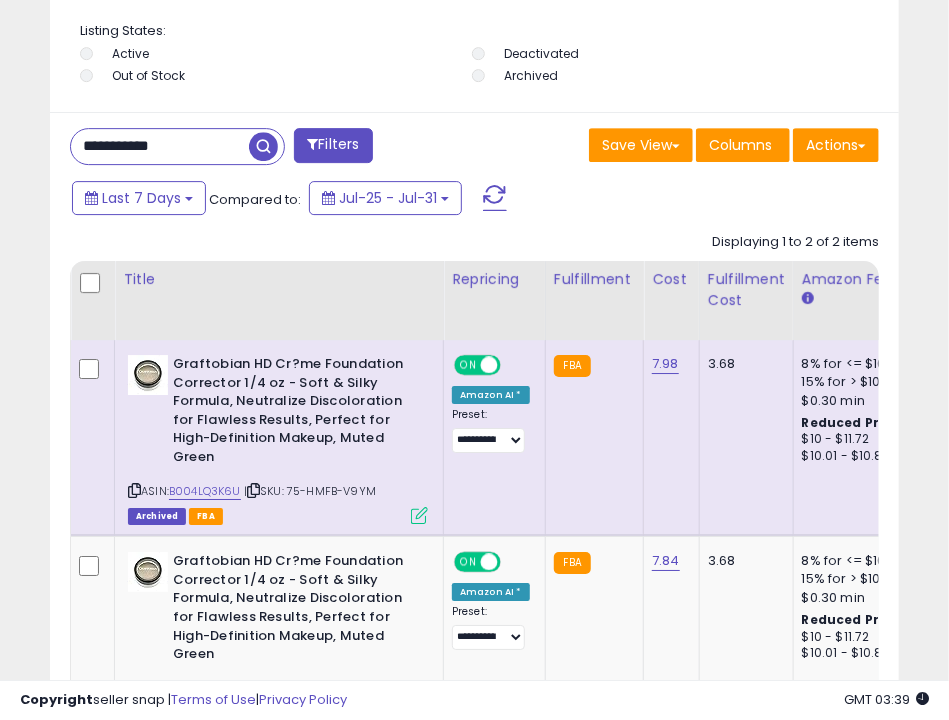 click on "**********" at bounding box center (160, 146) 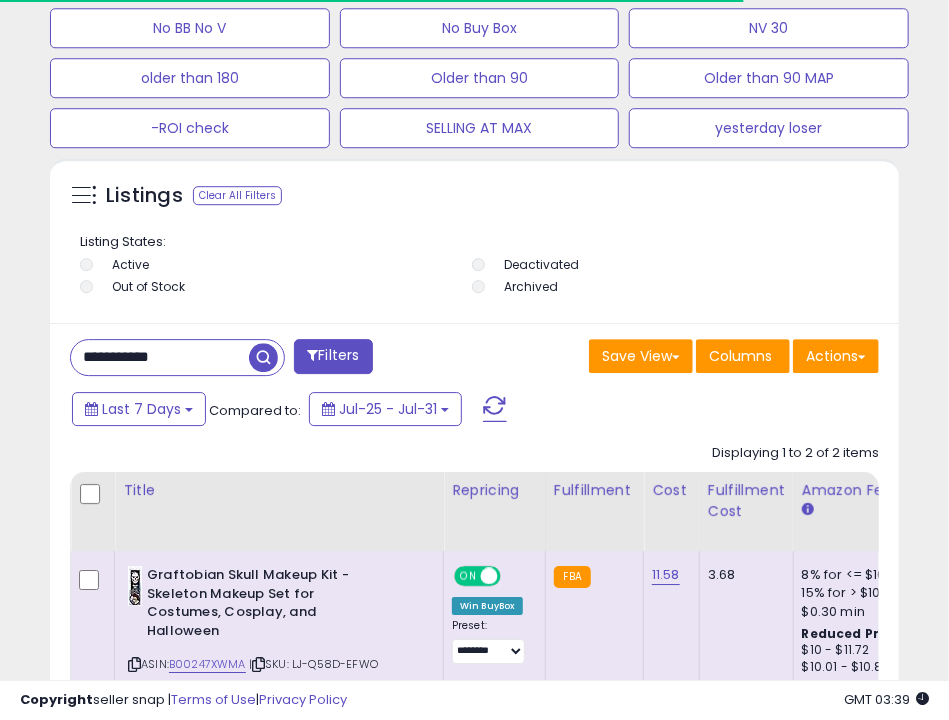 click on "Last 7 Days
Compared to:
Jul-25 - Jul-31" at bounding box center (474, 411) 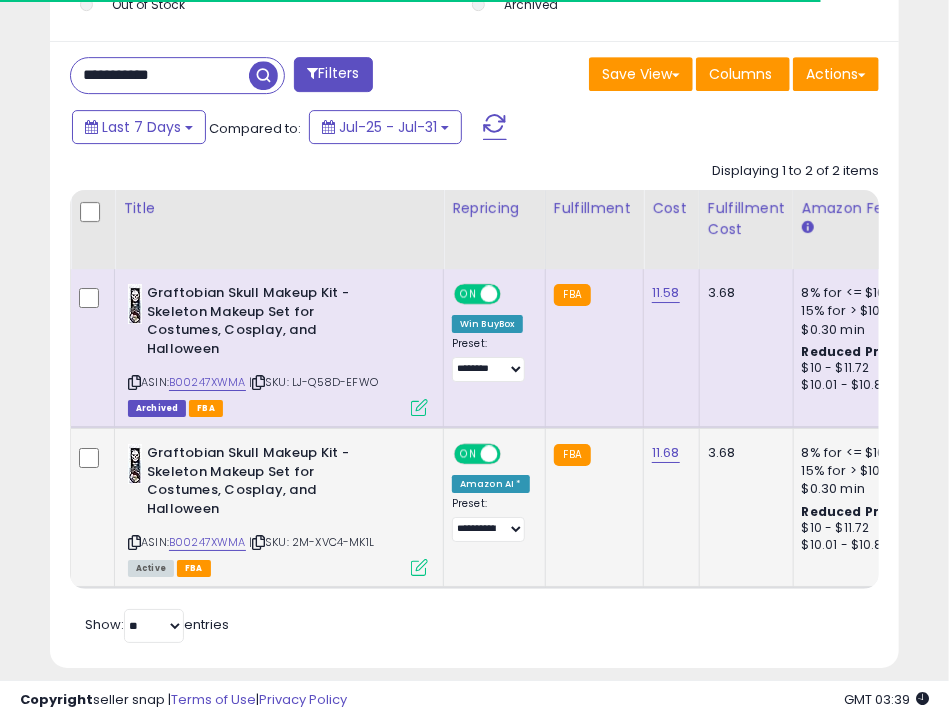click at bounding box center (419, 567) 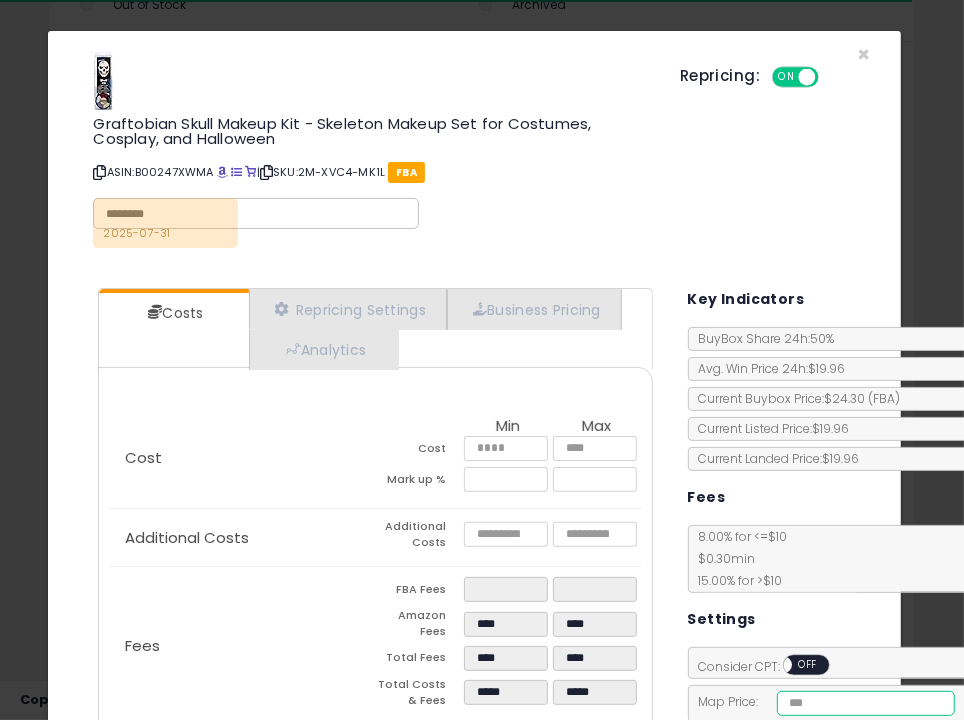 click at bounding box center [866, 703] 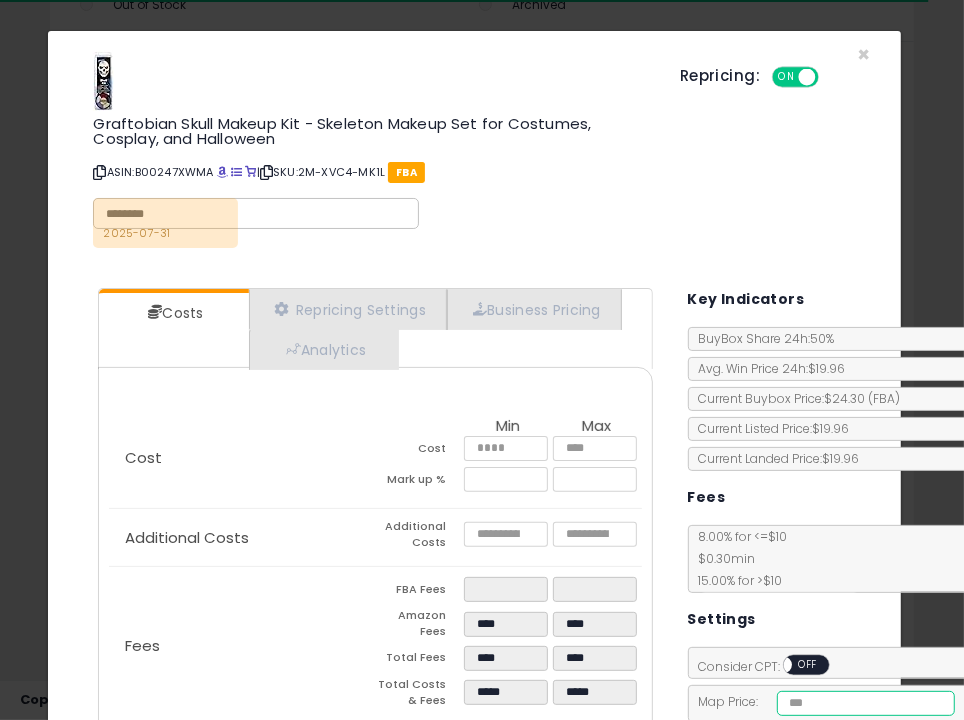 type on "*****" 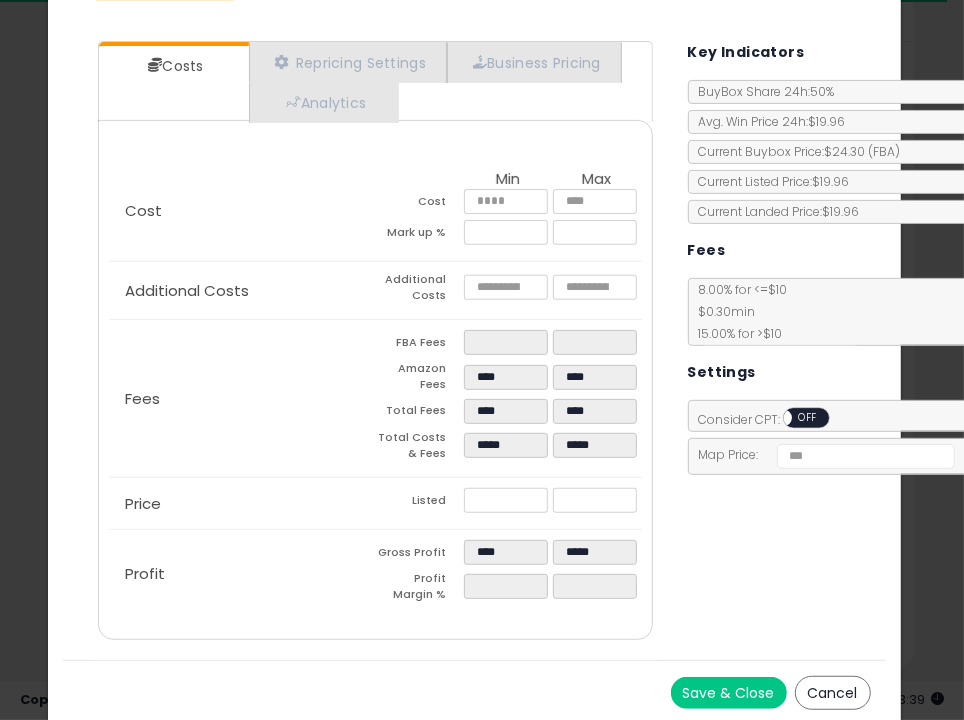 click on "Save & Close" at bounding box center (729, 693) 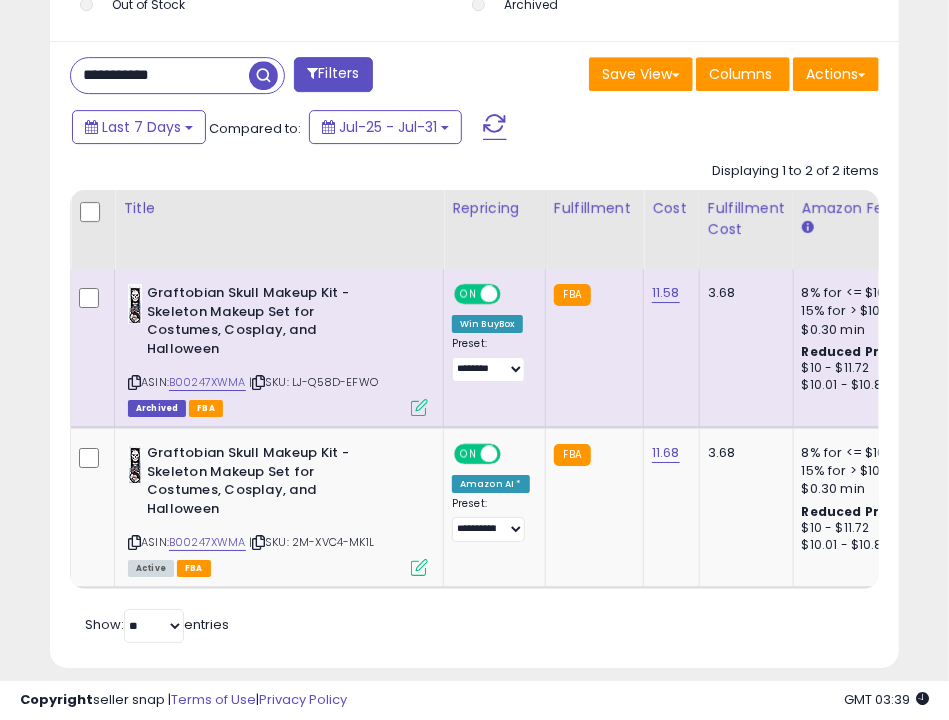 click at bounding box center (419, 407) 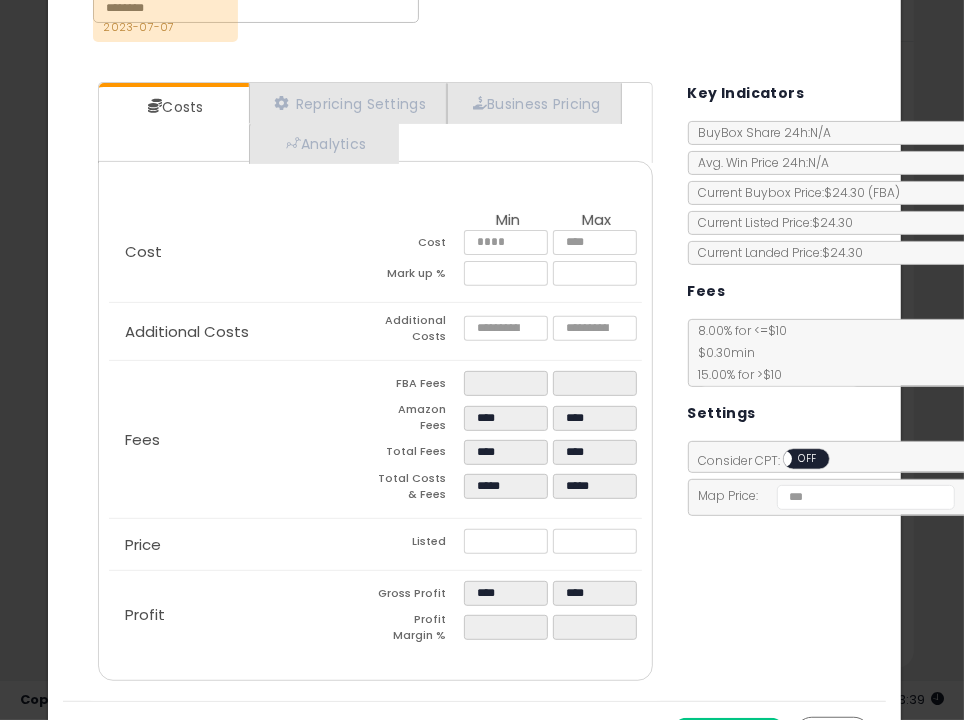 click on "Graftobian Skull Makeup Kit - Skeleton Makeup Set for Costumes, Cosplay, and Halloween
ASIN:  [ASIN]
|
SKU:  [SKU]
FBA
[DATE]
Repricing:
ON   OFF" 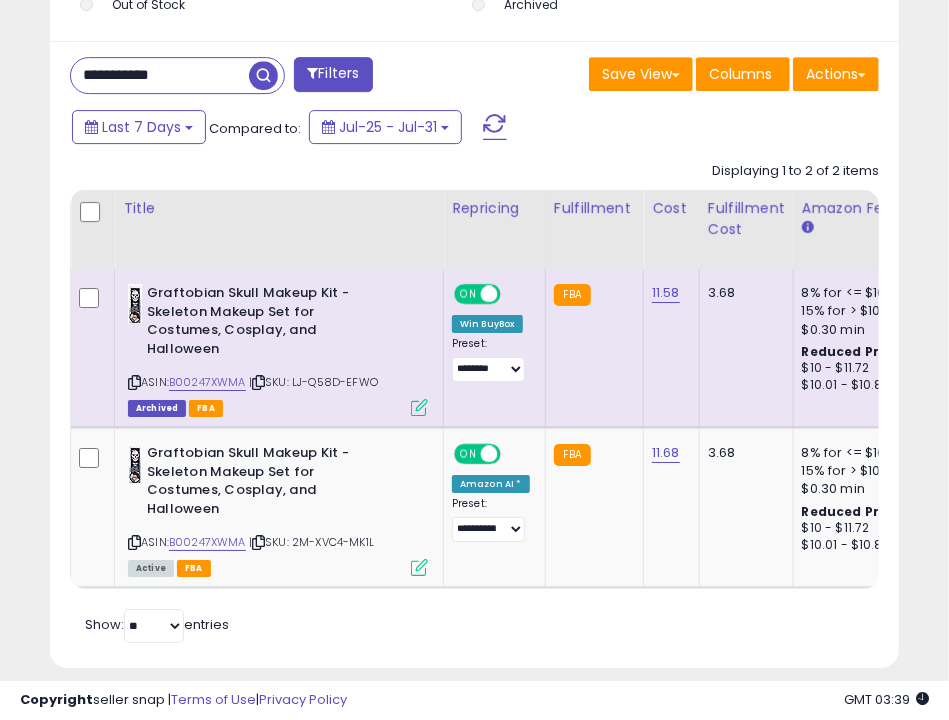 click on "Displaying 1 to 2 of 2 items
Title
Repricing" 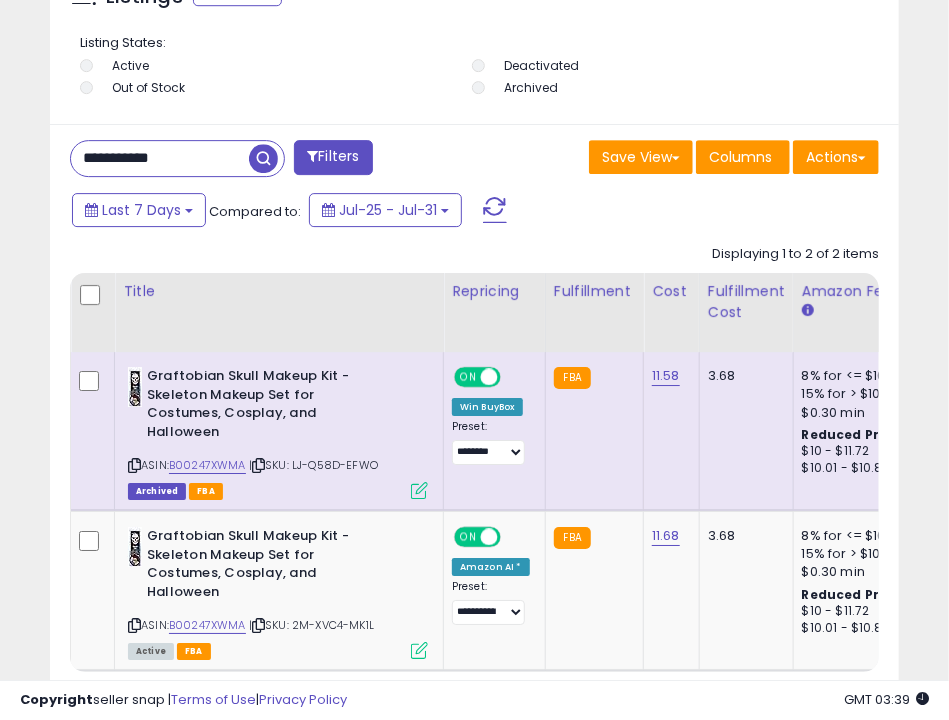 click on "**********" at bounding box center (160, 158) 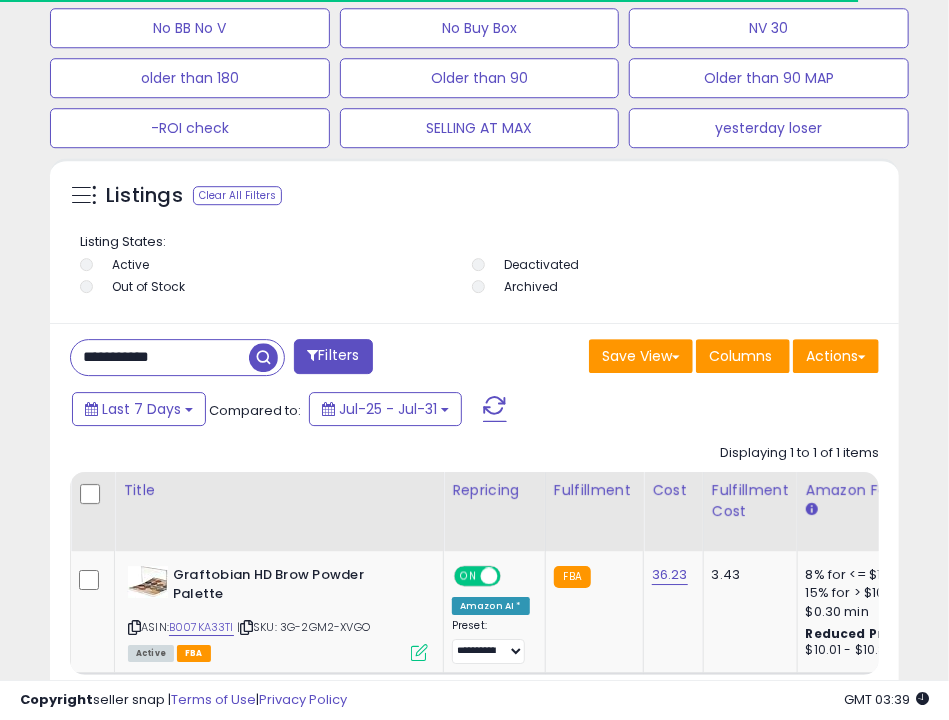 click on "Last 7 Days
Compared to:
Jul-25 - Jul-31" at bounding box center (371, 411) 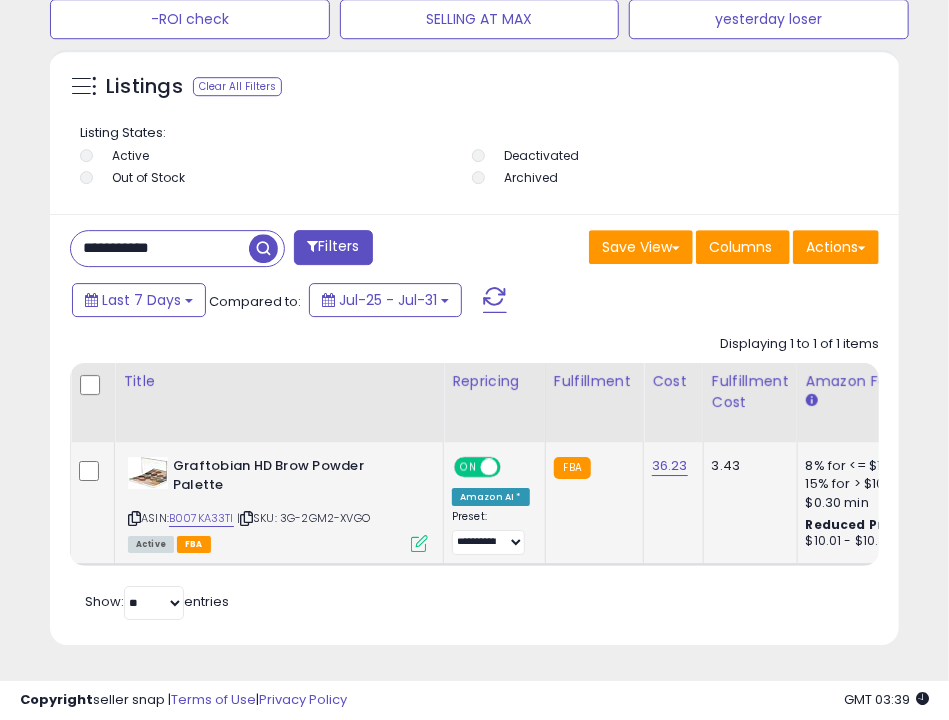 click at bounding box center [419, 543] 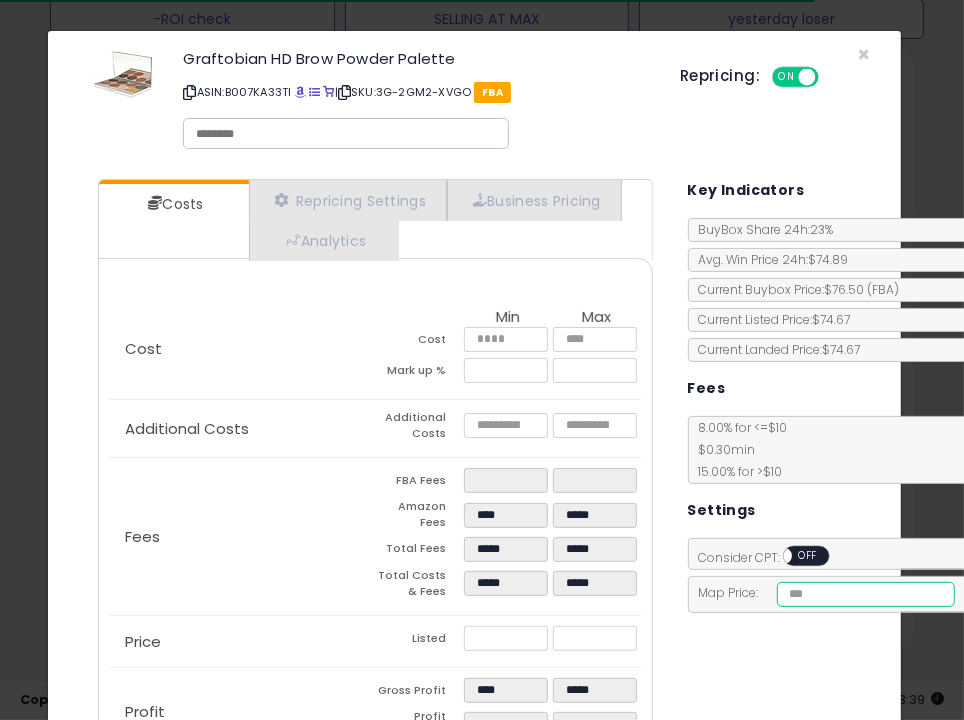 click at bounding box center [866, 594] 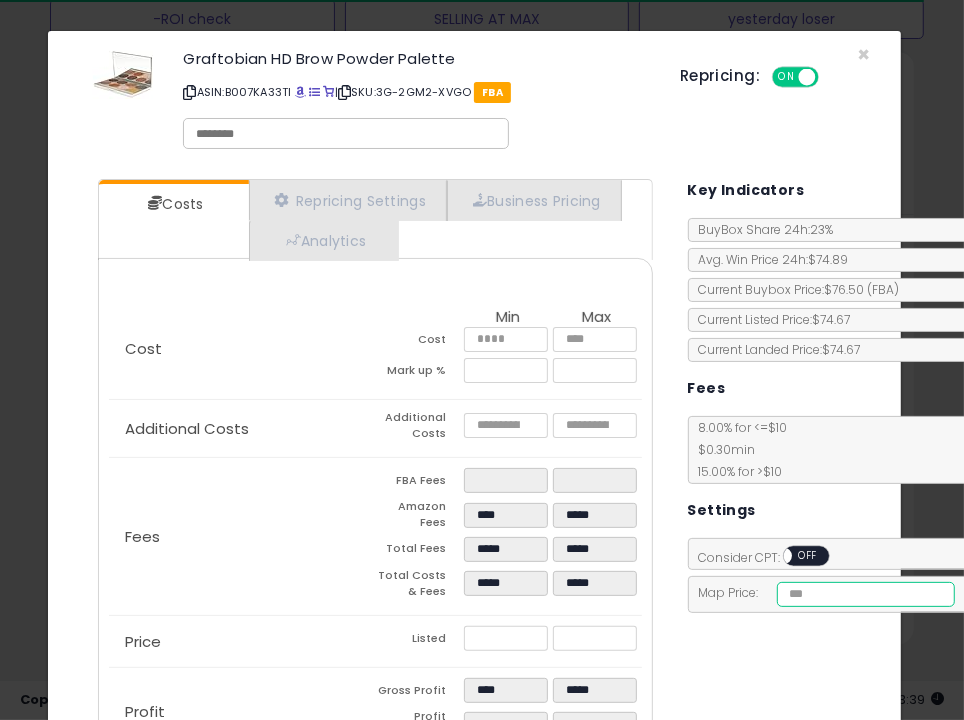 type on "*****" 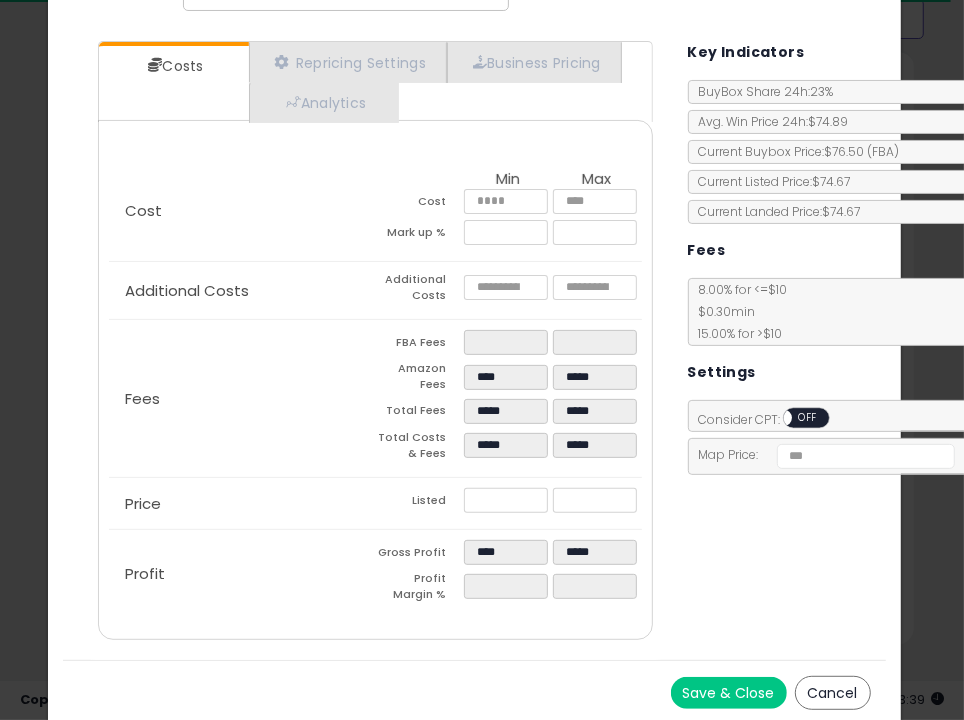 click on "Save & Close" at bounding box center (729, 693) 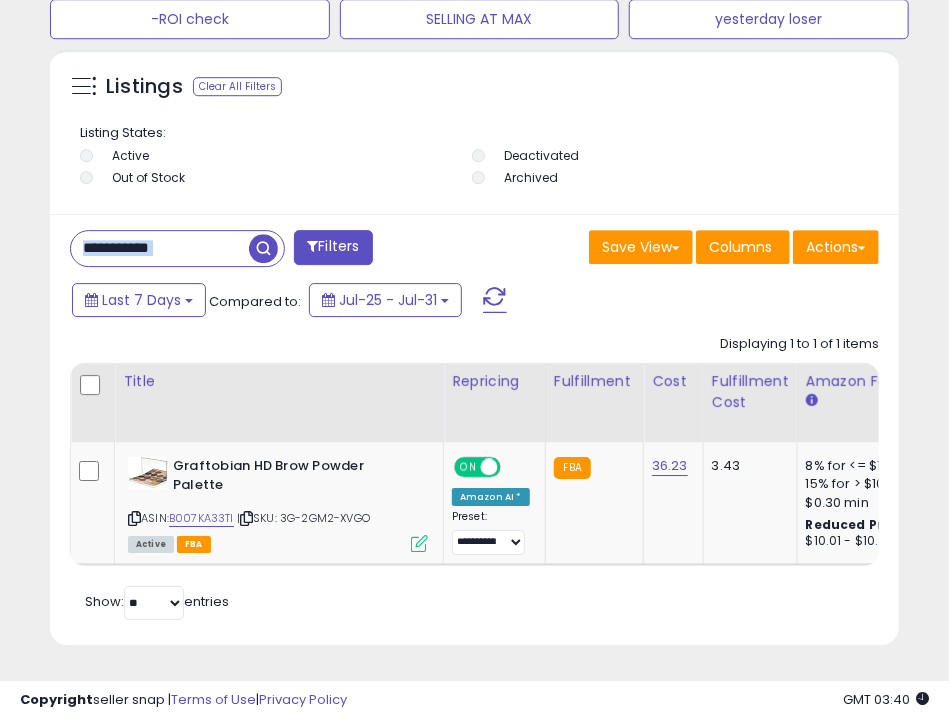 drag, startPoint x: 412, startPoint y: 232, endPoint x: 146, endPoint y: 240, distance: 266.12027 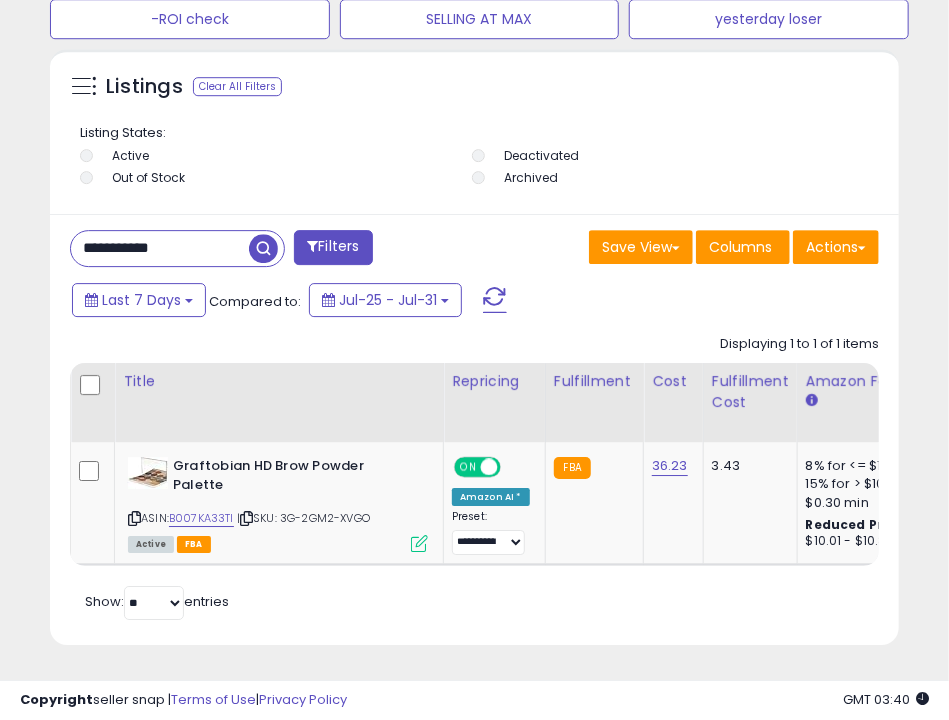 click on "**********" at bounding box center [160, 248] 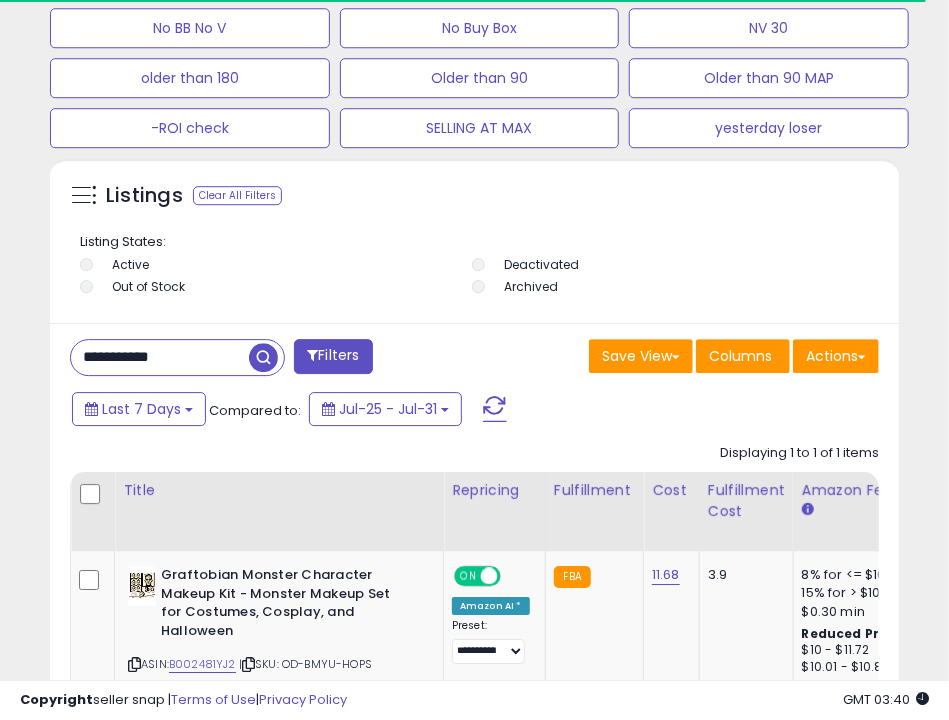 click on "Last 7 Days
Compared to:
Jul-25 - Jul-31" at bounding box center [371, 411] 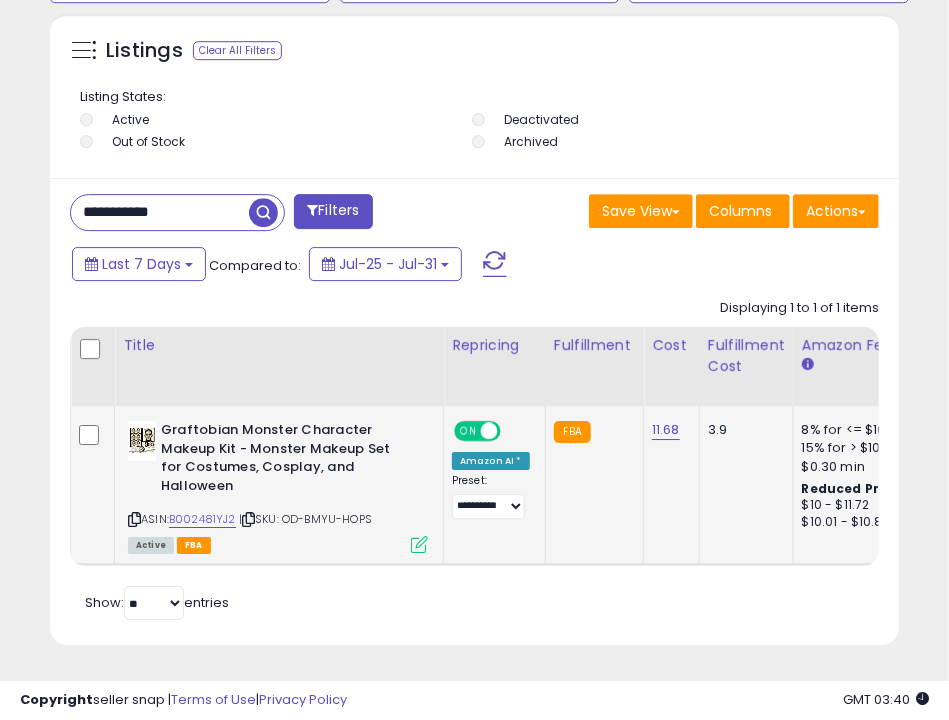 click at bounding box center (419, 544) 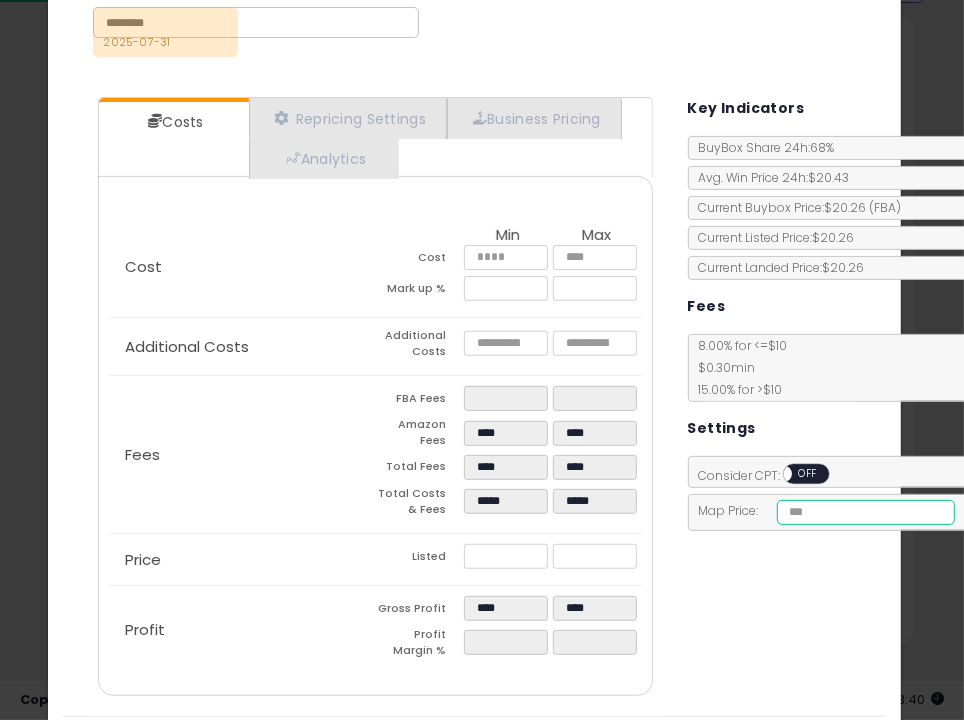 click at bounding box center [866, 512] 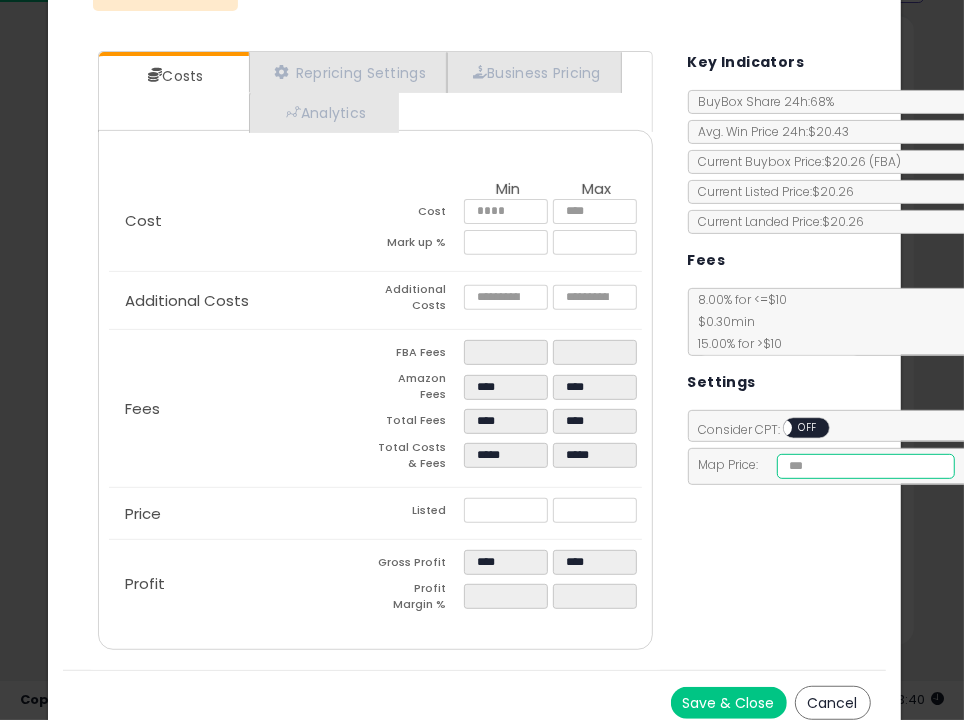 type on "*****" 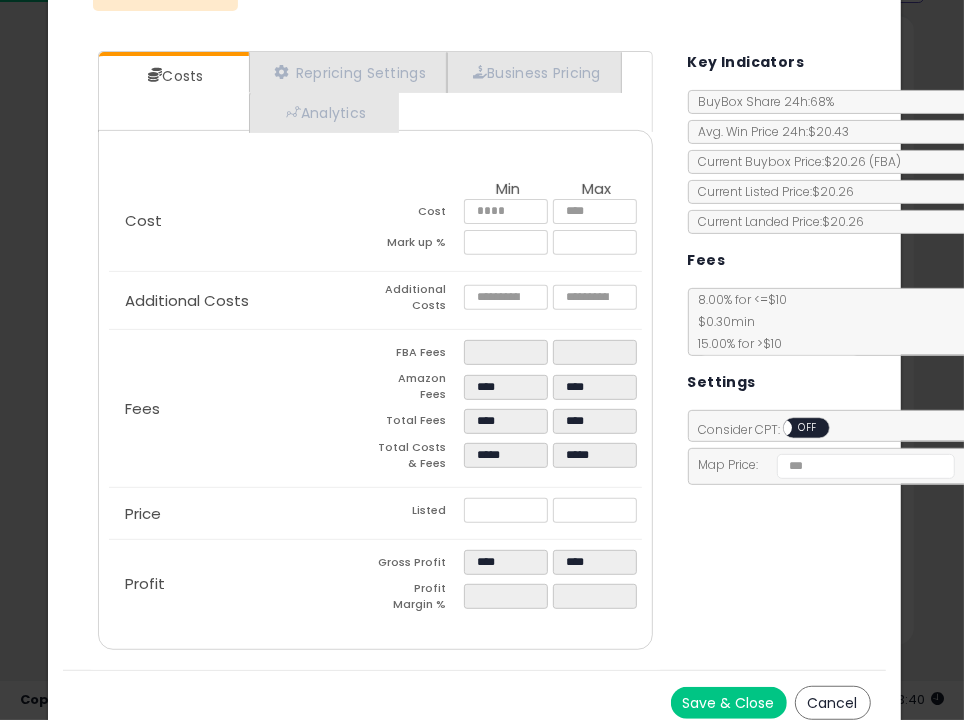 click on "Save & Close" at bounding box center (729, 703) 